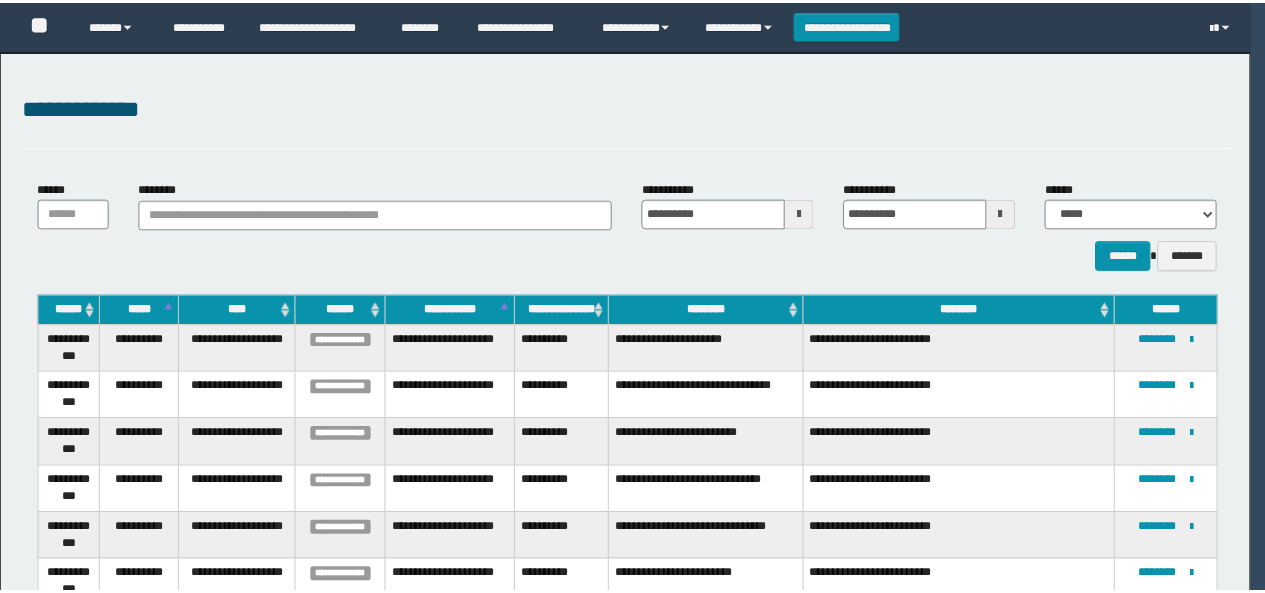 scroll, scrollTop: 0, scrollLeft: 0, axis: both 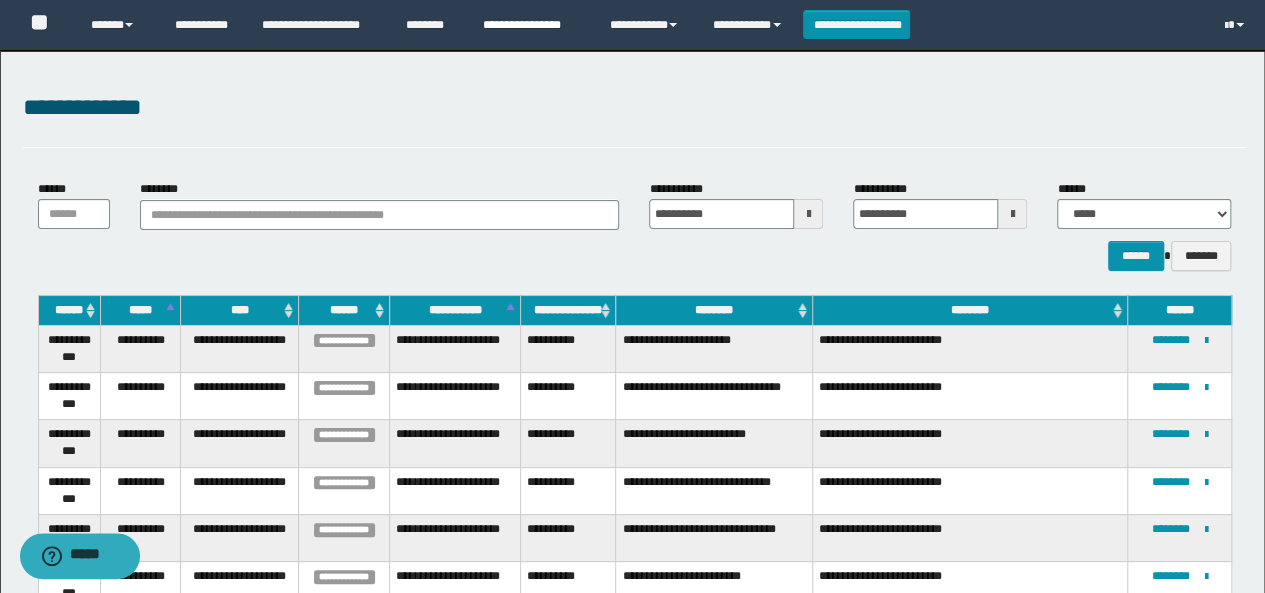 click on "**********" at bounding box center [531, 25] 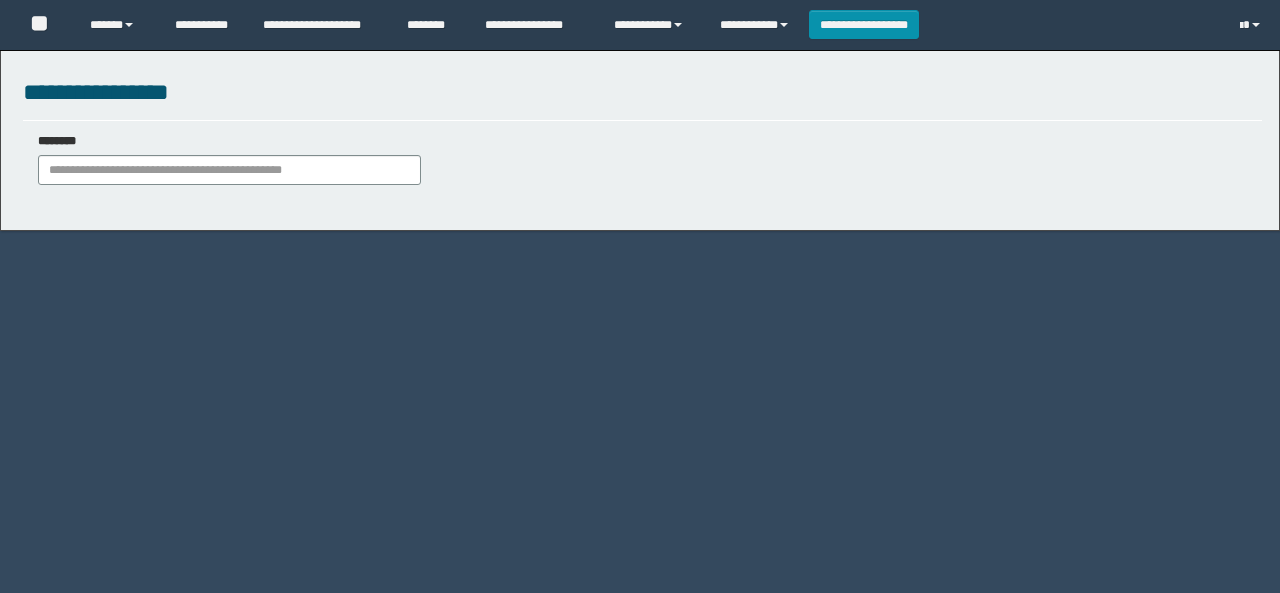 scroll, scrollTop: 0, scrollLeft: 0, axis: both 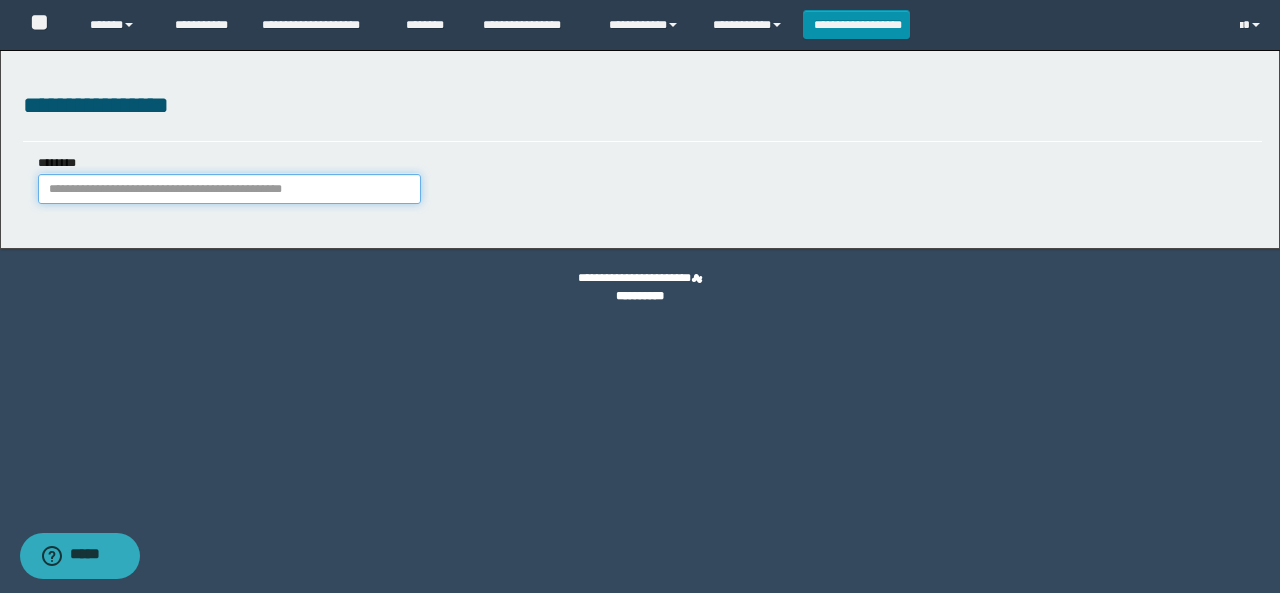 click on "********" at bounding box center (229, 189) 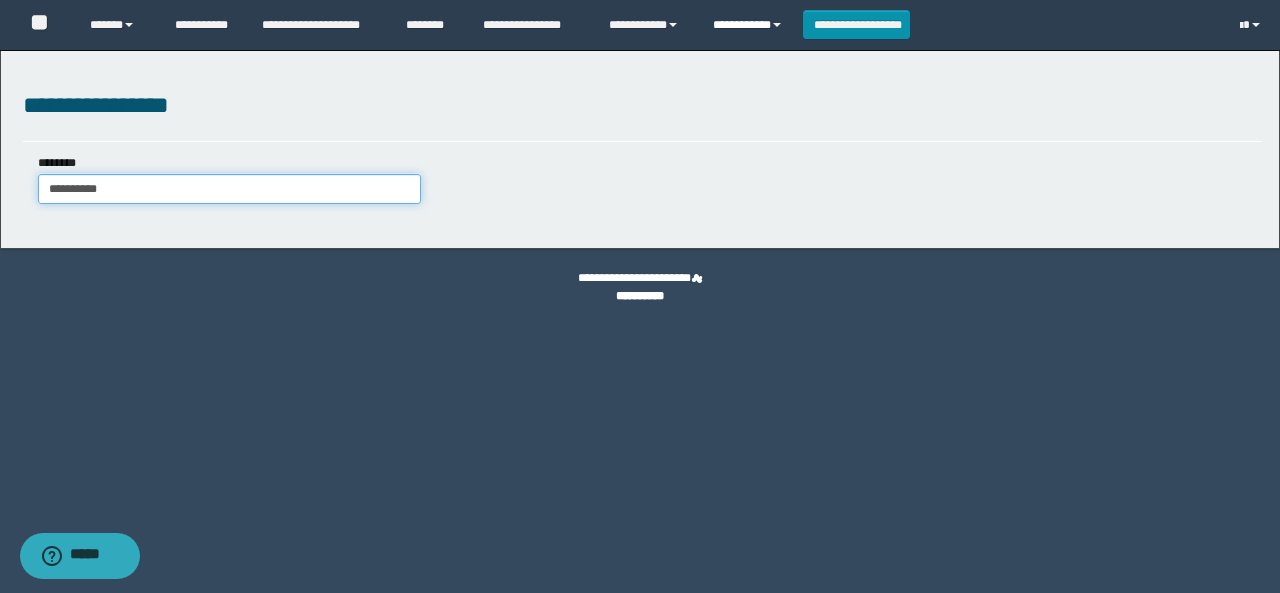 type on "**********" 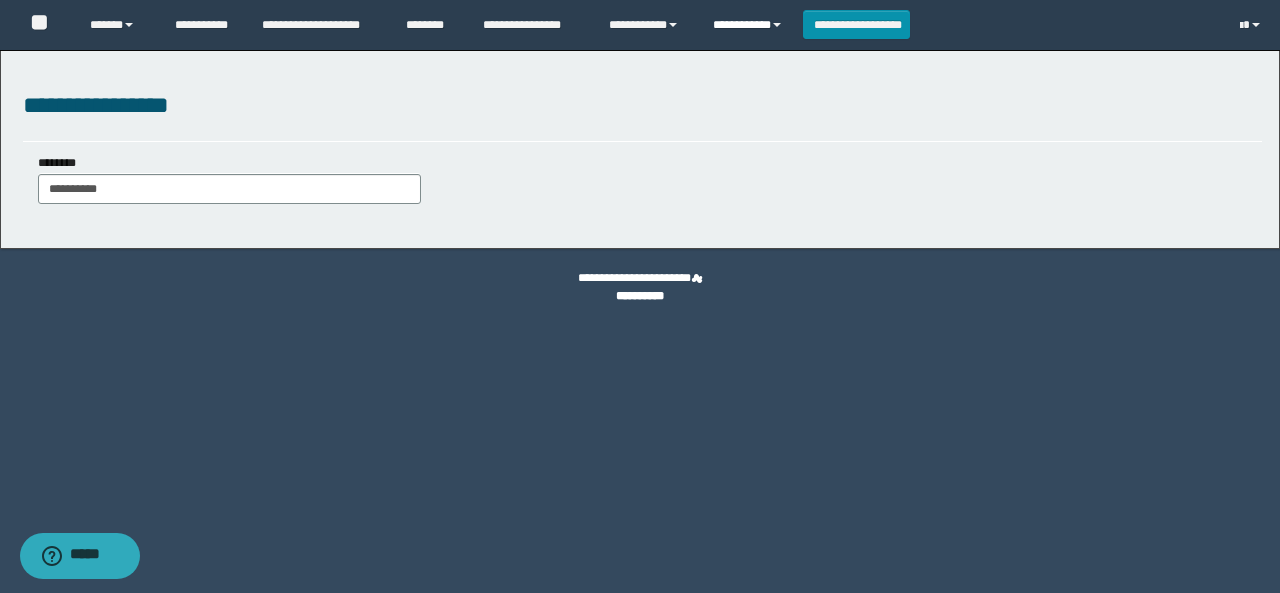 click on "**********" at bounding box center [750, 25] 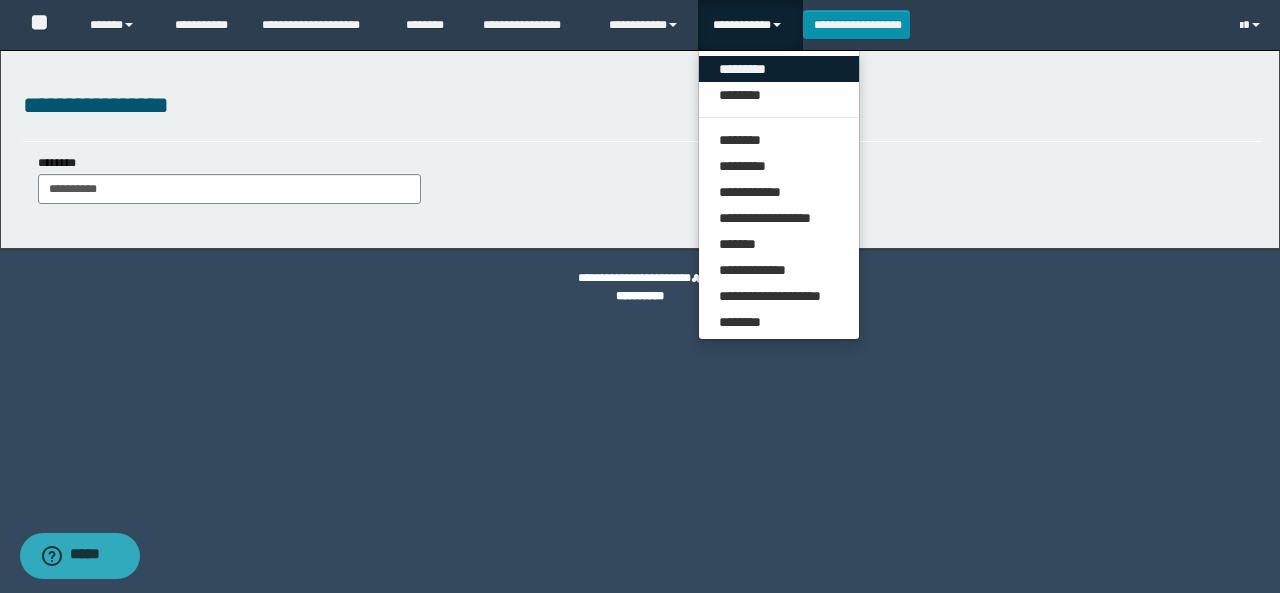 click on "*********" at bounding box center (779, 69) 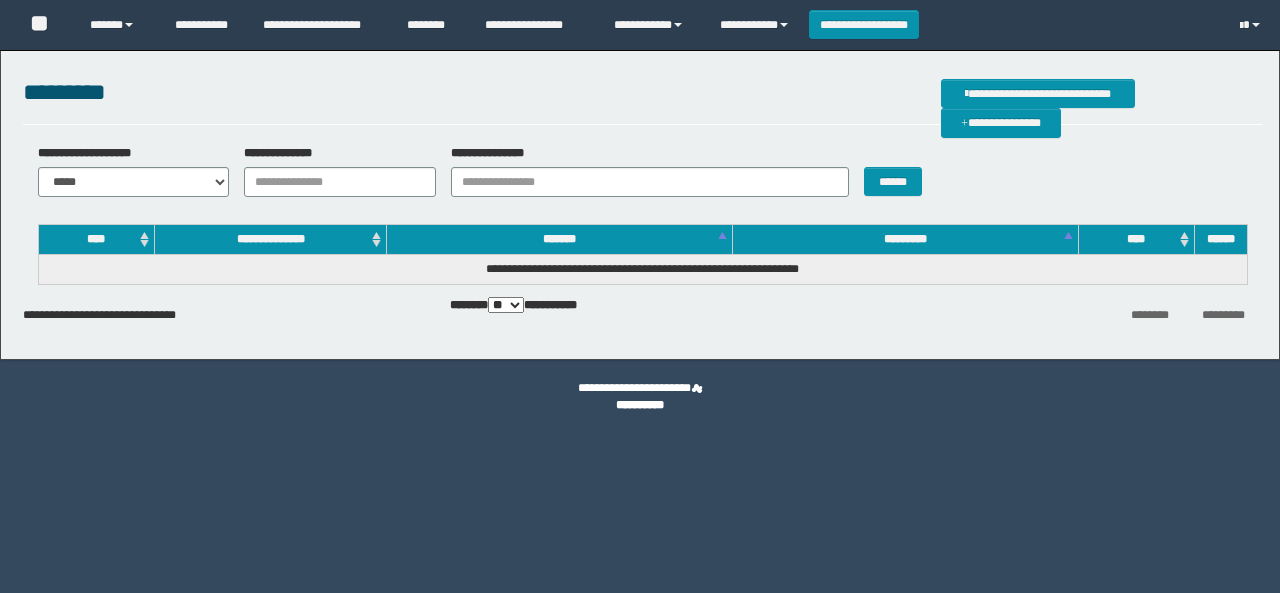 scroll, scrollTop: 0, scrollLeft: 0, axis: both 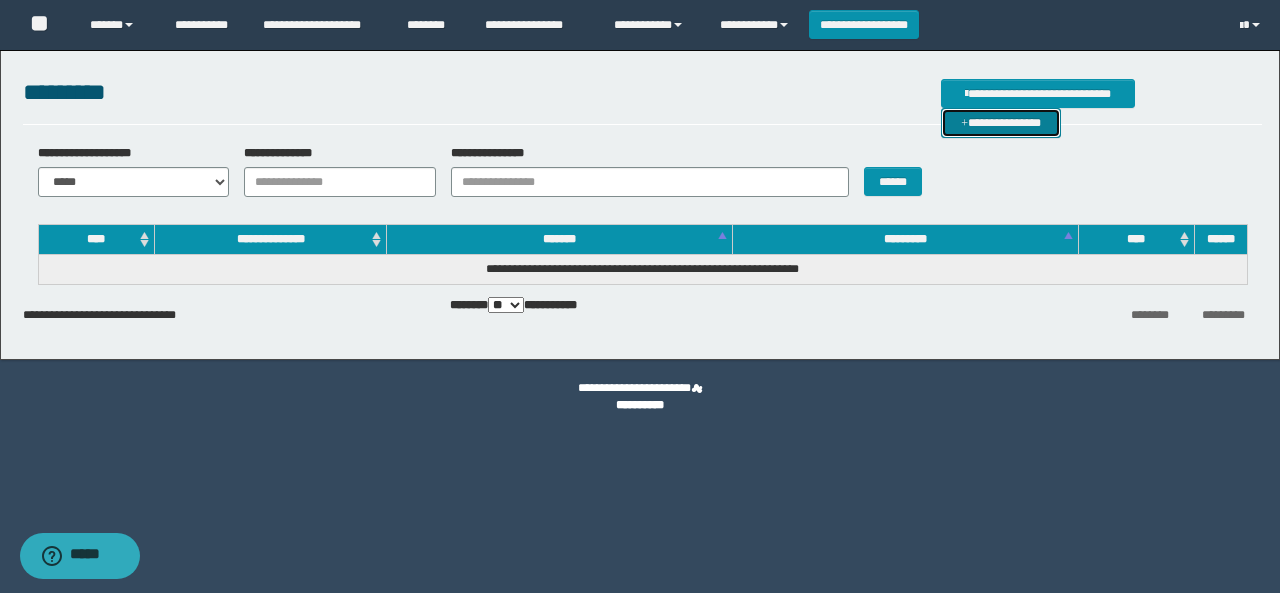 click on "**********" at bounding box center [1001, 122] 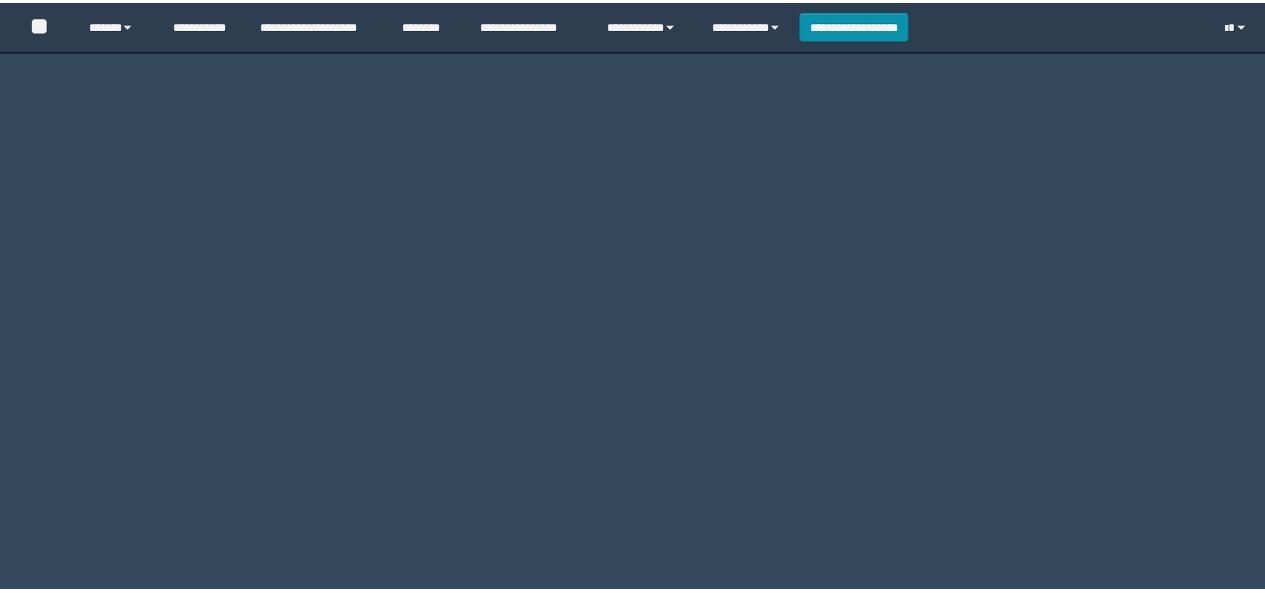 scroll, scrollTop: 0, scrollLeft: 0, axis: both 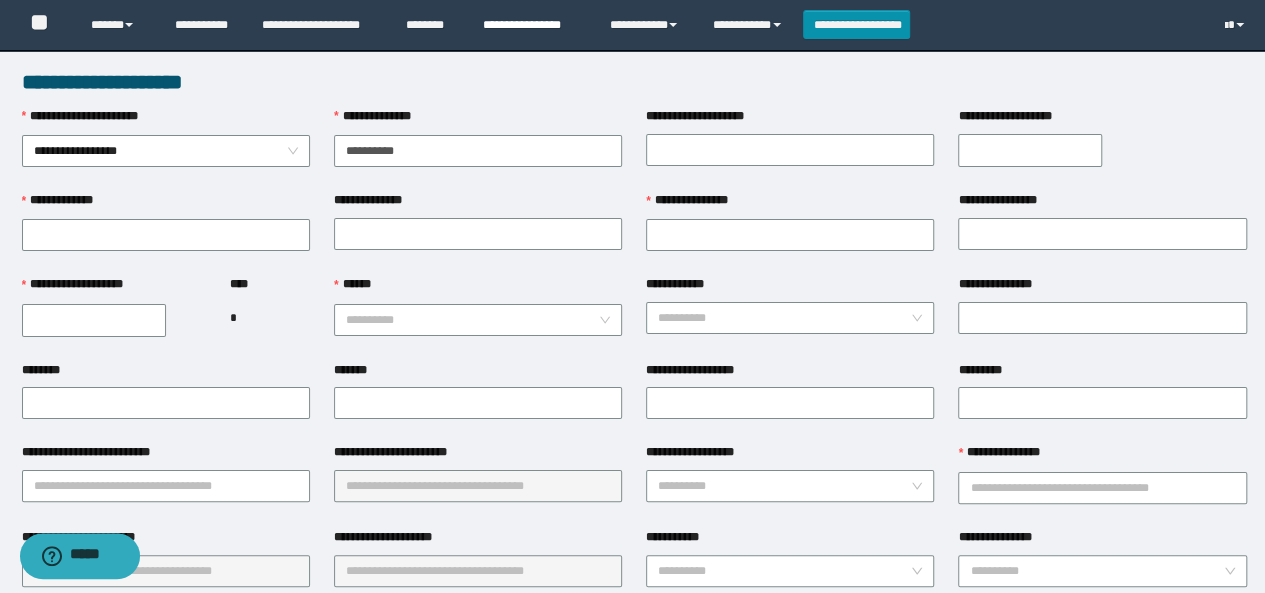 type on "**********" 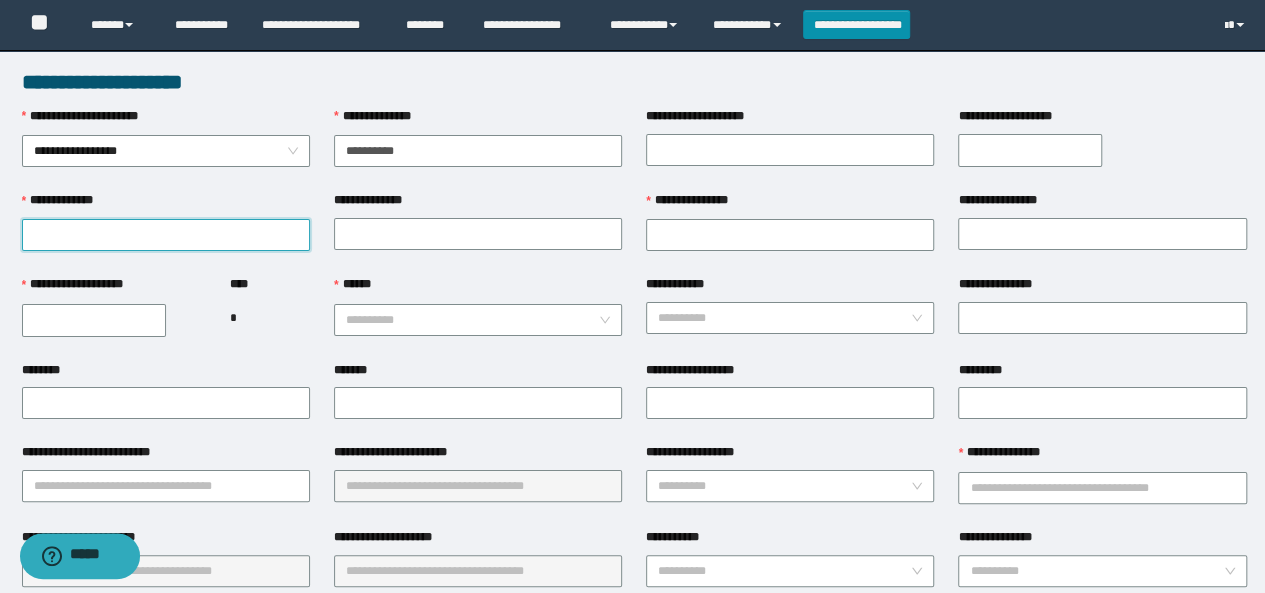 click on "**********" at bounding box center [166, 235] 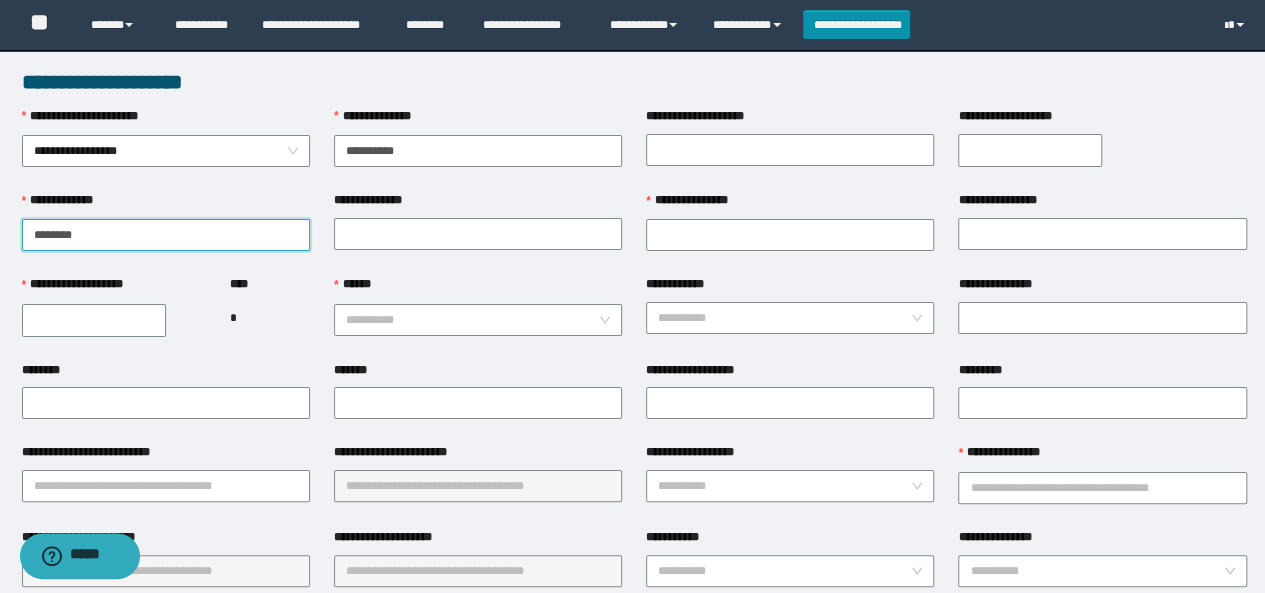type on "********" 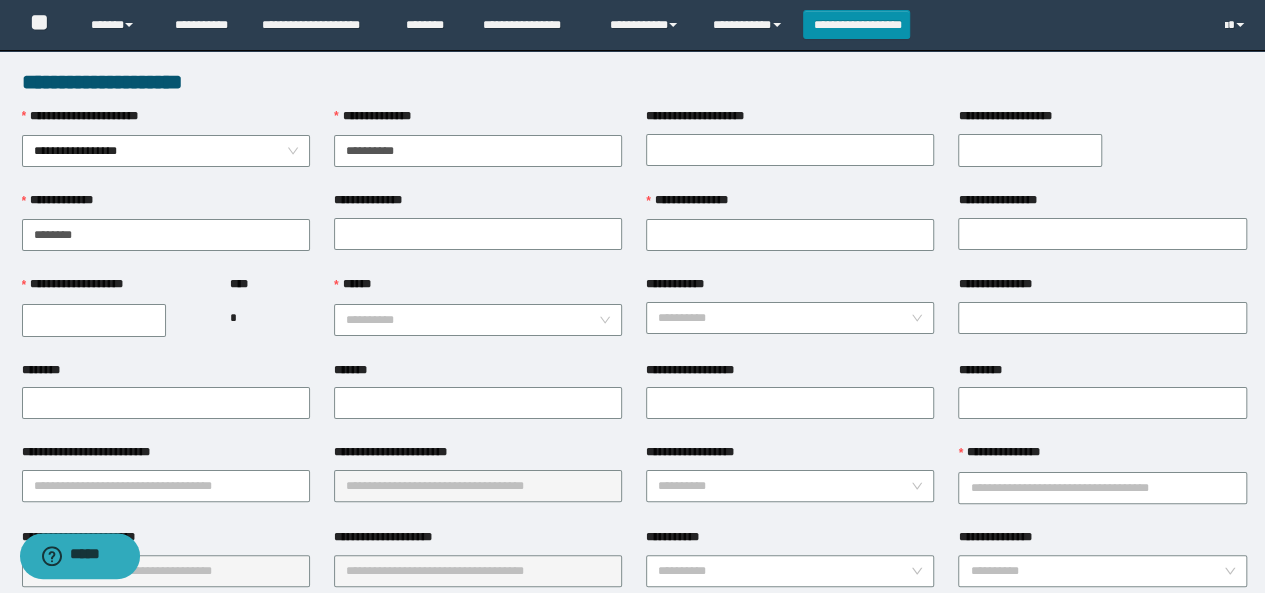 click on "**********" at bounding box center (478, 204) 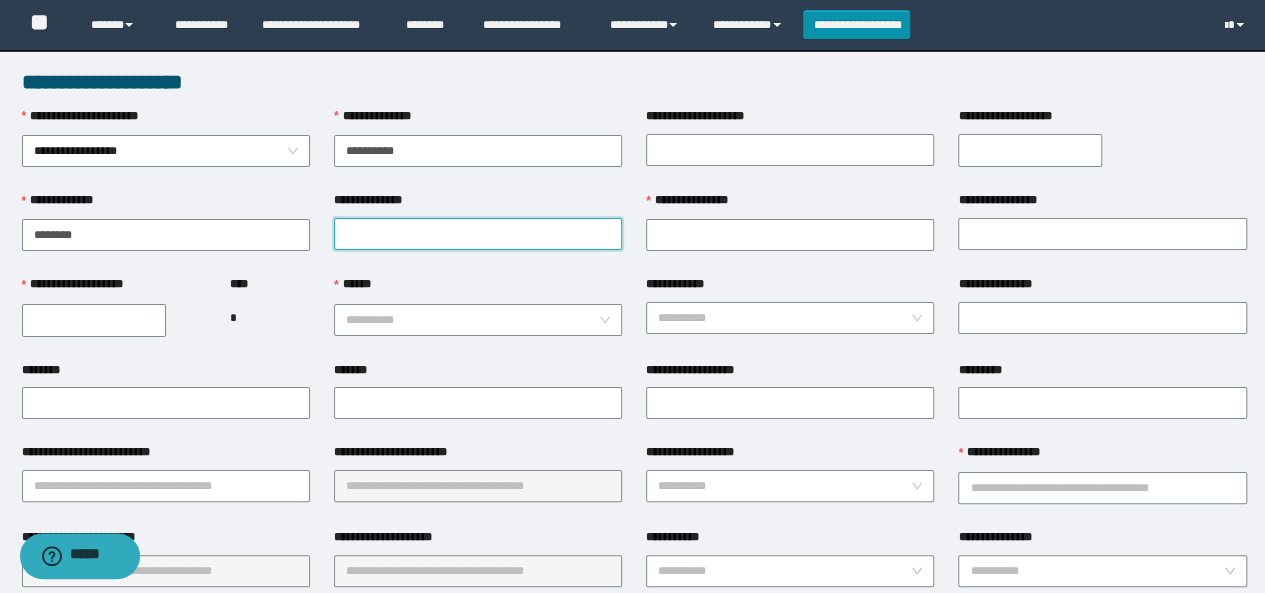click on "**********" at bounding box center (478, 234) 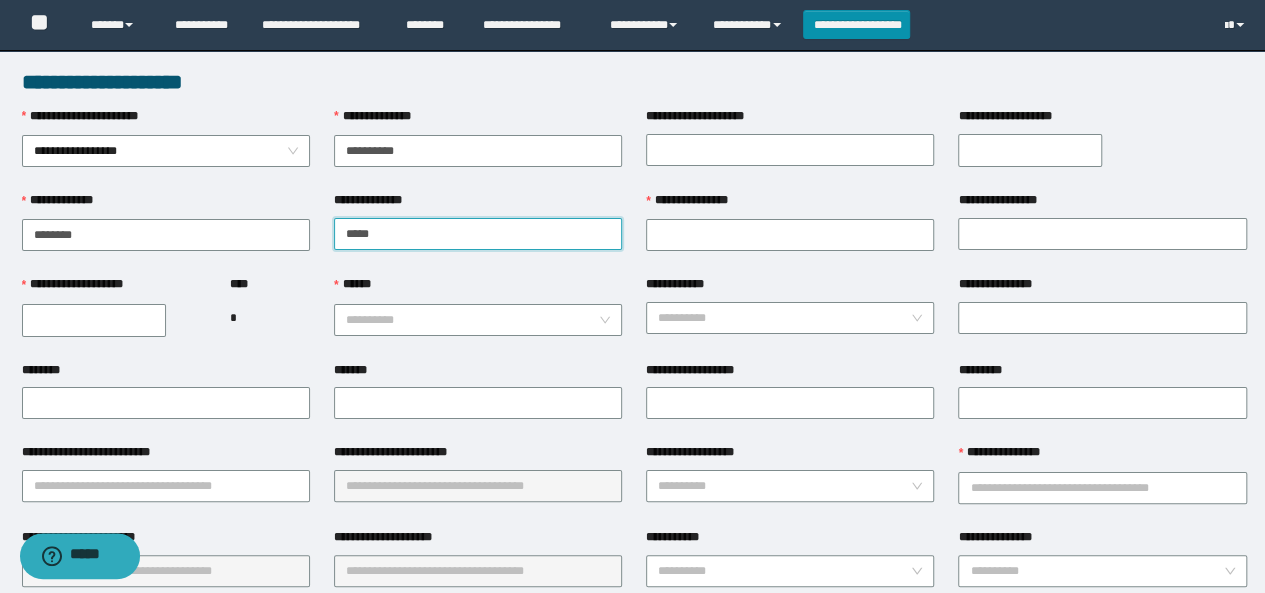 type on "******" 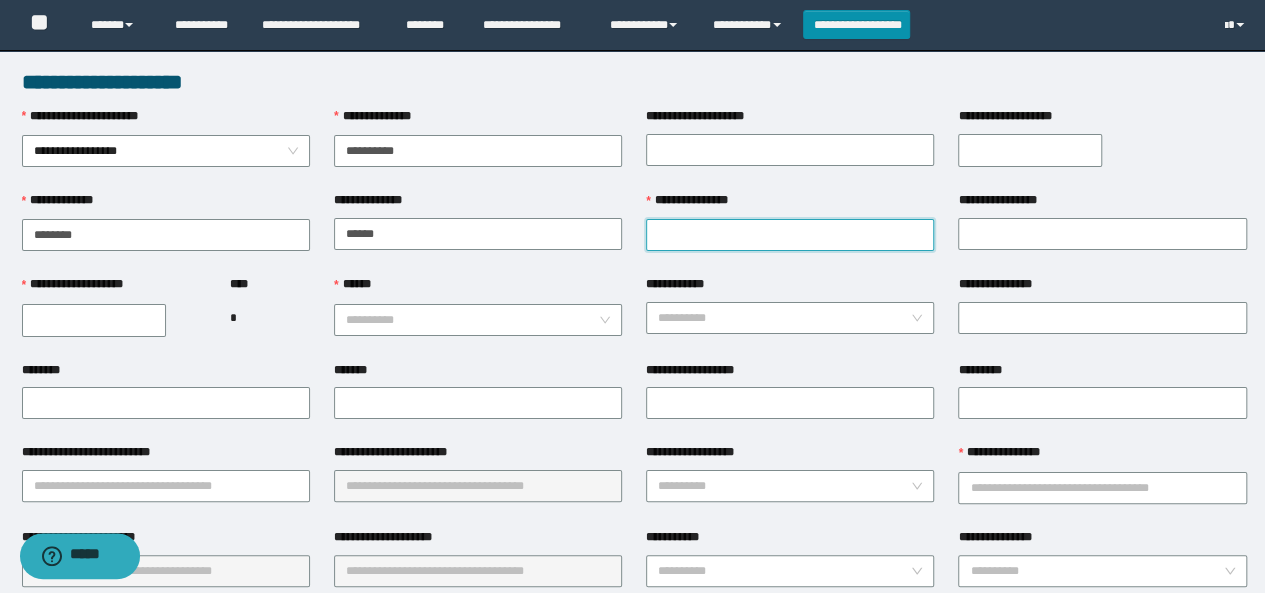 click on "**********" at bounding box center [790, 235] 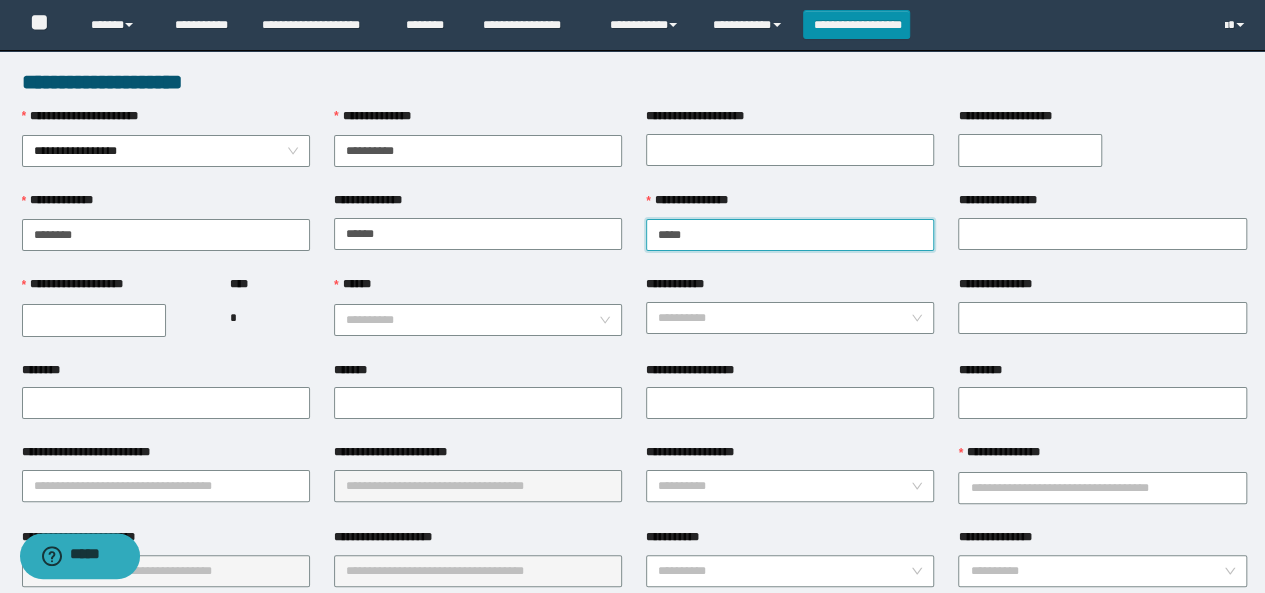 type on "*****" 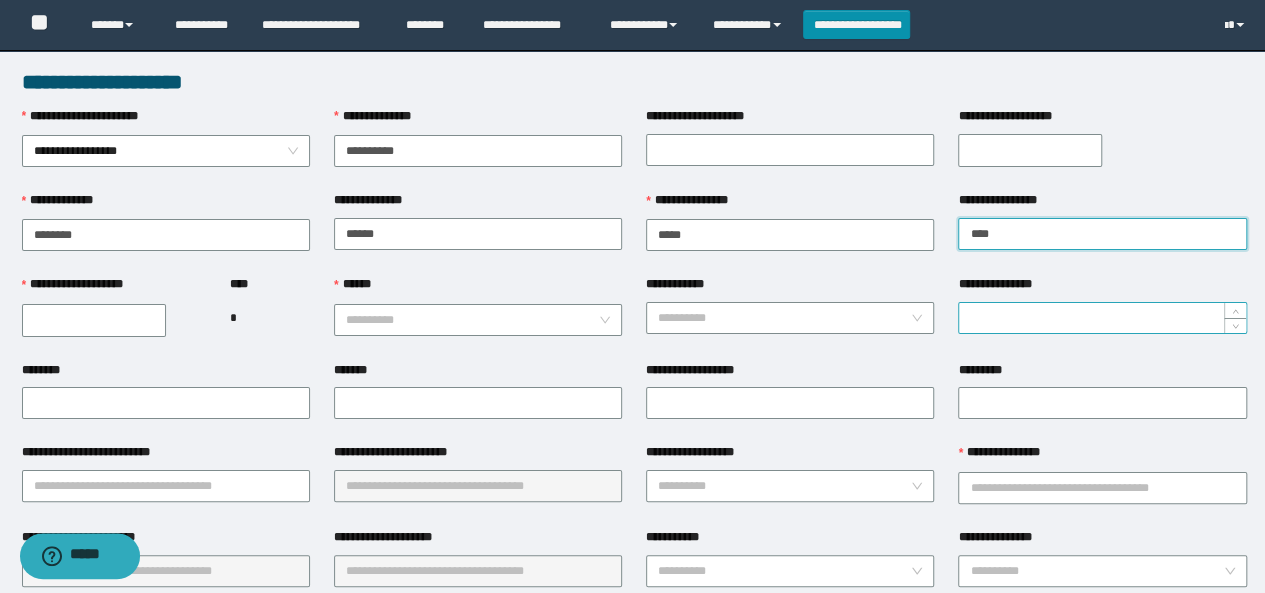 type on "*******" 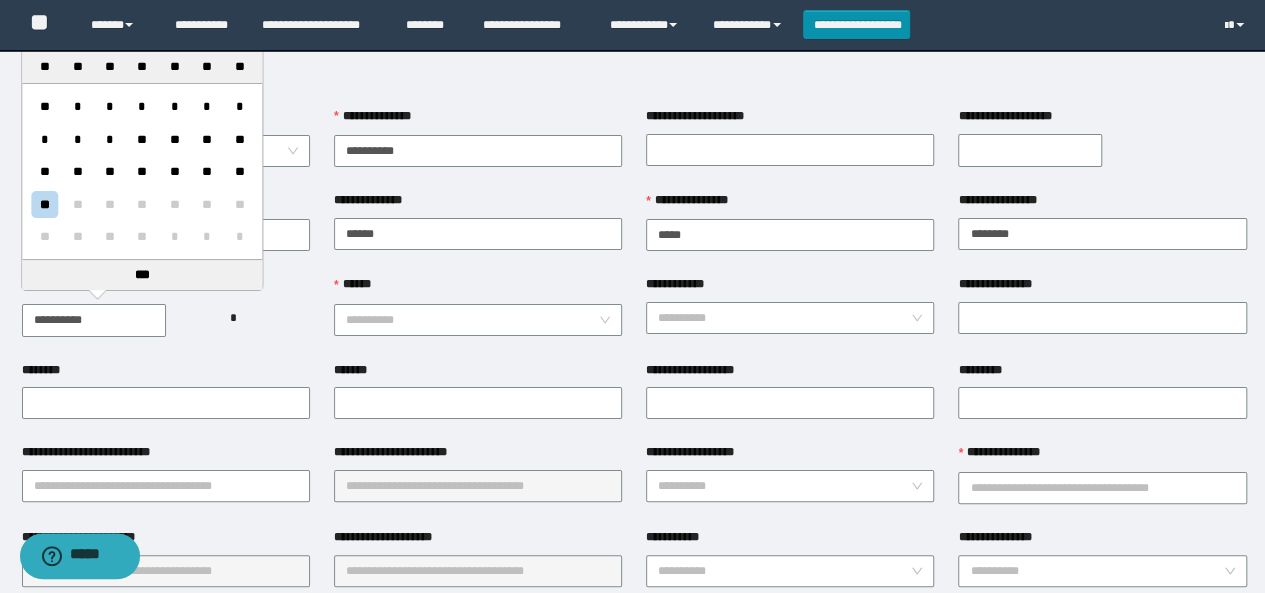 click on "**********" at bounding box center [94, 320] 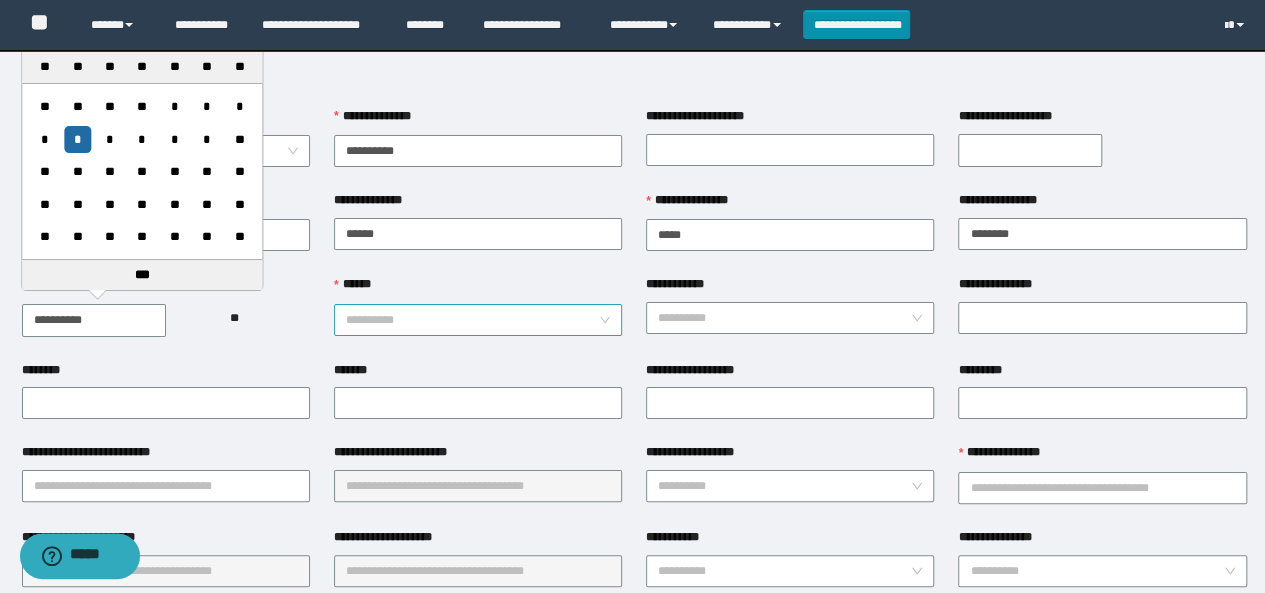 type on "**********" 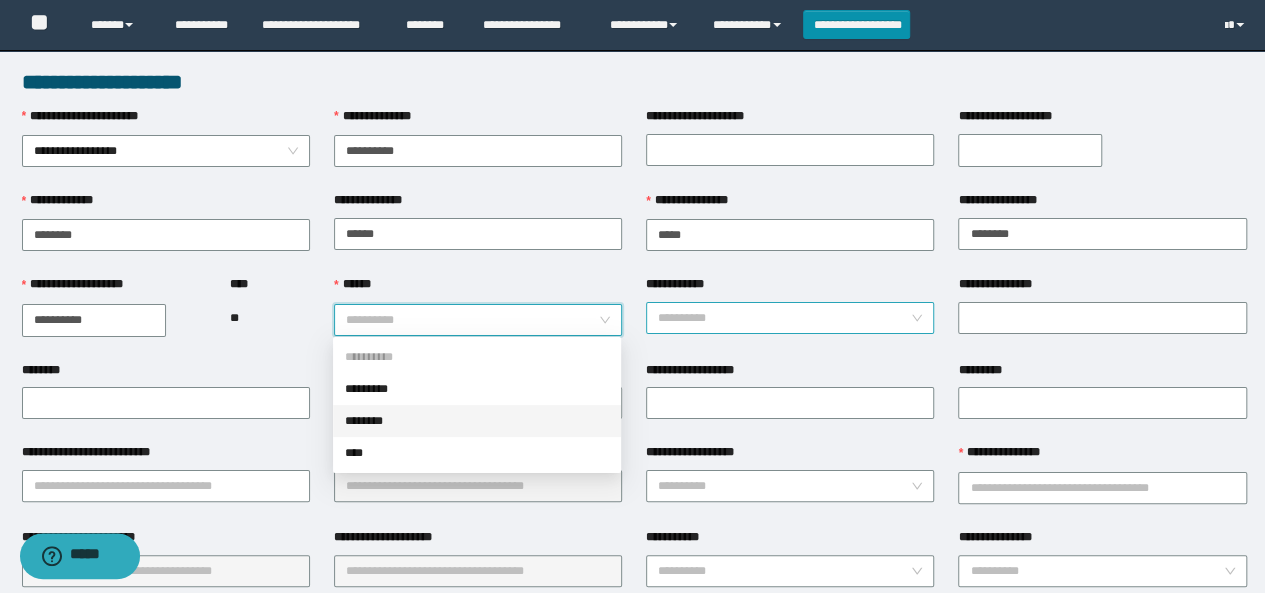 drag, startPoint x: 372, startPoint y: 411, endPoint x: 710, endPoint y: 309, distance: 353.05524 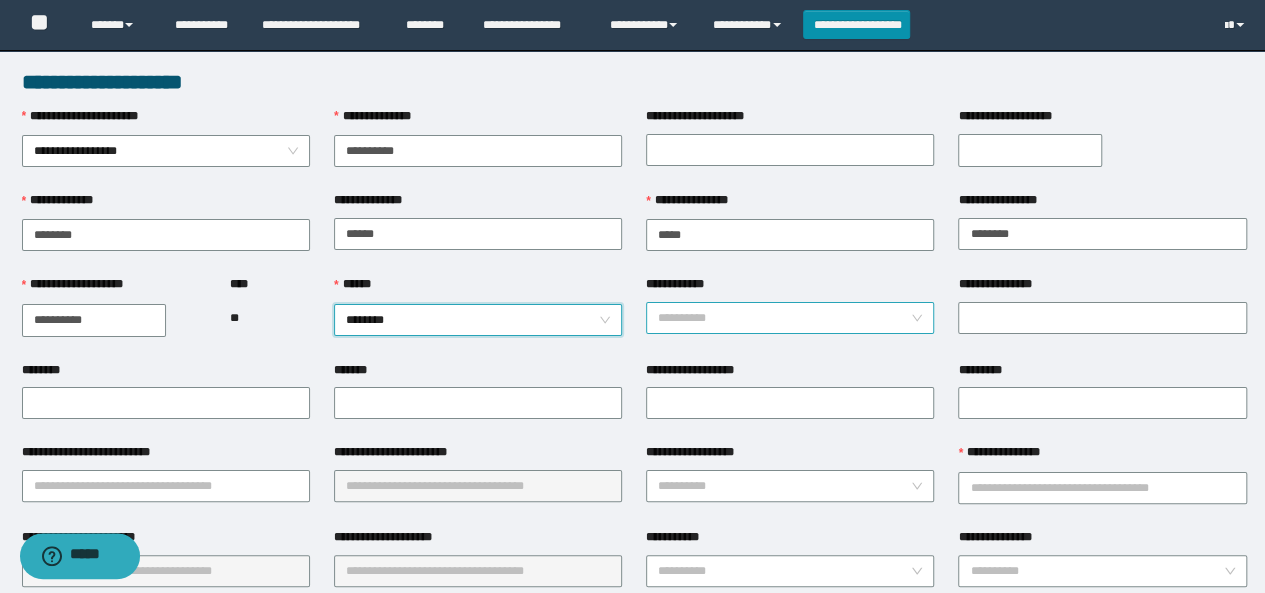 click on "**********" at bounding box center [784, 318] 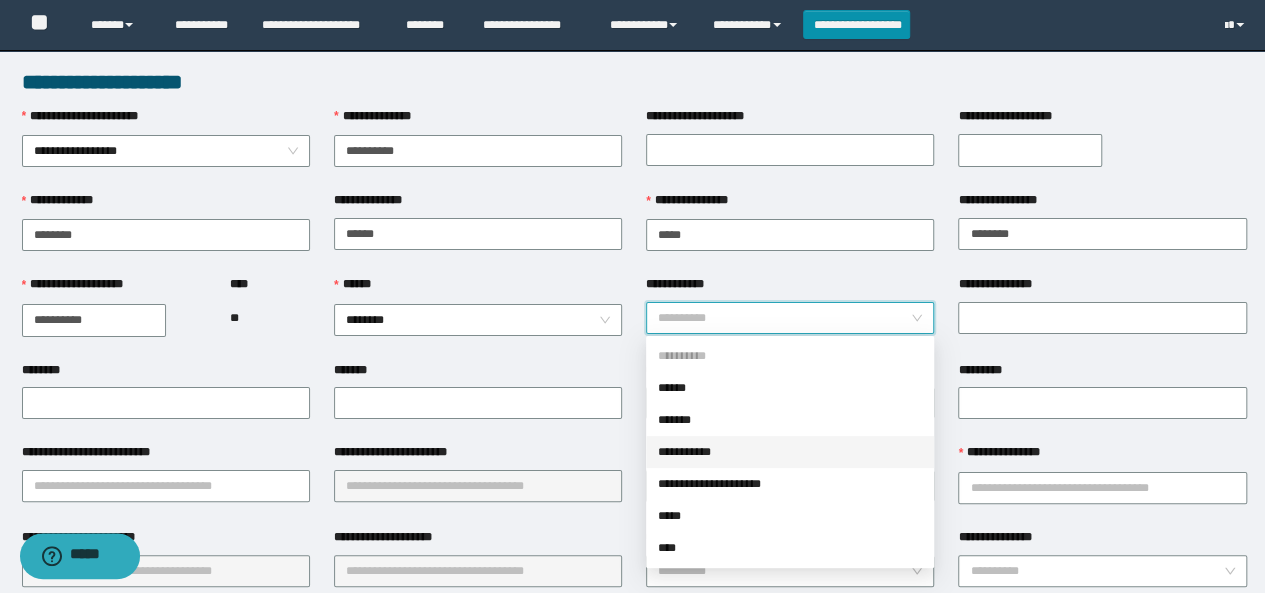 click on "**********" at bounding box center [790, 452] 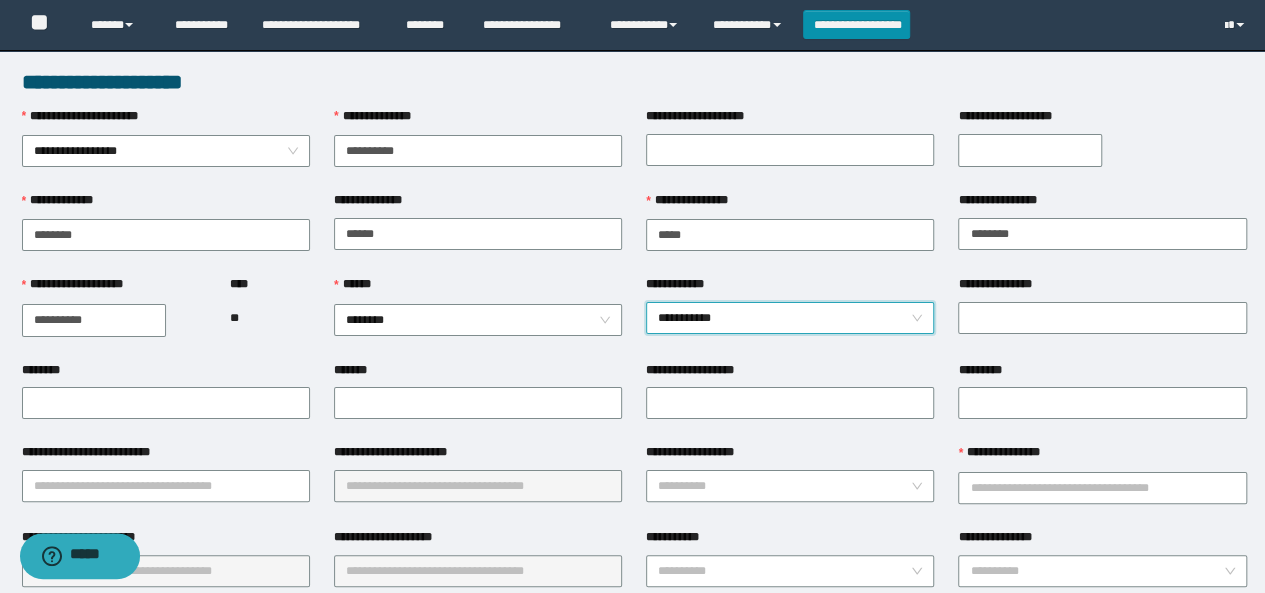 click on "**********" at bounding box center [1102, 288] 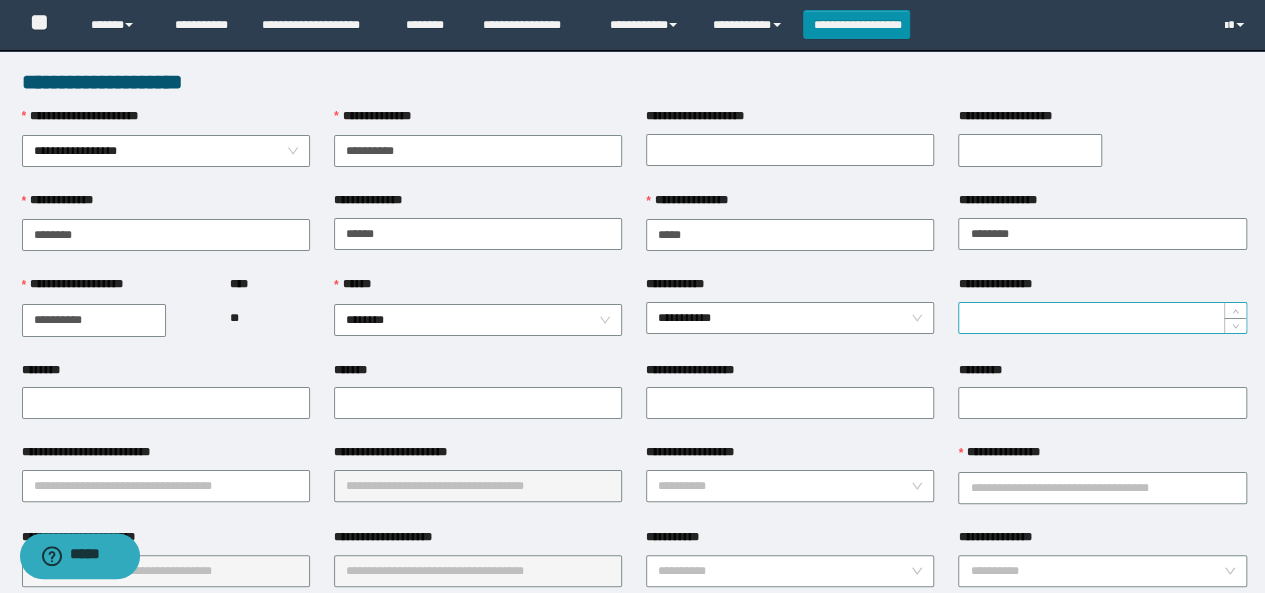 click on "**********" at bounding box center [1102, 318] 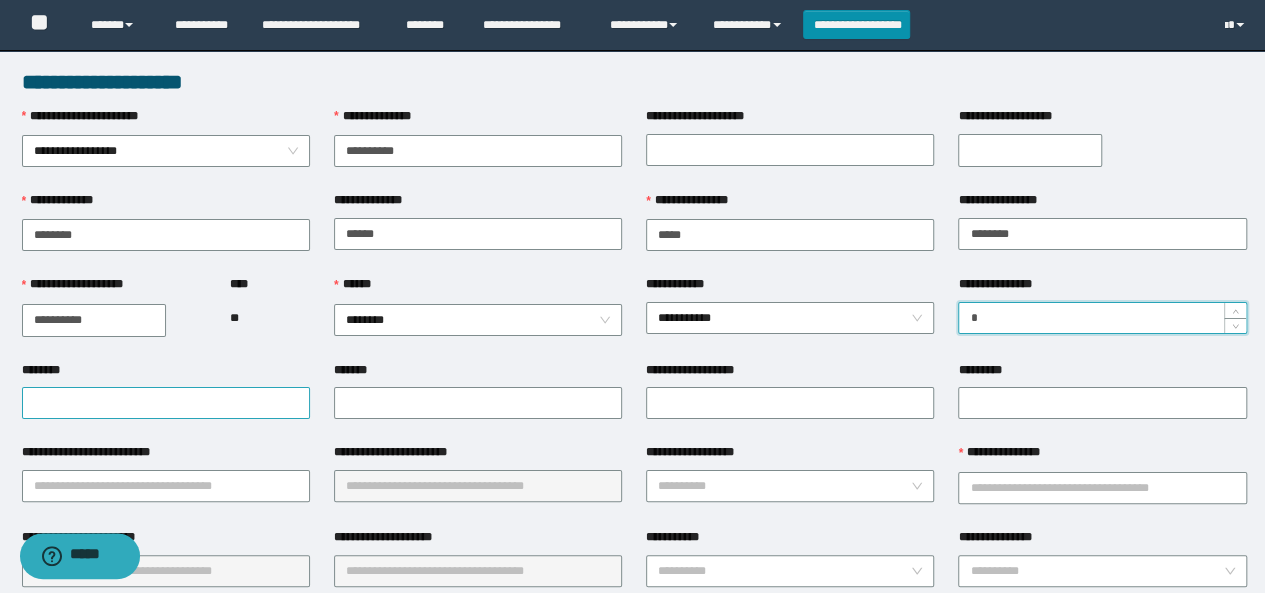 type on "*" 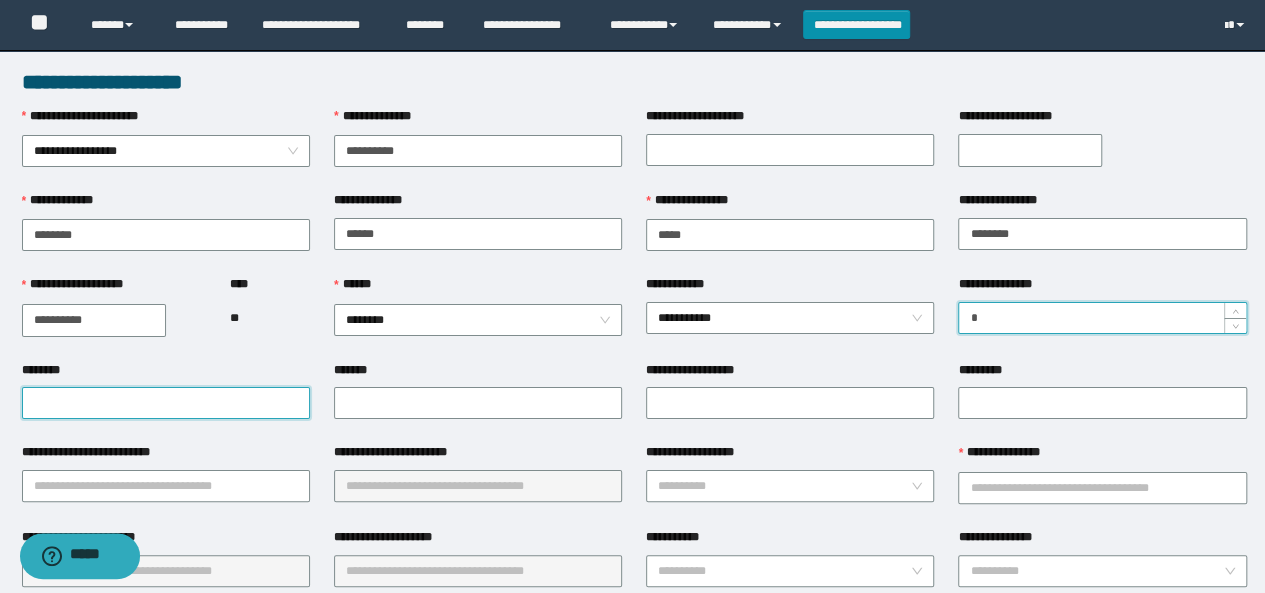 click on "********" at bounding box center (166, 403) 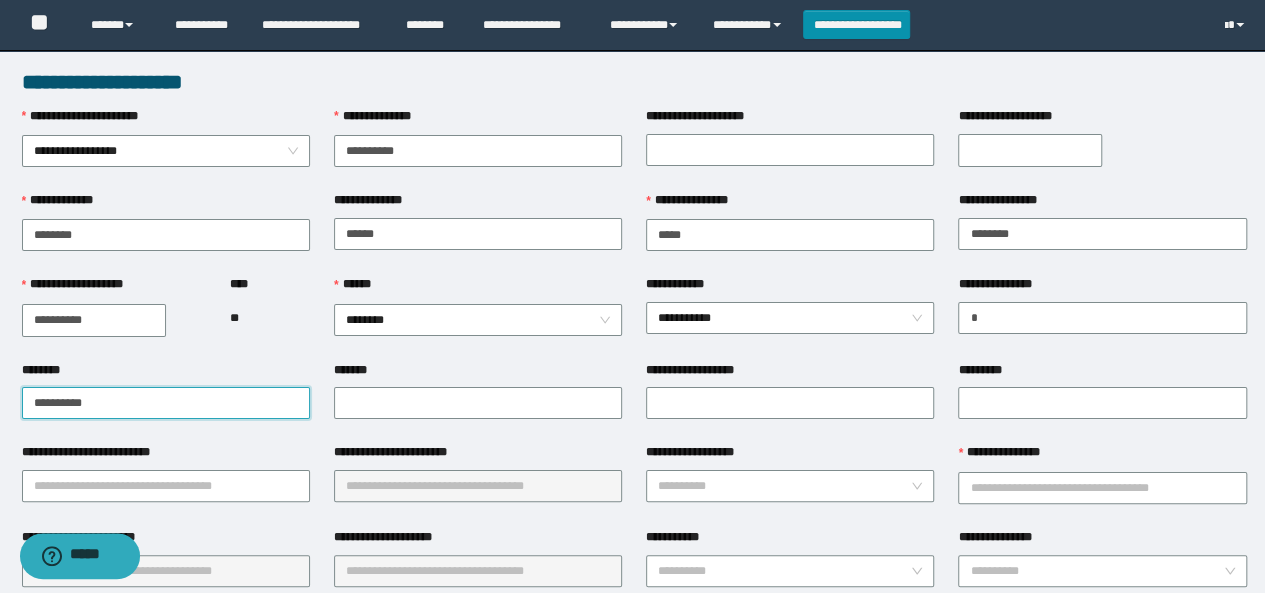 drag, startPoint x: 126, startPoint y: 399, endPoint x: 0, endPoint y: 383, distance: 127.01181 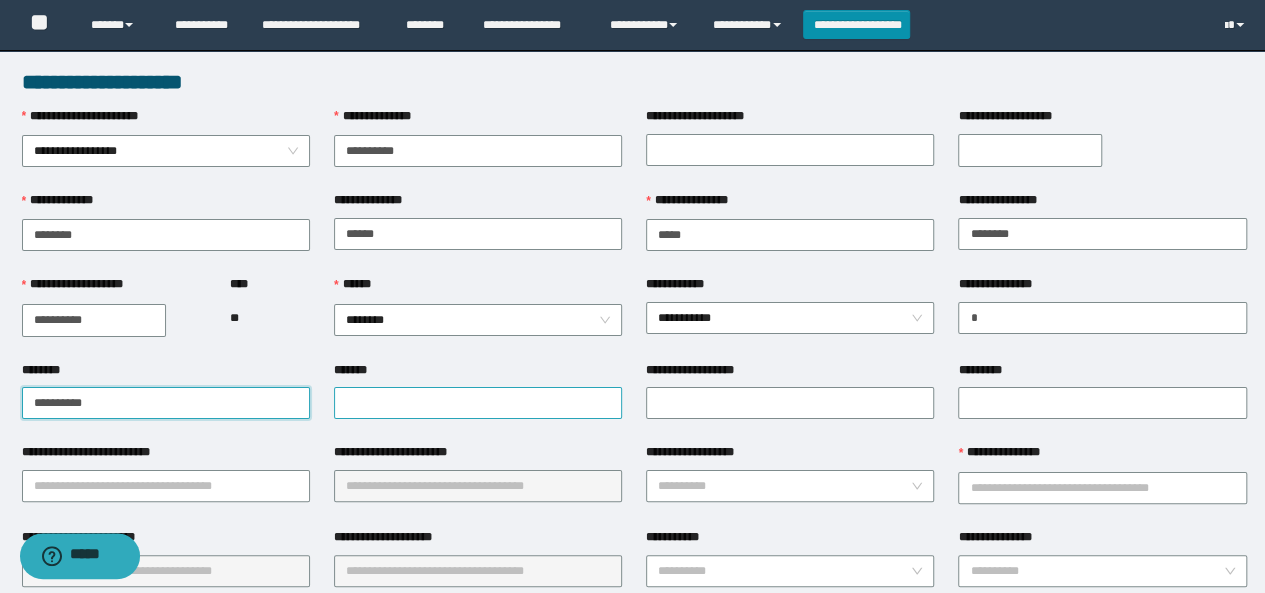 type on "**********" 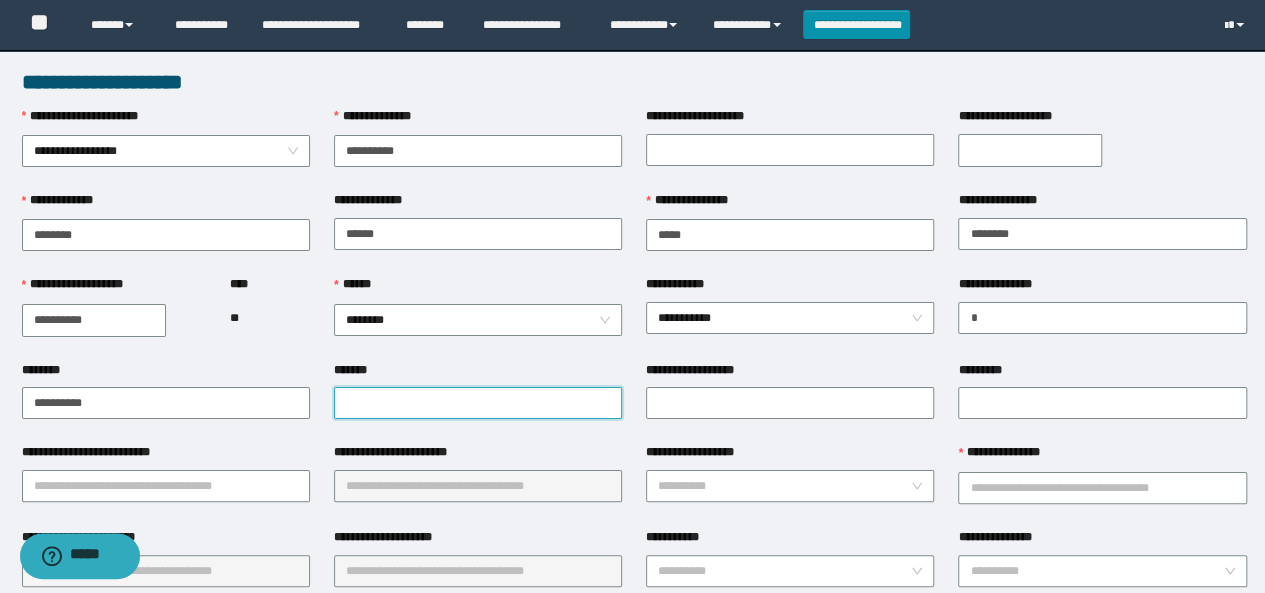 paste on "**********" 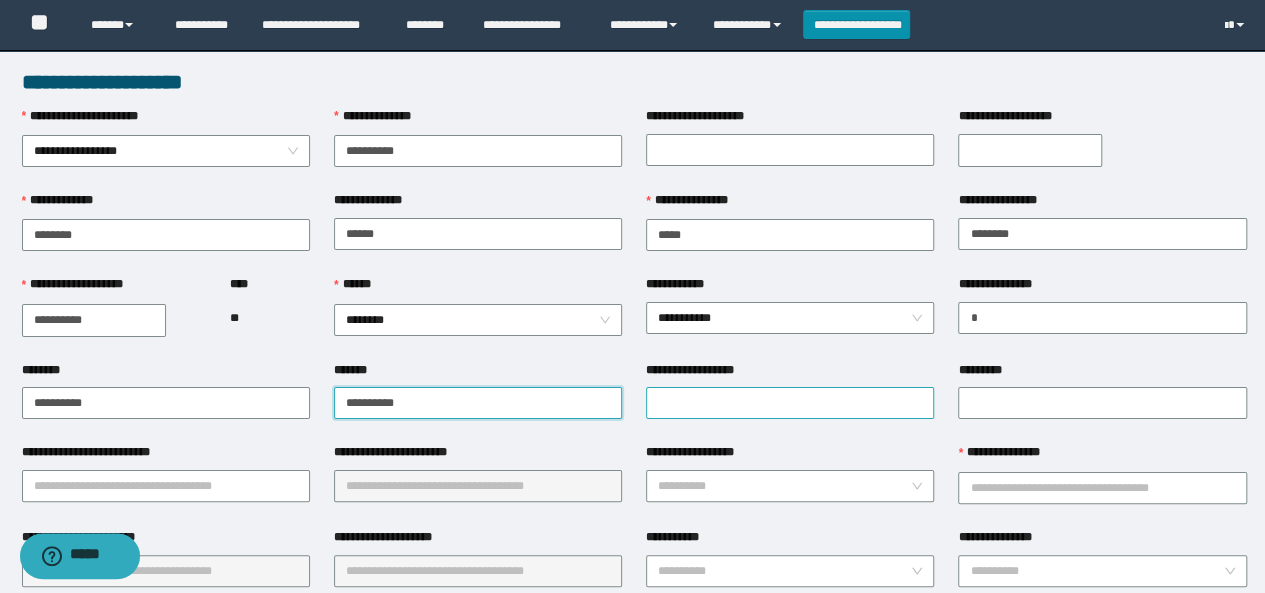 type on "**********" 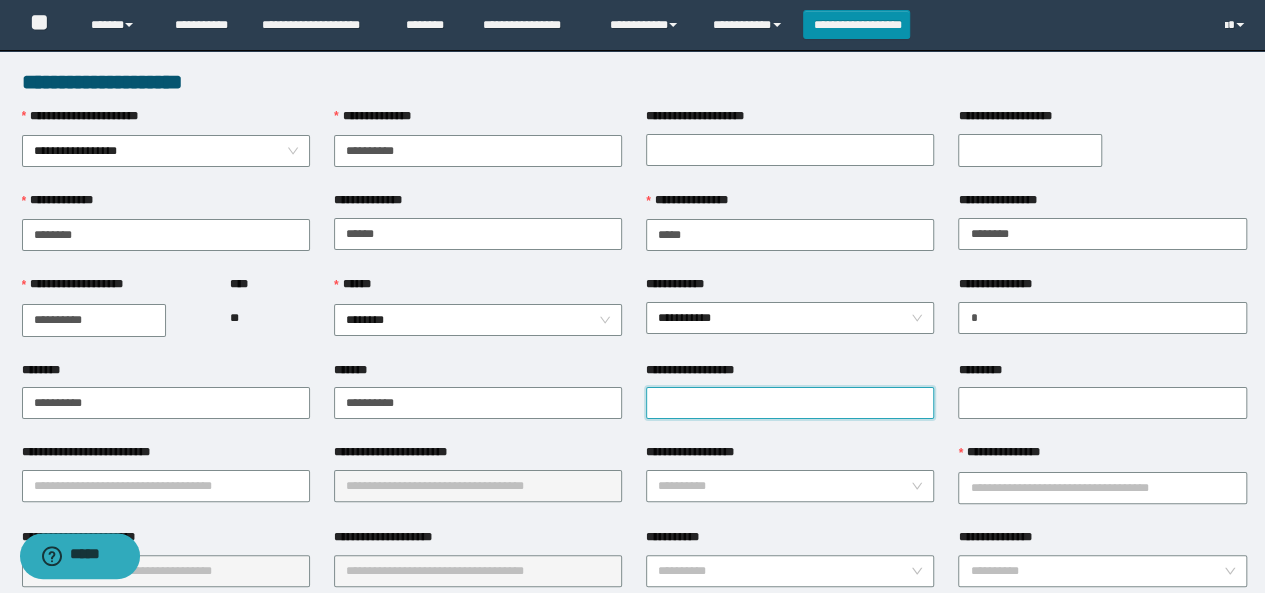 click on "**********" at bounding box center [790, 403] 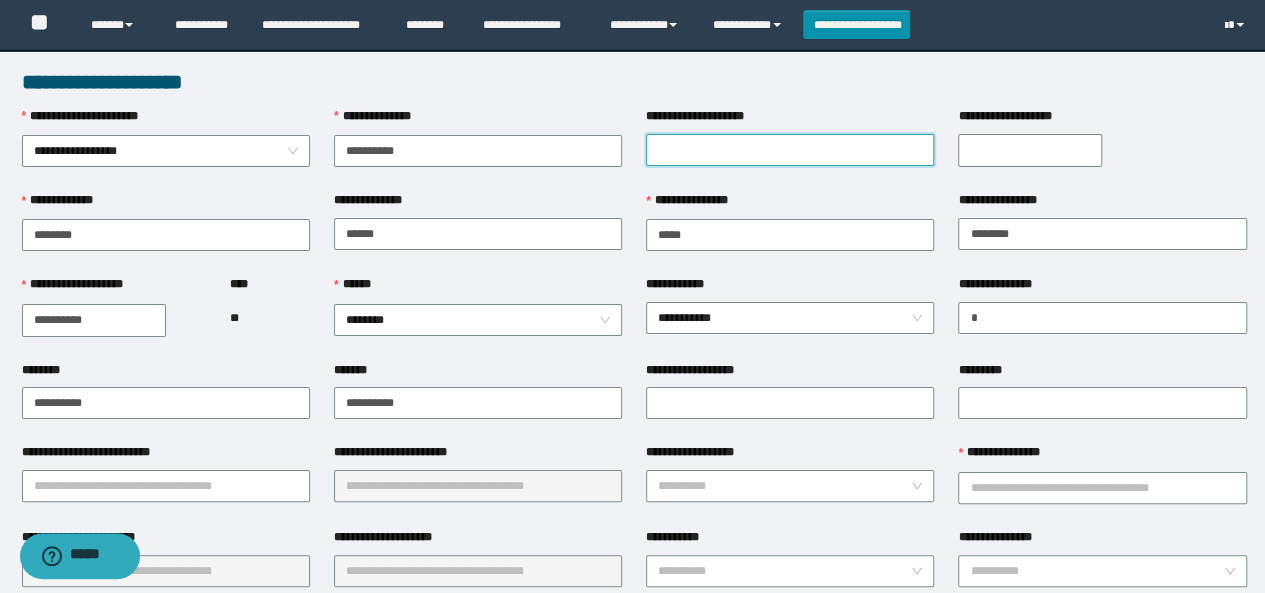 click on "**********" at bounding box center [790, 150] 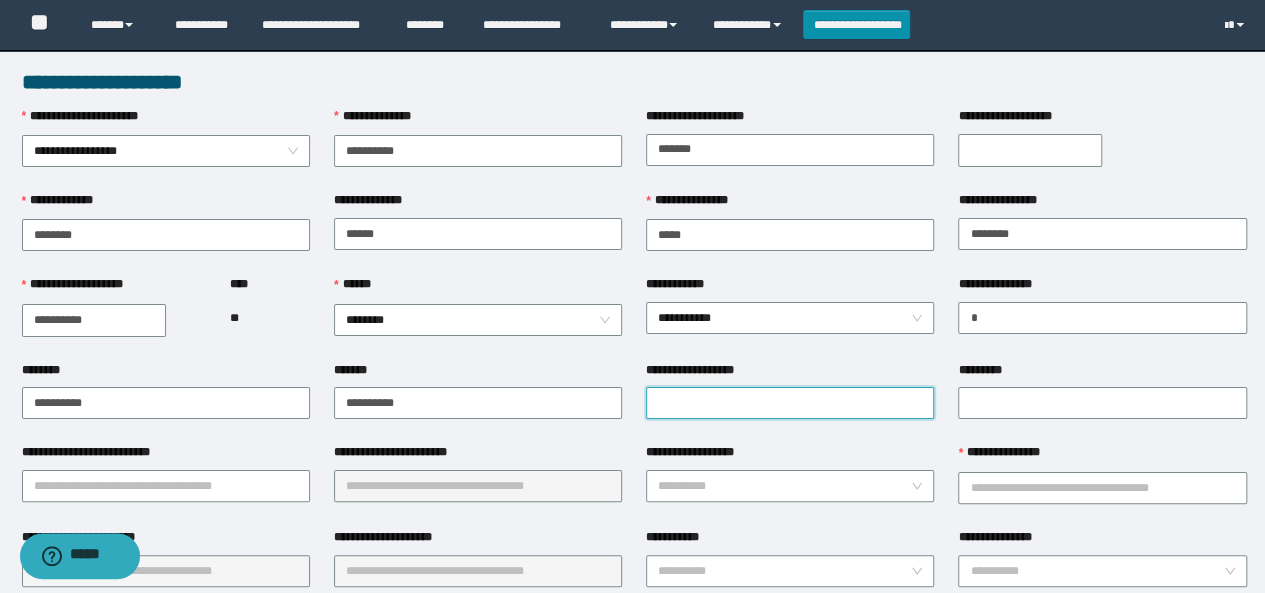 click on "**********" at bounding box center (790, 403) 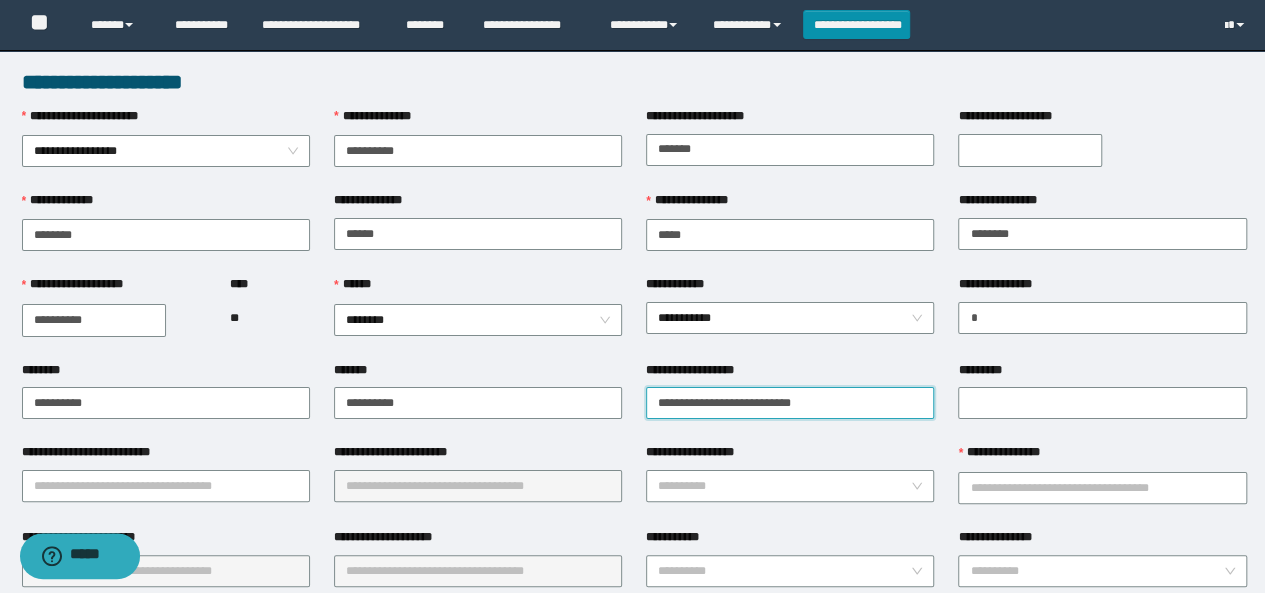 type on "**********" 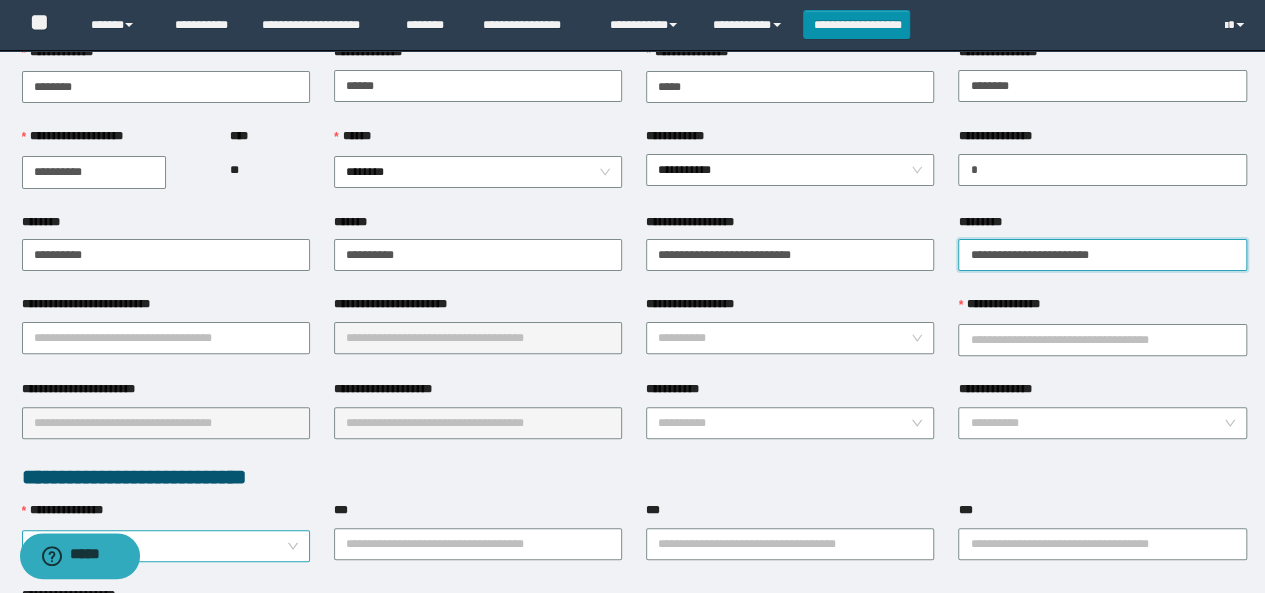 scroll, scrollTop: 400, scrollLeft: 0, axis: vertical 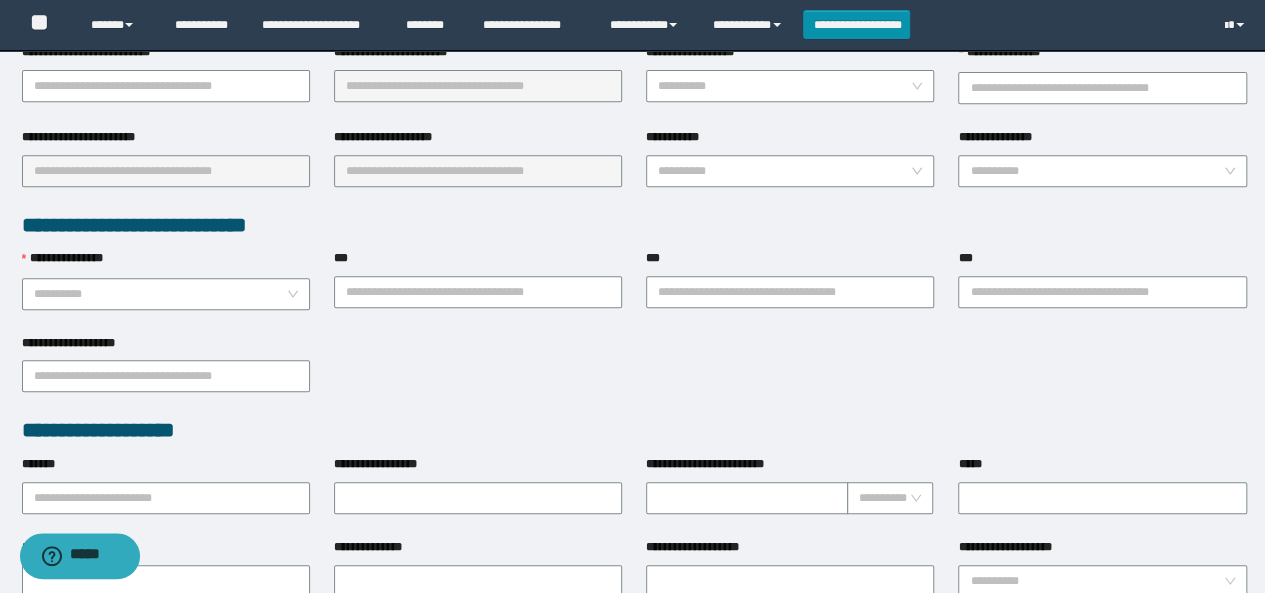 type on "**********" 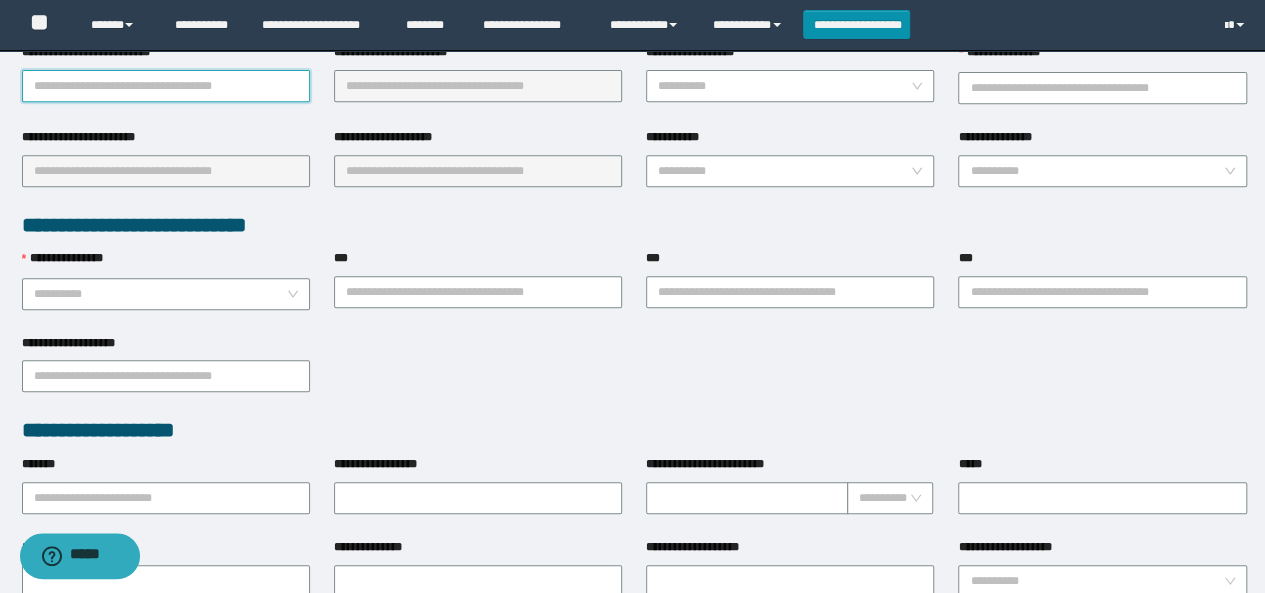 click on "**********" at bounding box center [166, 86] 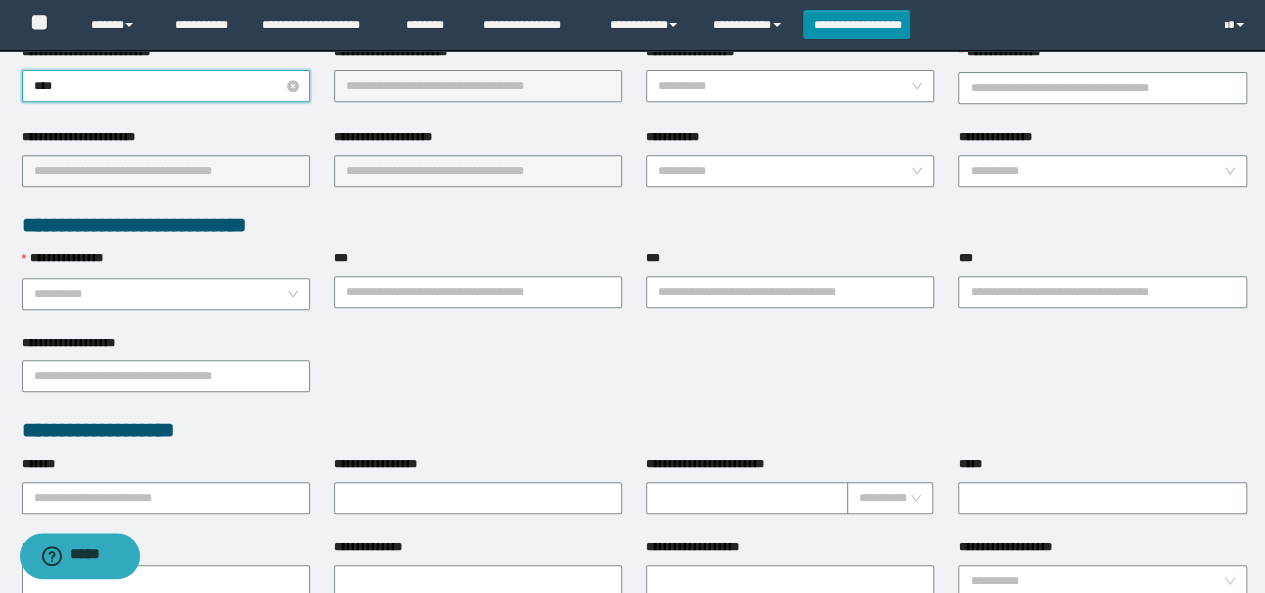 type on "*****" 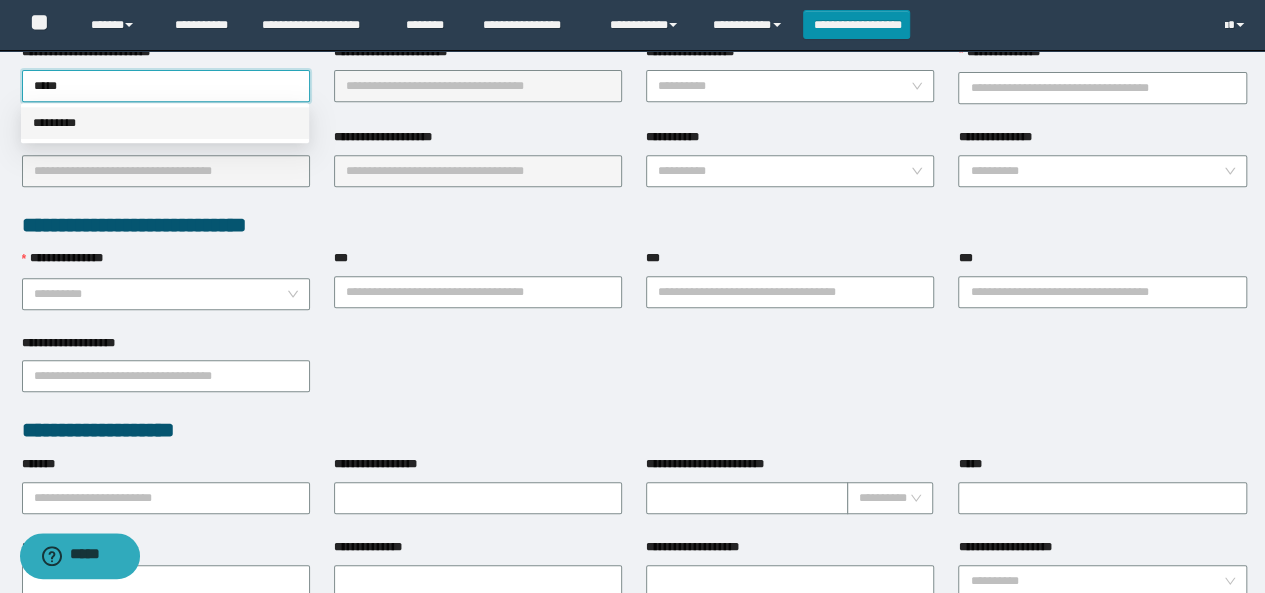 click on "*********" at bounding box center [165, 123] 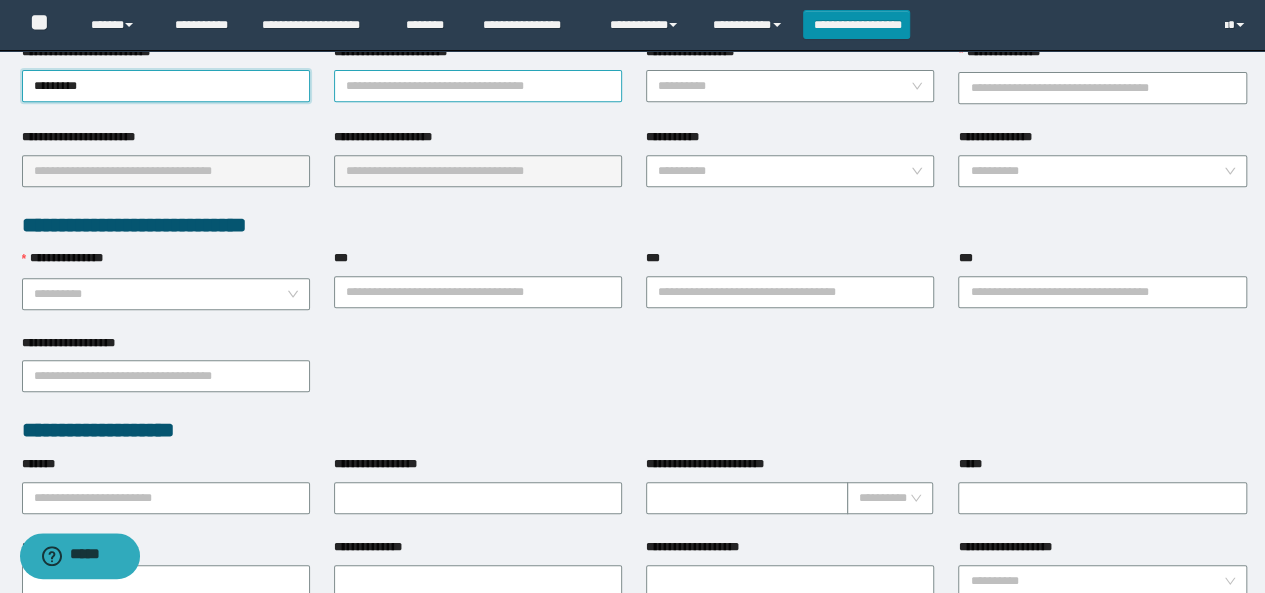 click on "**********" at bounding box center (478, 86) 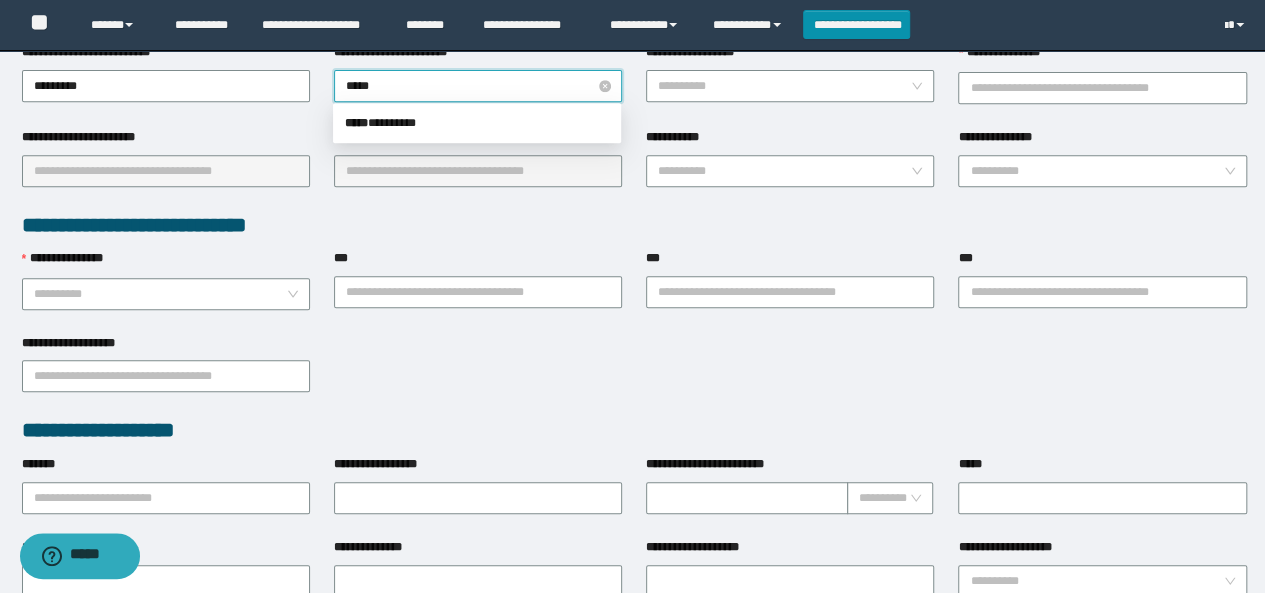 type on "******" 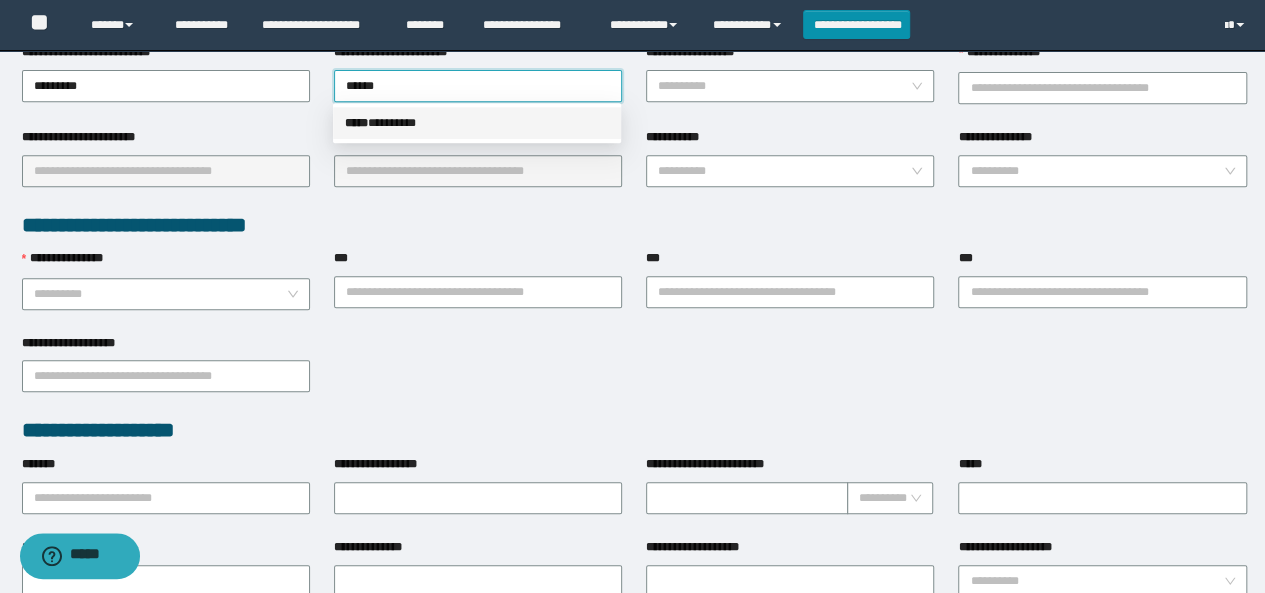 click on "***** * *******" at bounding box center [477, 123] 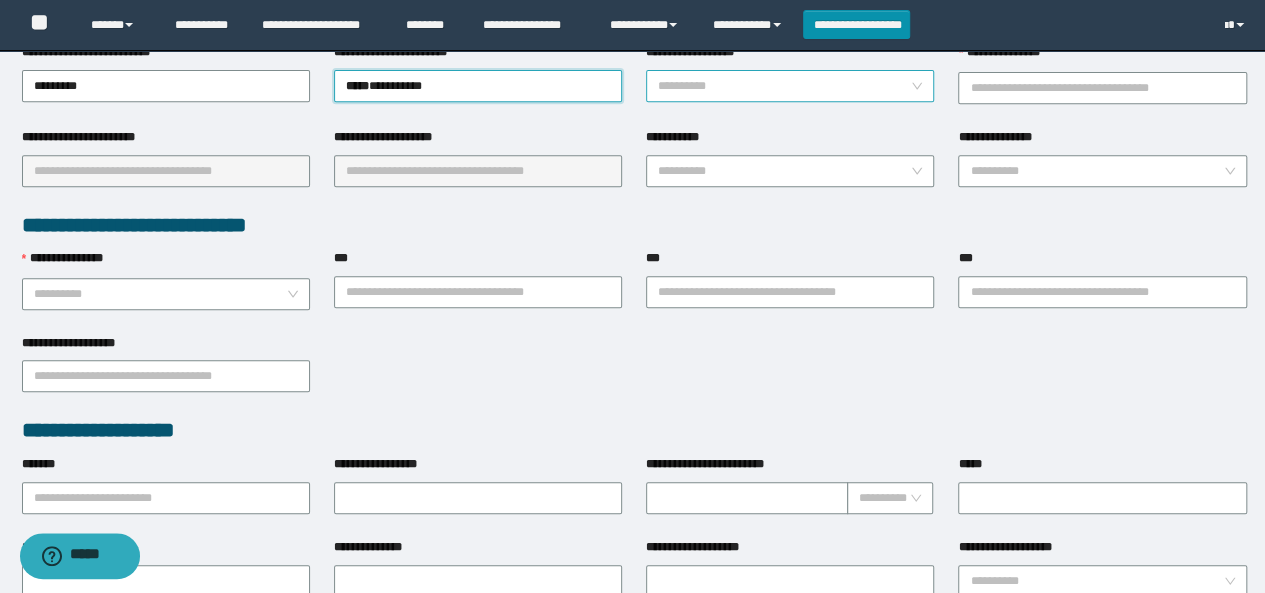 click on "**********" at bounding box center (784, 86) 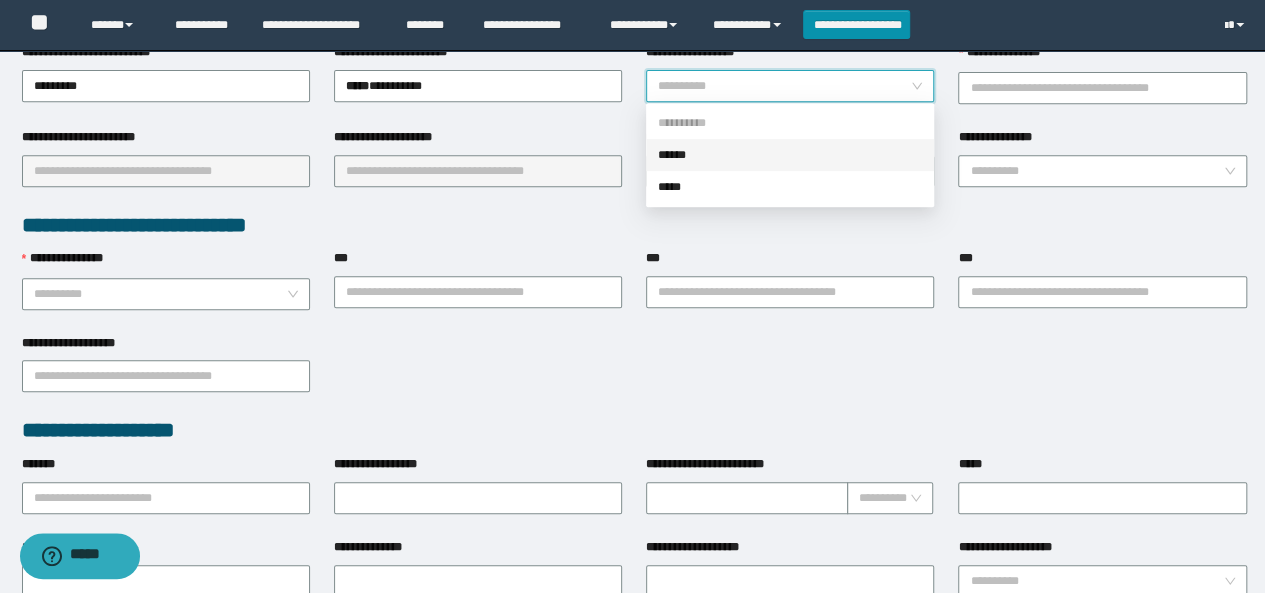 click on "******" at bounding box center (790, 155) 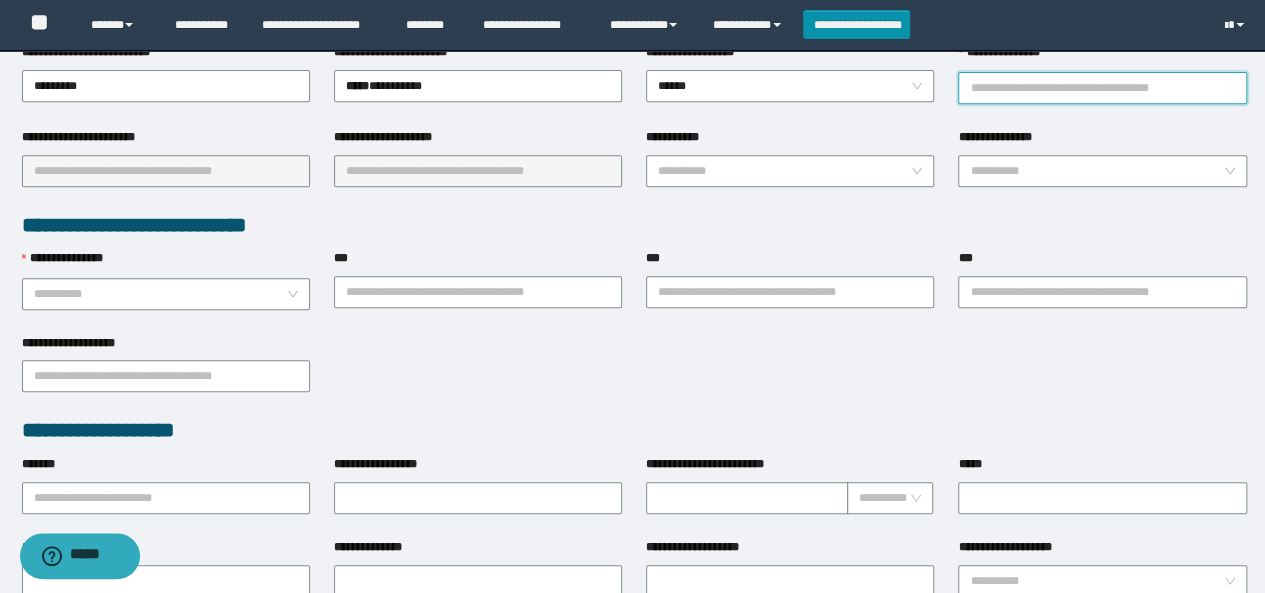 click on "**********" at bounding box center [1102, 88] 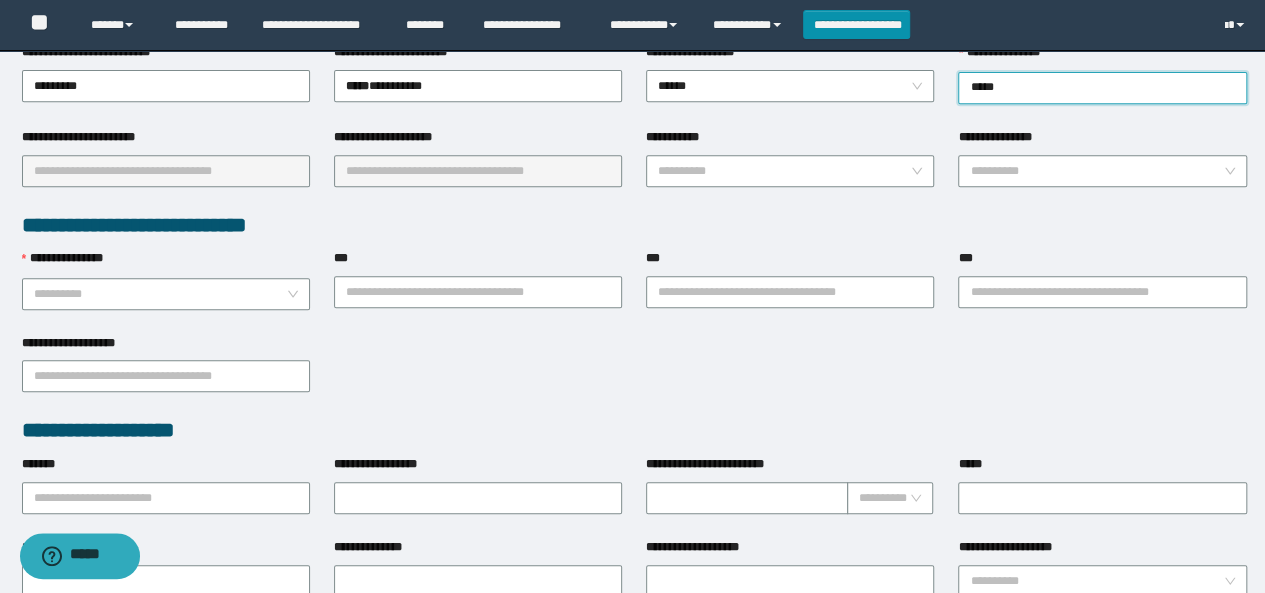 type on "******" 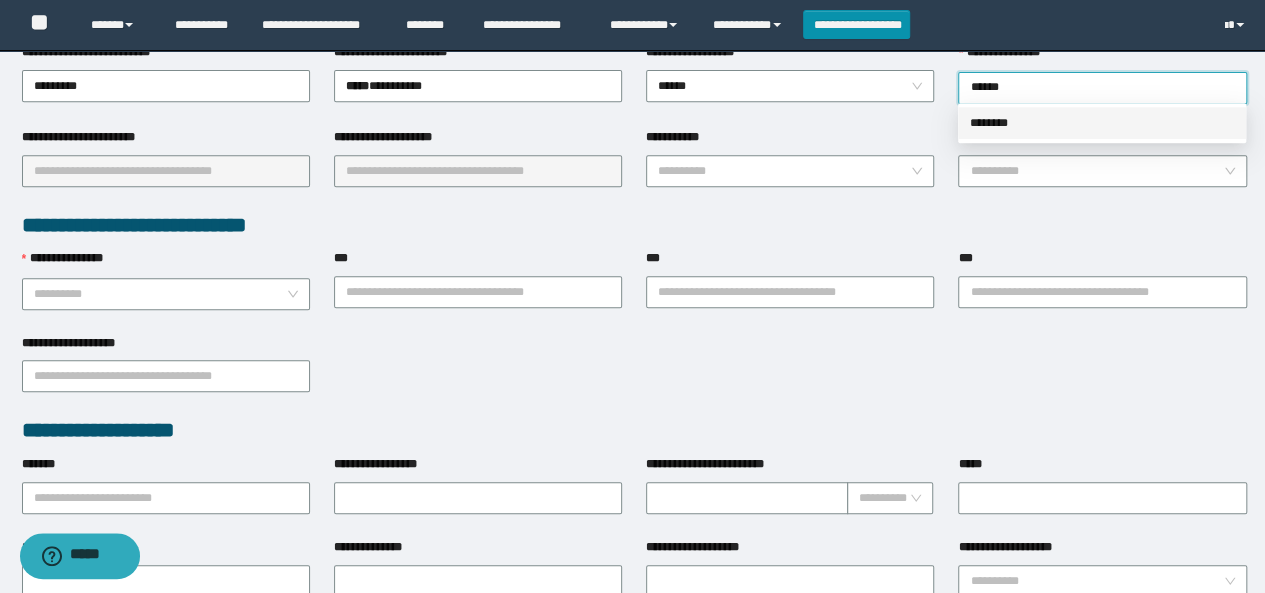 drag, startPoint x: 1002, startPoint y: 126, endPoint x: 838, endPoint y: 143, distance: 164.87874 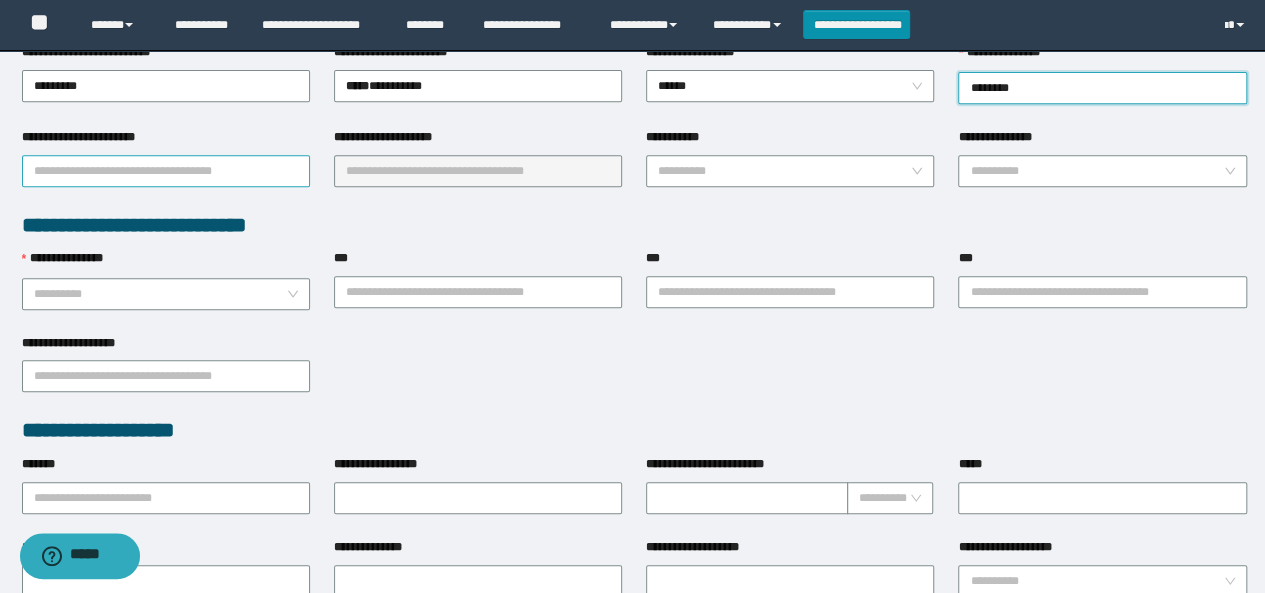 click on "**********" at bounding box center [166, 171] 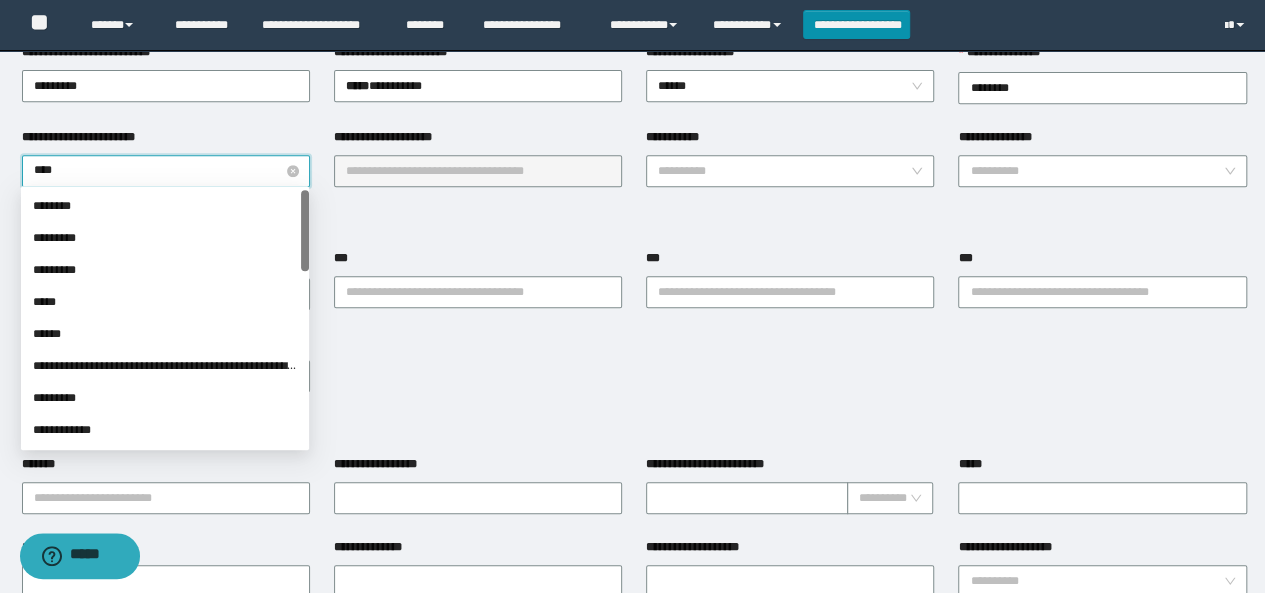 type on "*****" 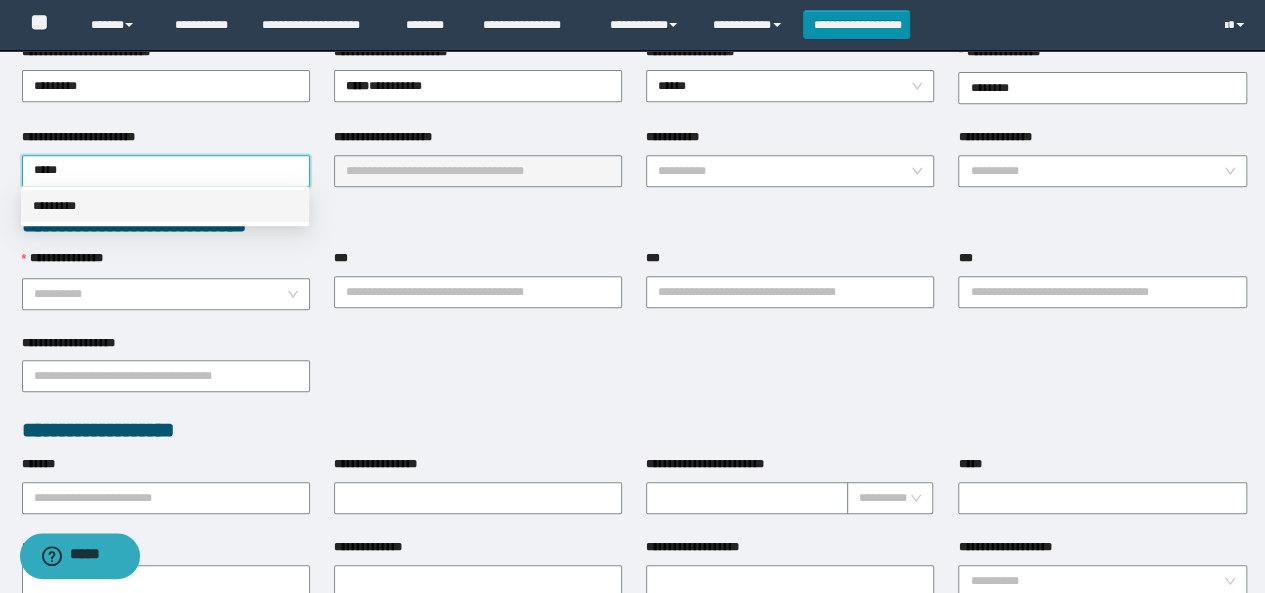 click on "*********" at bounding box center (165, 206) 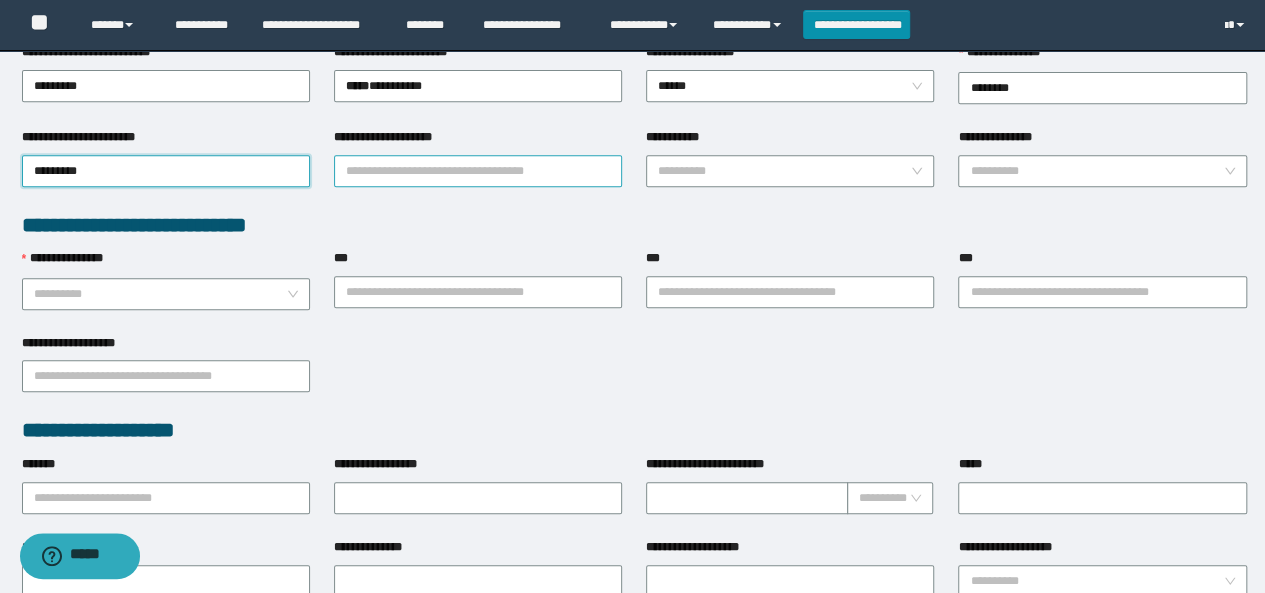 click on "**********" at bounding box center (478, 171) 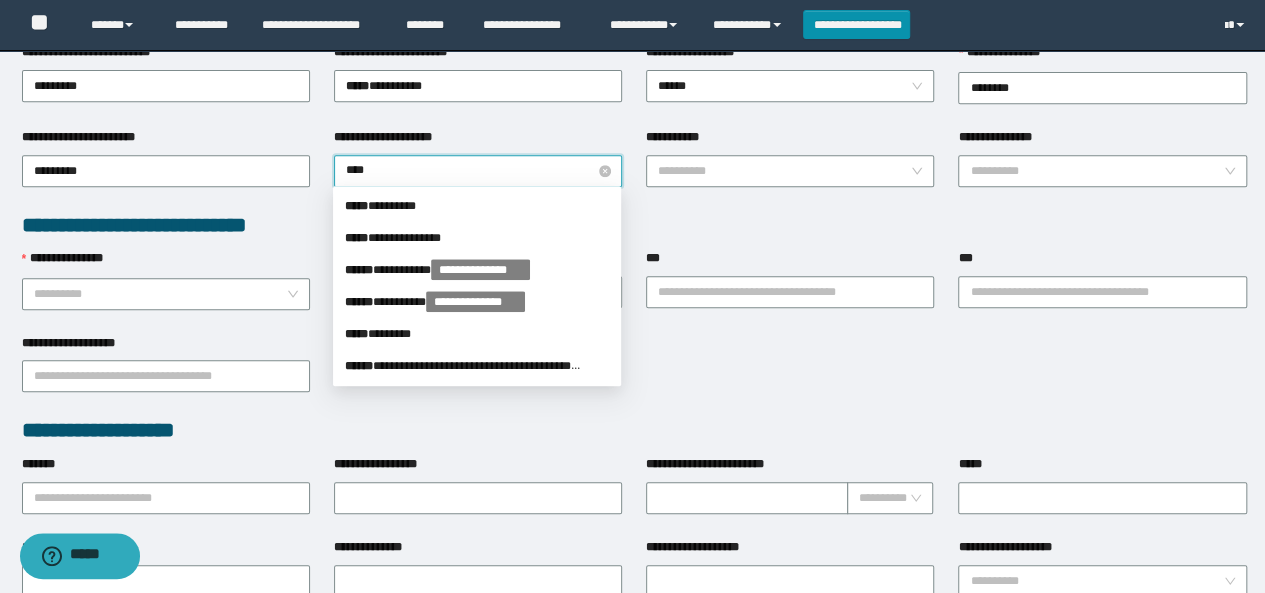 type on "*****" 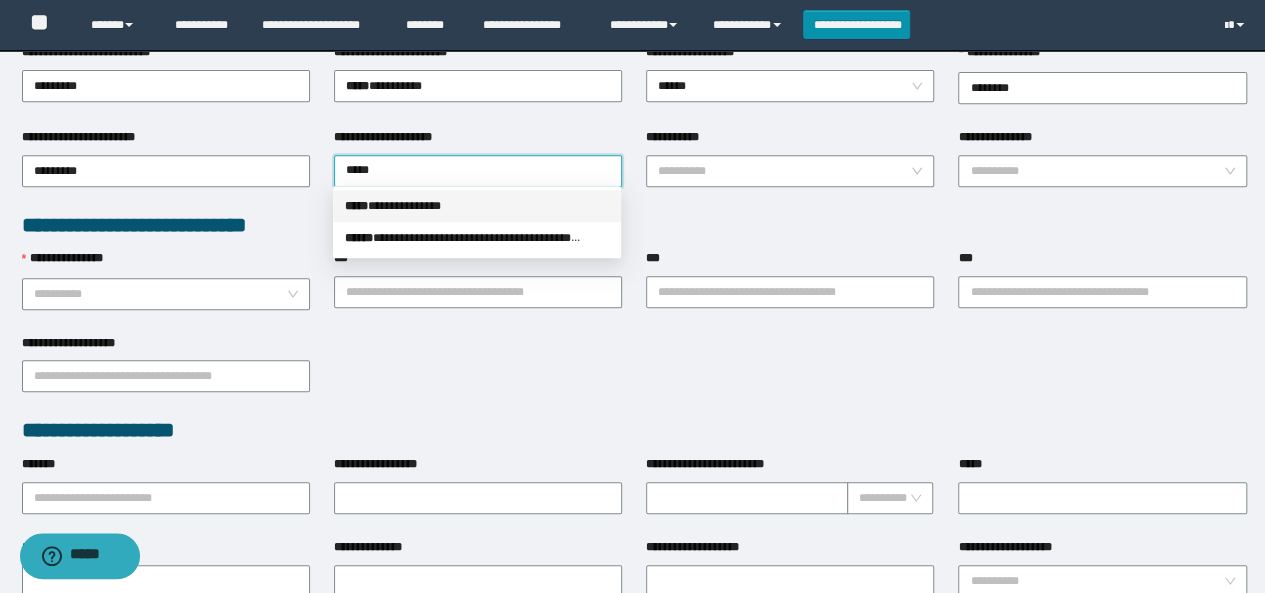 click on "**********" at bounding box center [477, 206] 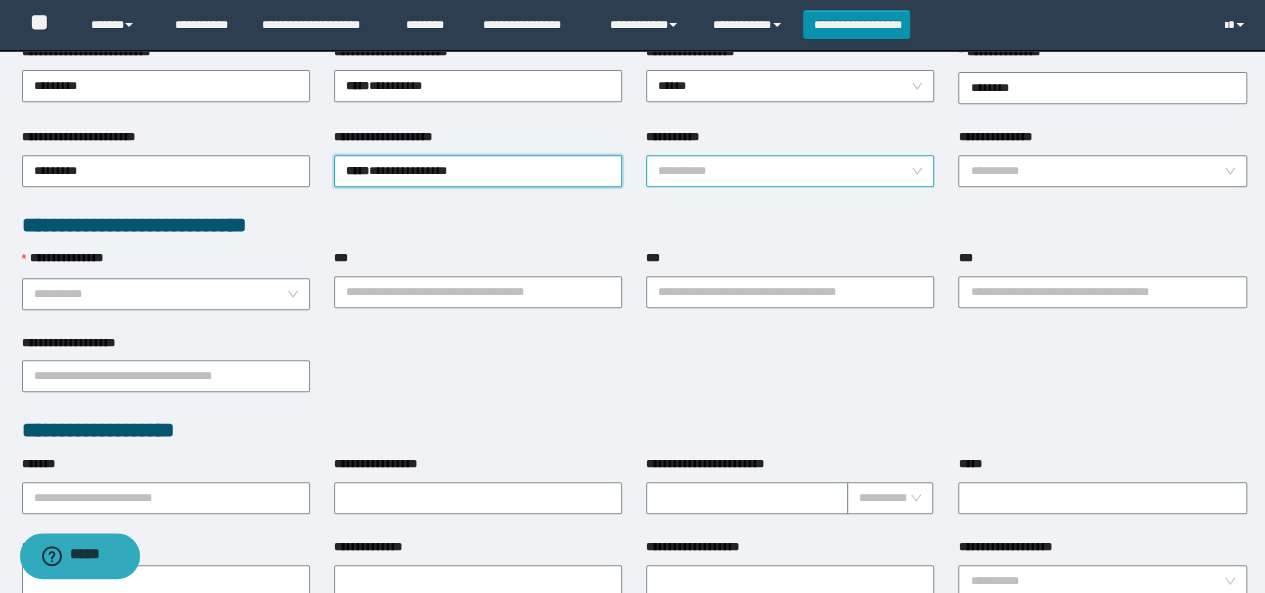 click on "**********" at bounding box center [784, 171] 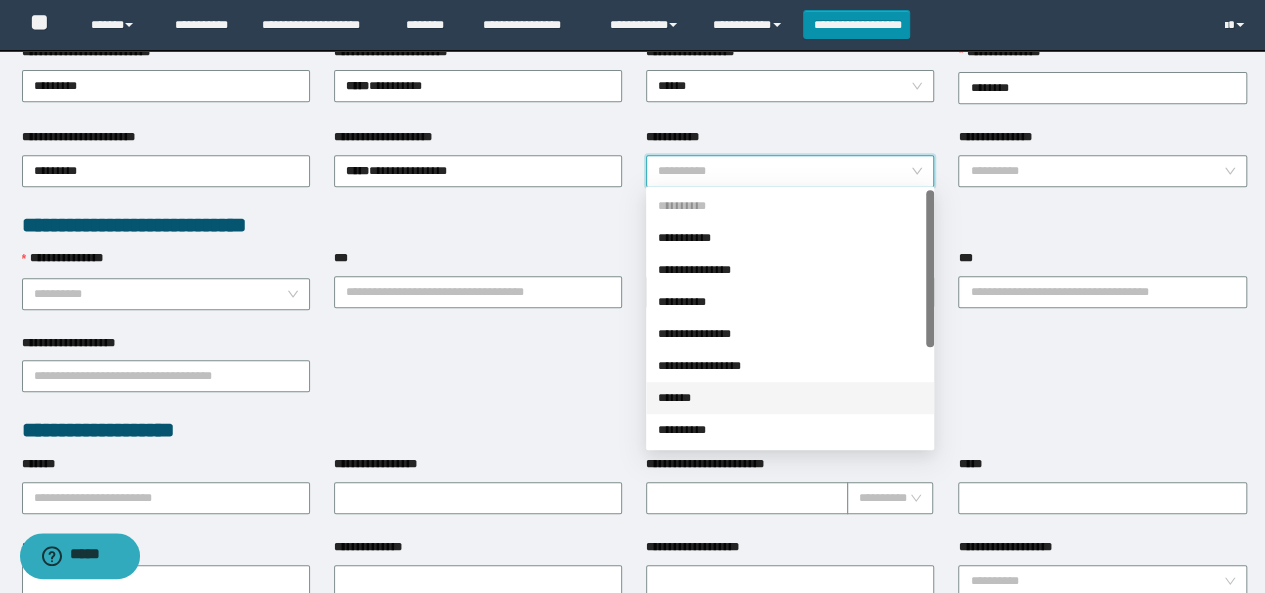 click on "*******" at bounding box center (790, 398) 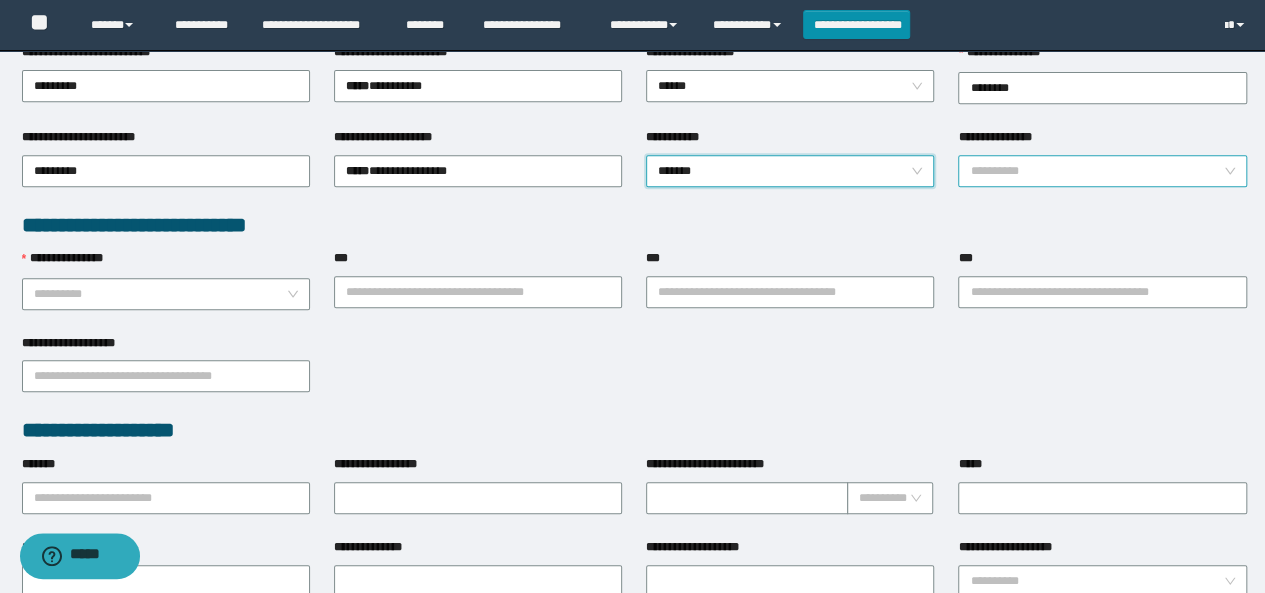 click on "**********" at bounding box center (1096, 171) 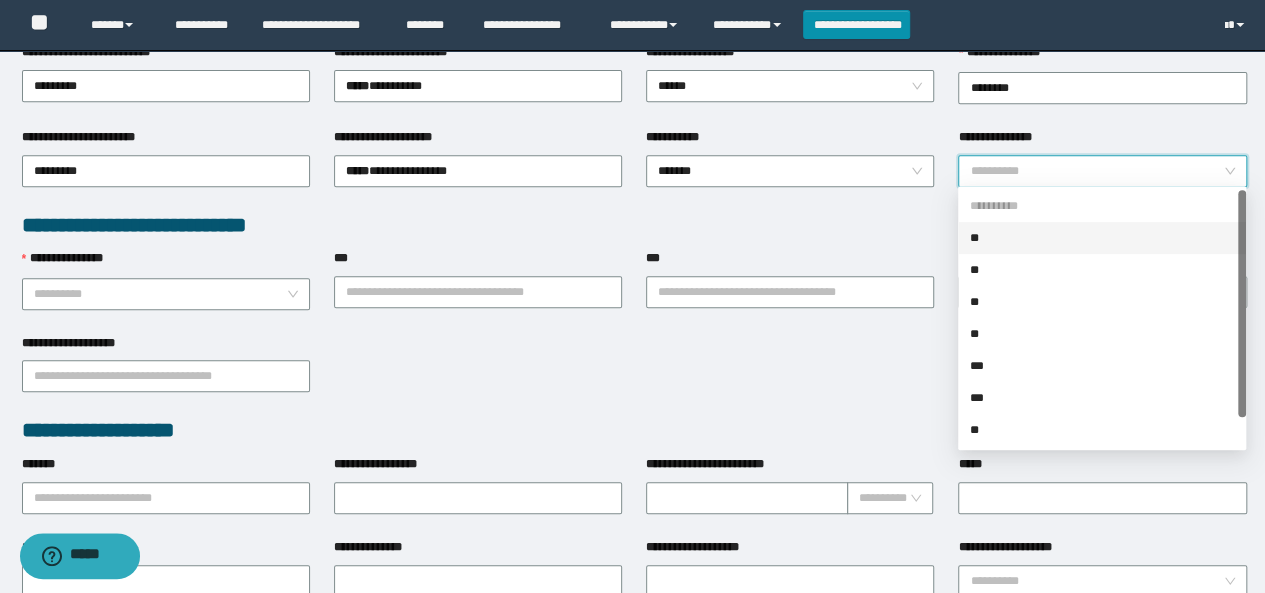 drag, startPoint x: 986, startPoint y: 235, endPoint x: 316, endPoint y: 255, distance: 670.29846 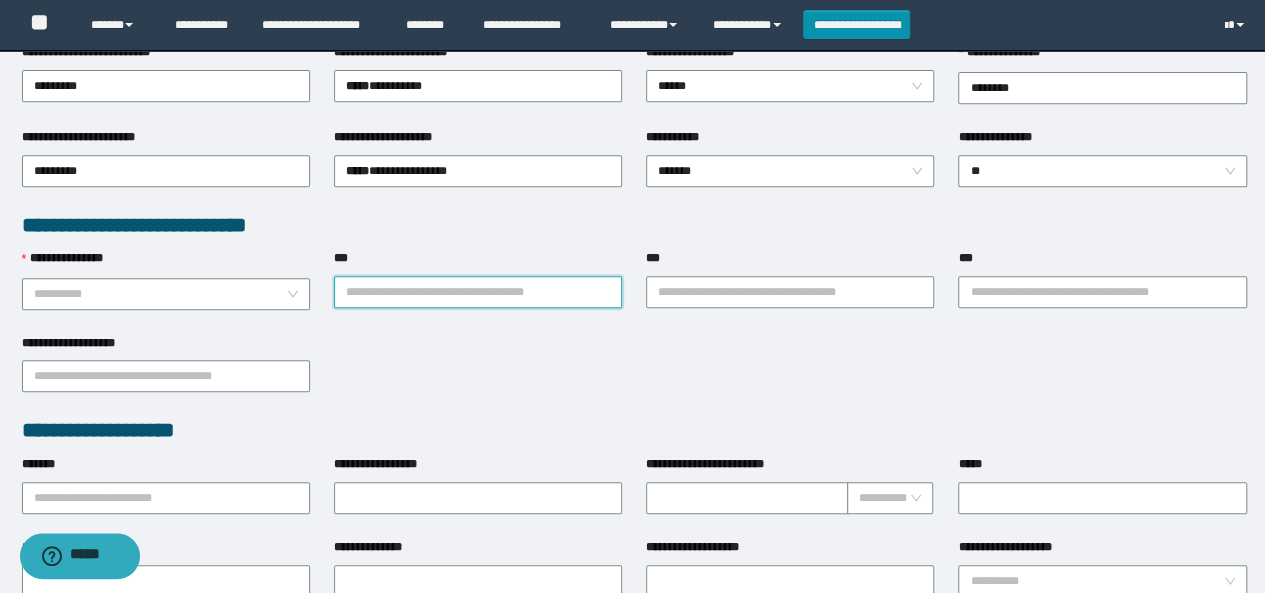 click on "***" at bounding box center [478, 292] 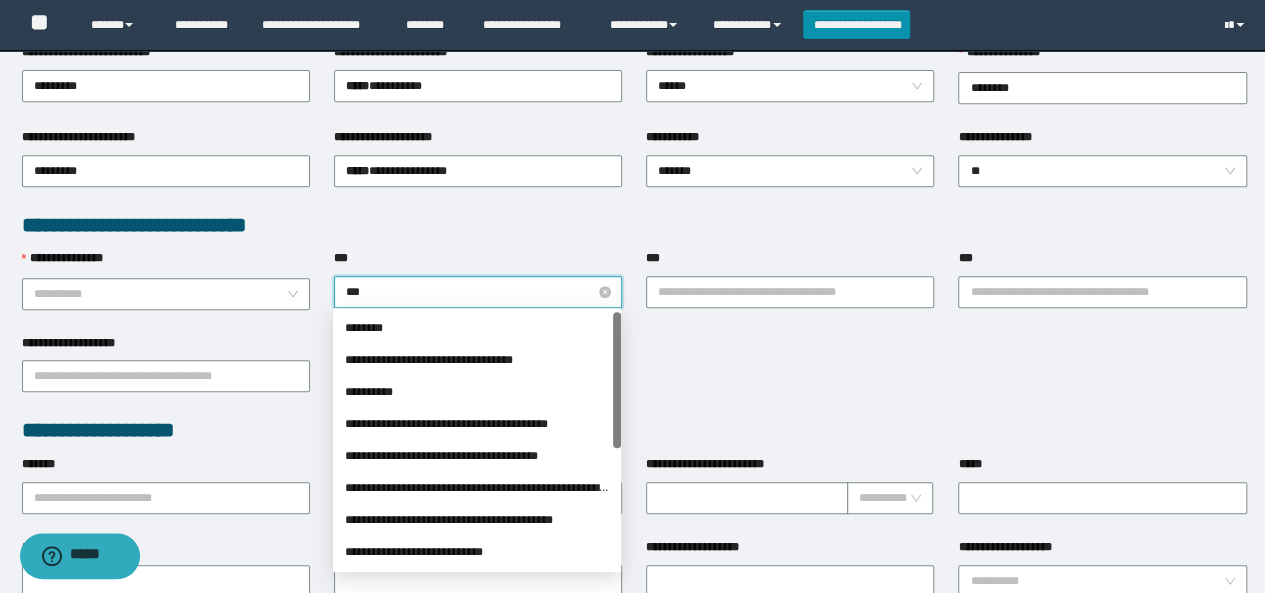 type on "****" 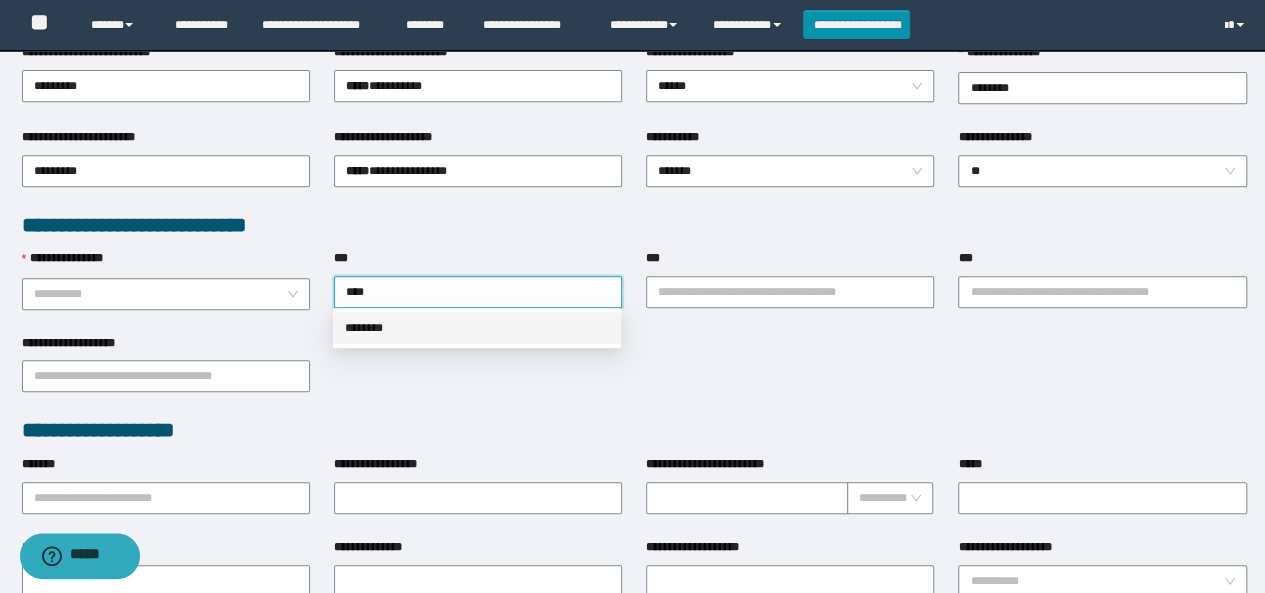 click on "********" at bounding box center (477, 328) 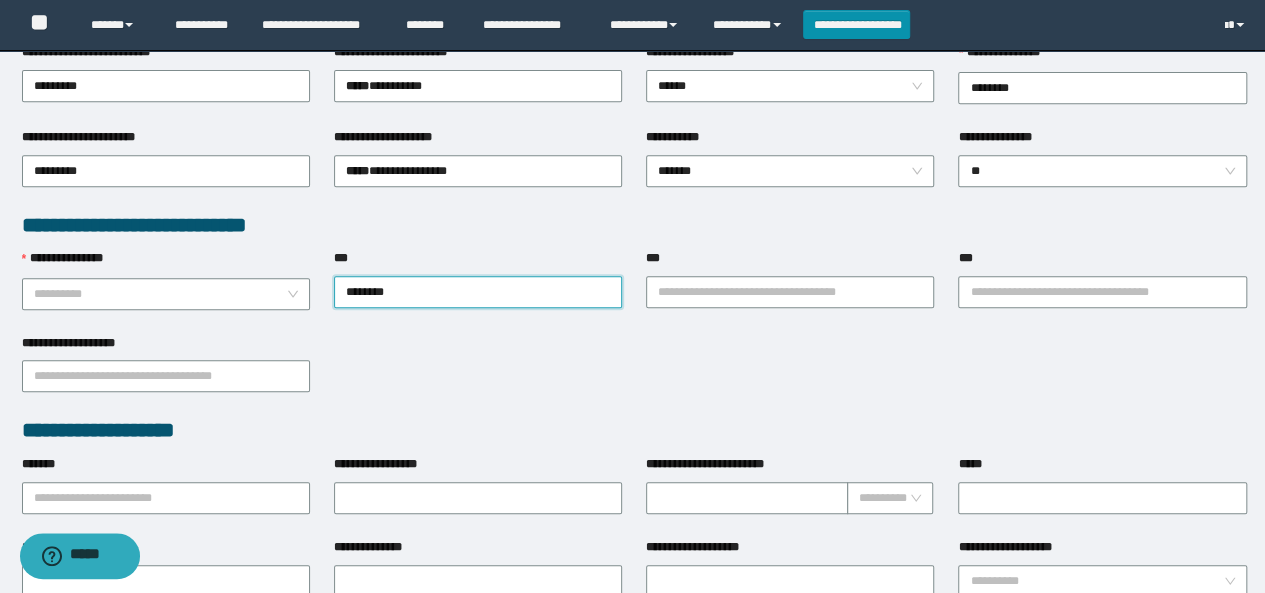 drag, startPoint x: 712, startPoint y: 293, endPoint x: 668, endPoint y: 339, distance: 63.655323 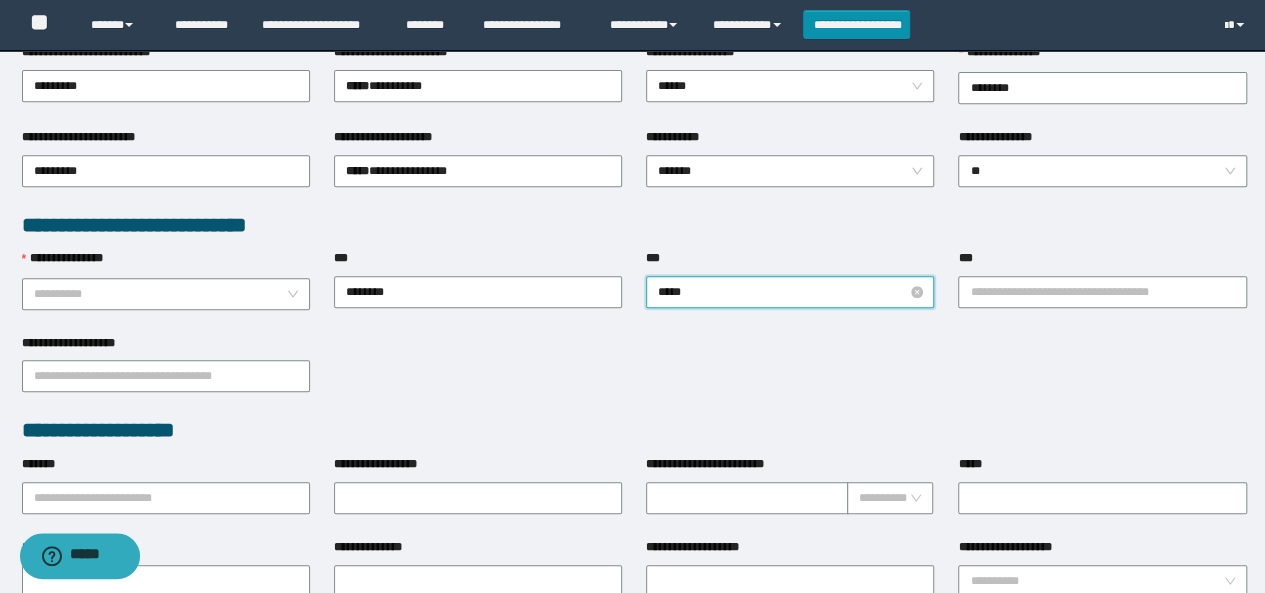 click on "*****" at bounding box center [790, 292] 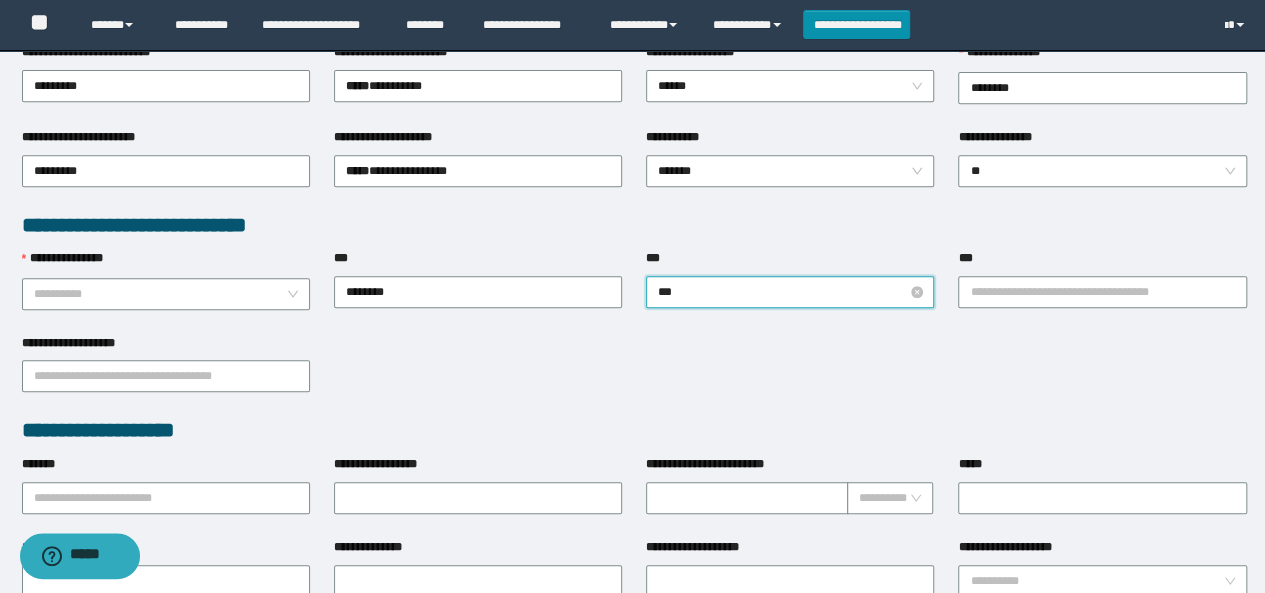type on "****" 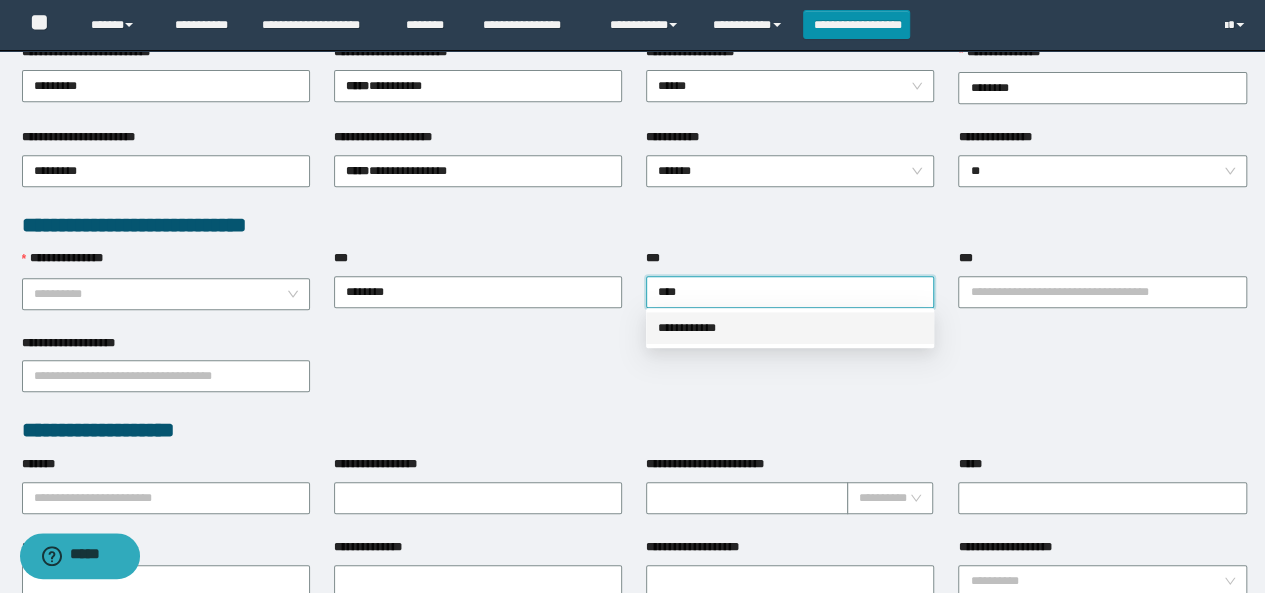 drag, startPoint x: 676, startPoint y: 317, endPoint x: 972, endPoint y: 319, distance: 296.00674 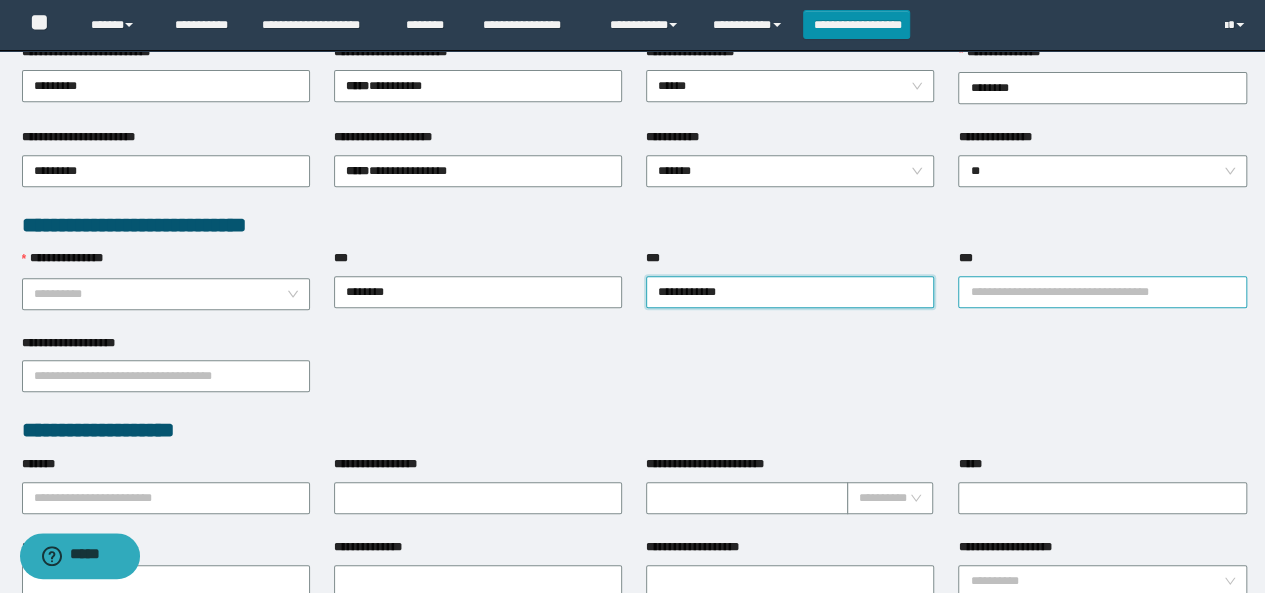 click on "***" at bounding box center (1102, 292) 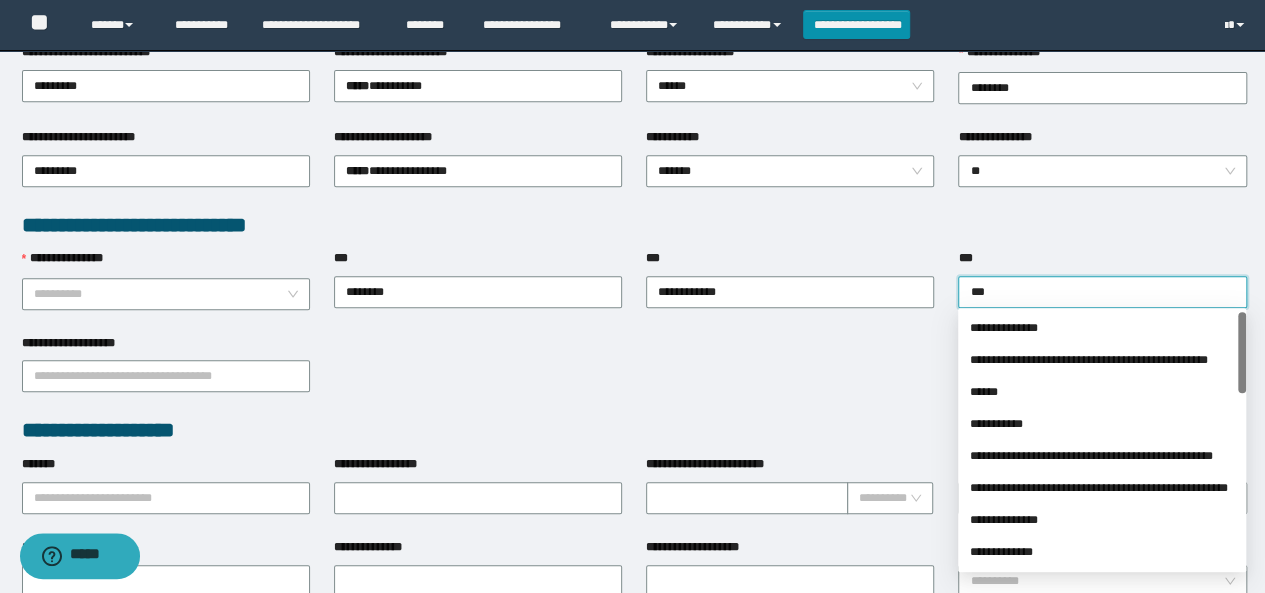 type on "****" 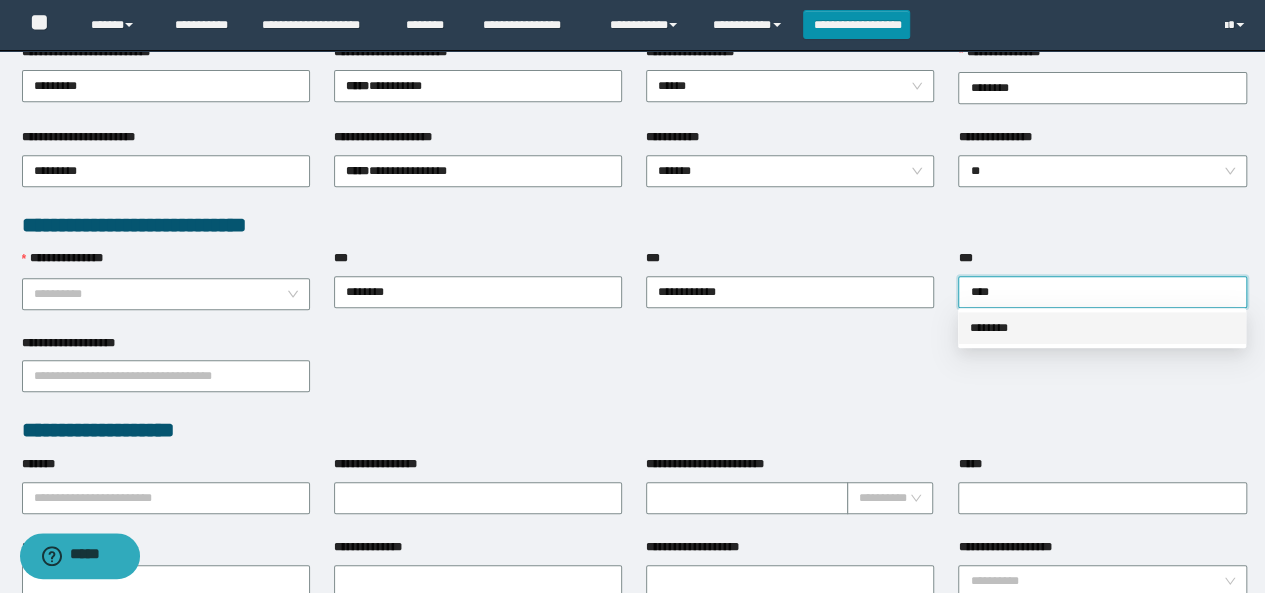 drag, startPoint x: 1001, startPoint y: 327, endPoint x: 66, endPoint y: 189, distance: 945.1291 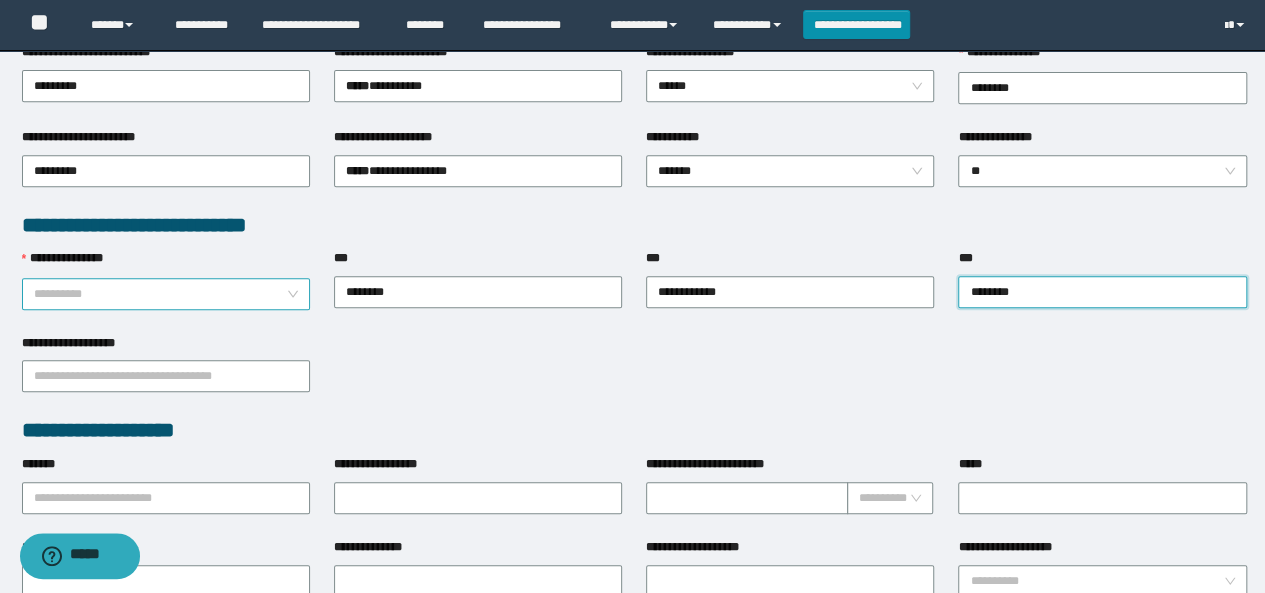 click on "**********" at bounding box center [160, 294] 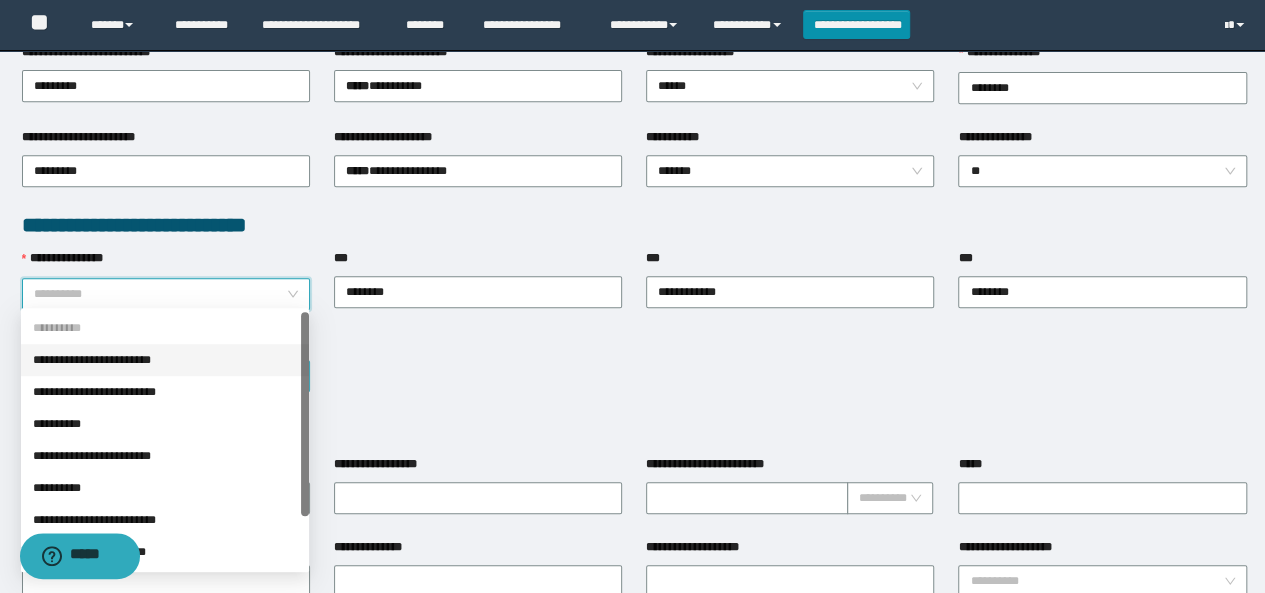 click on "**********" at bounding box center [165, 360] 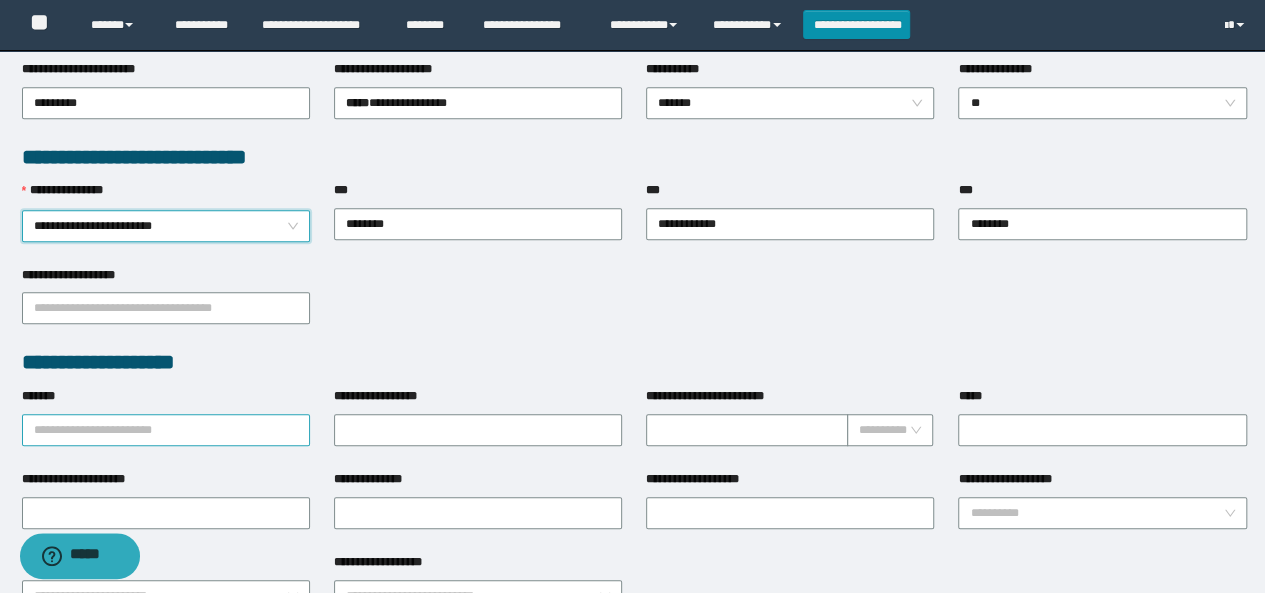 scroll, scrollTop: 500, scrollLeft: 0, axis: vertical 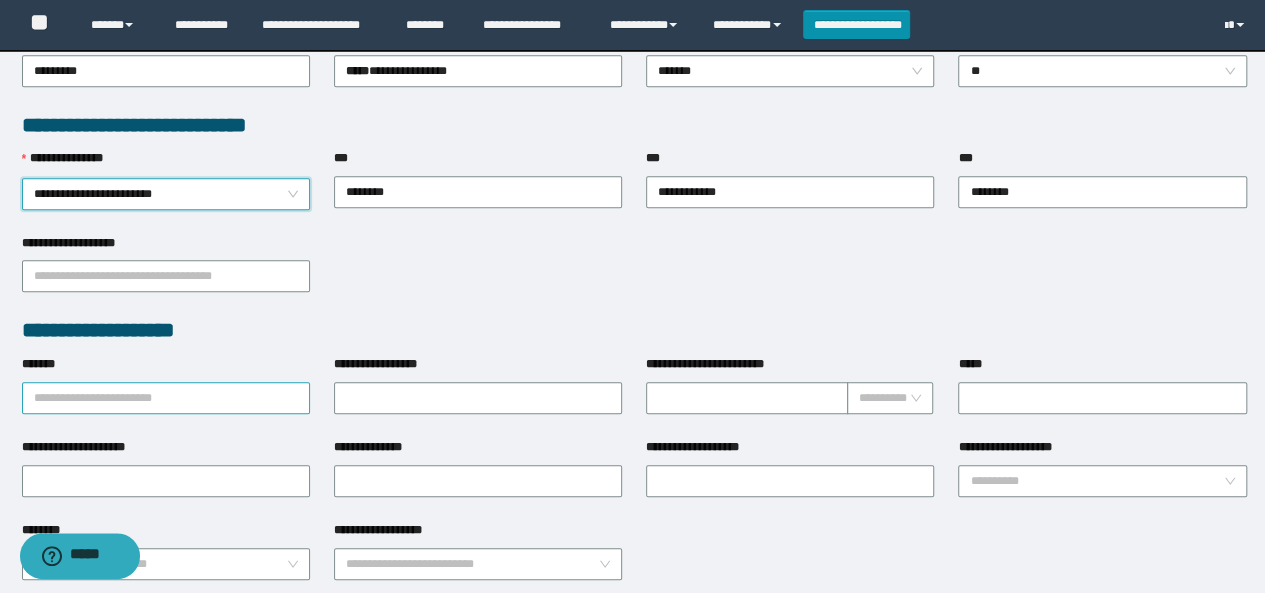 click on "*******" at bounding box center (166, 398) 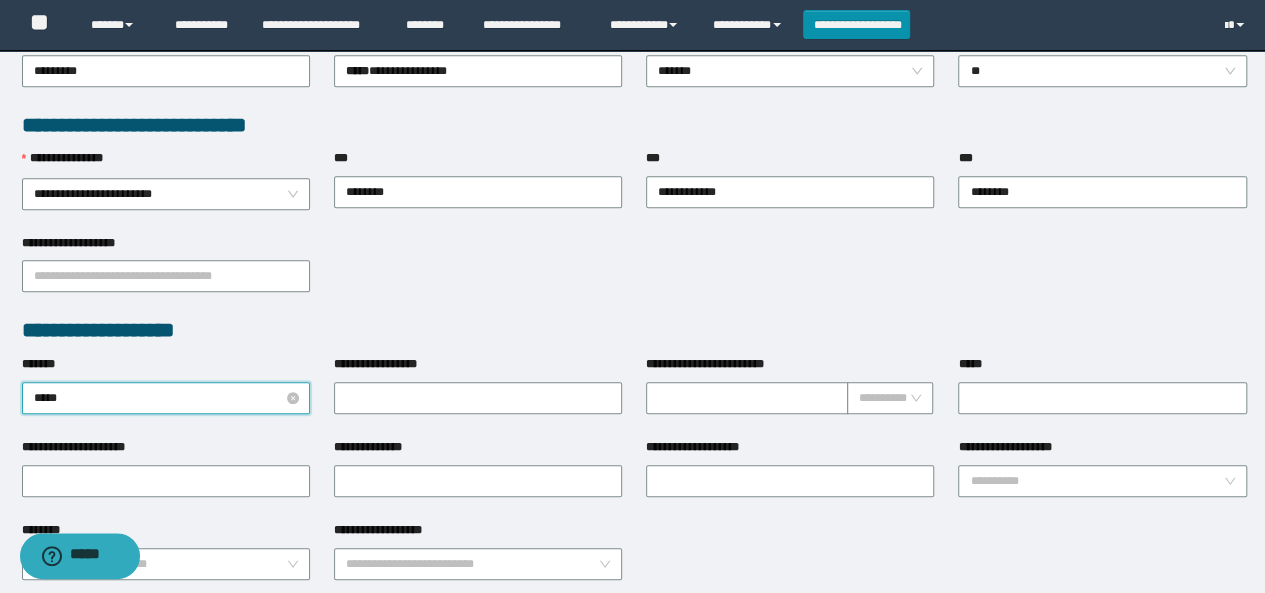 type on "******" 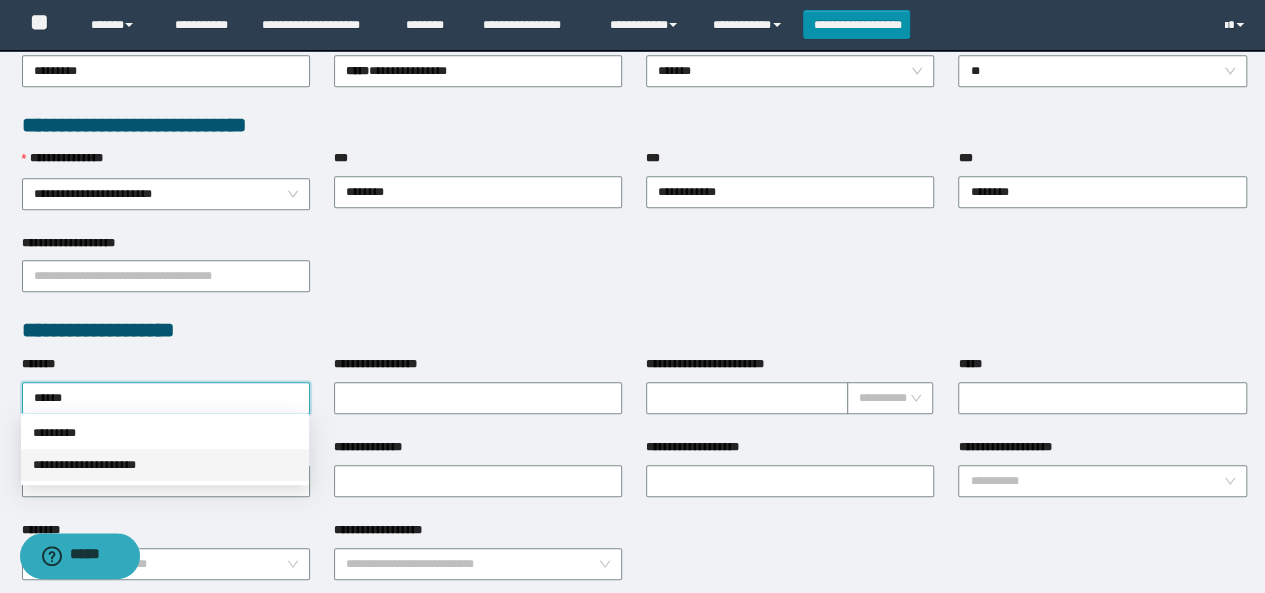 click on "**********" at bounding box center (165, 465) 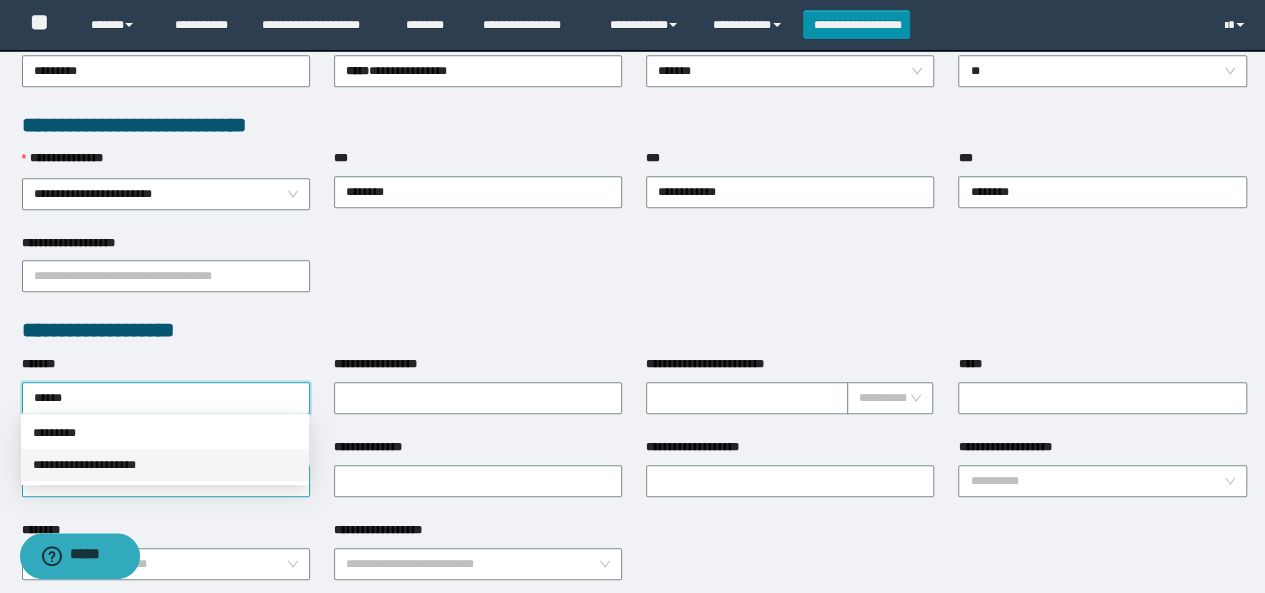 type 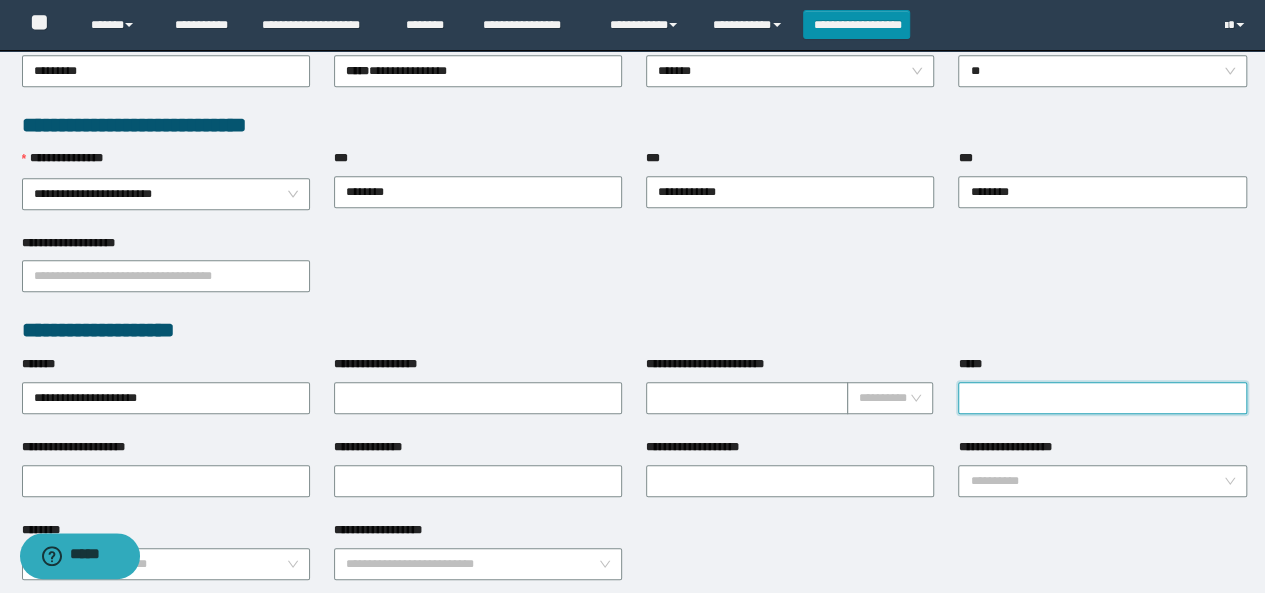 click on "*****" at bounding box center (1102, 398) 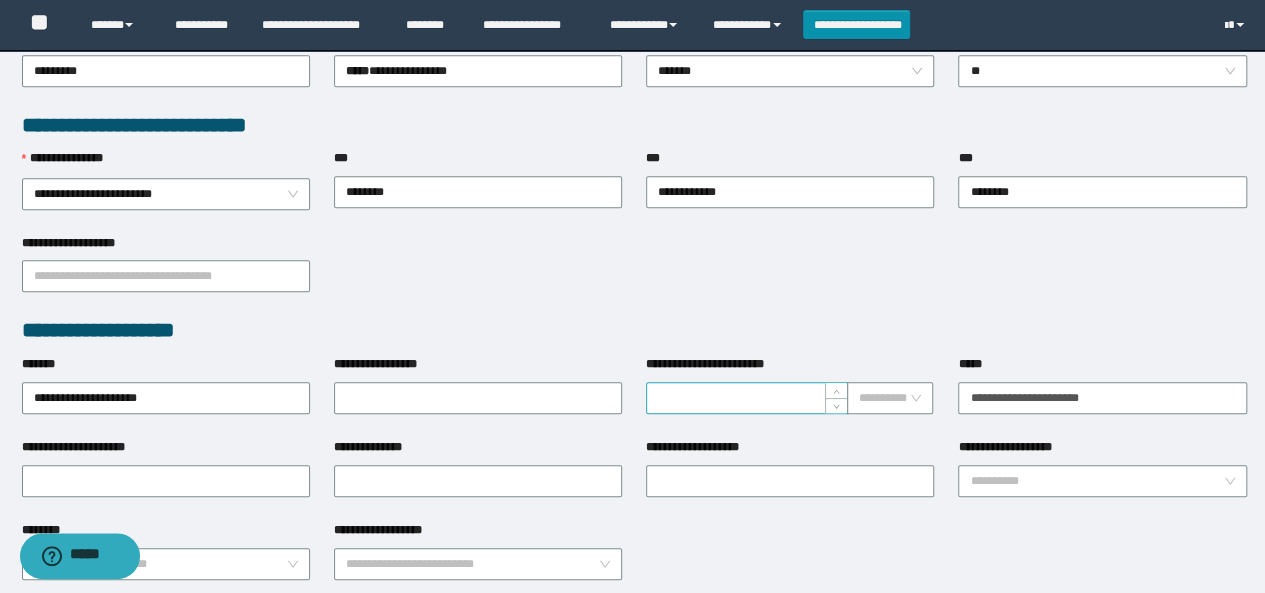 click on "**********" at bounding box center (747, 398) 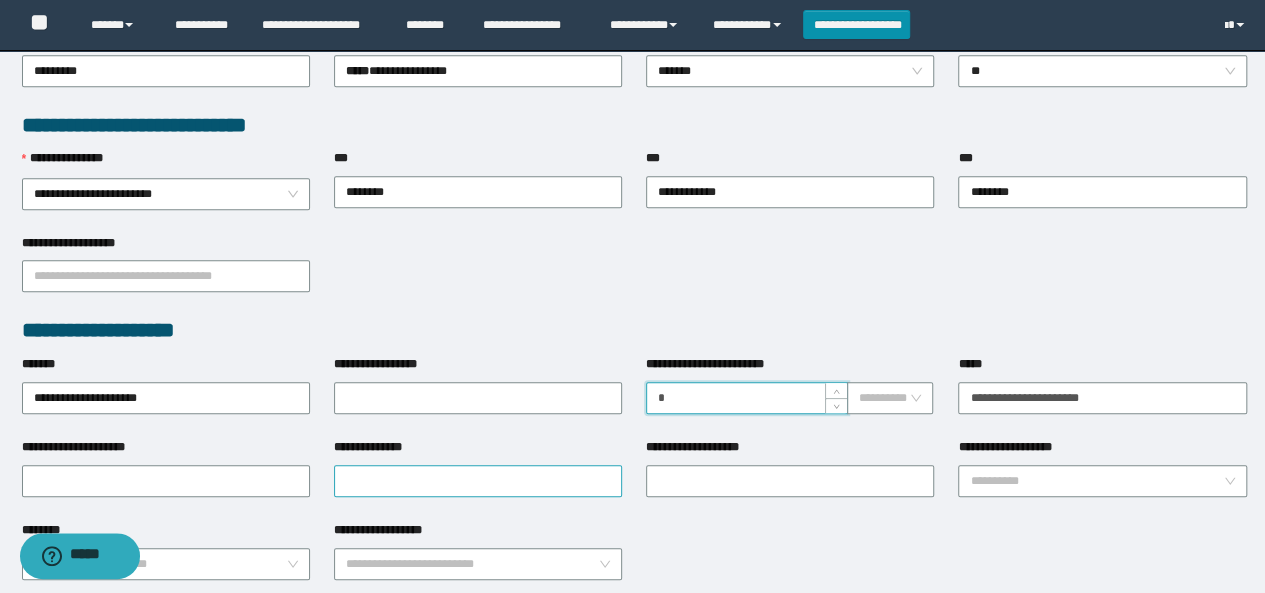 type on "*" 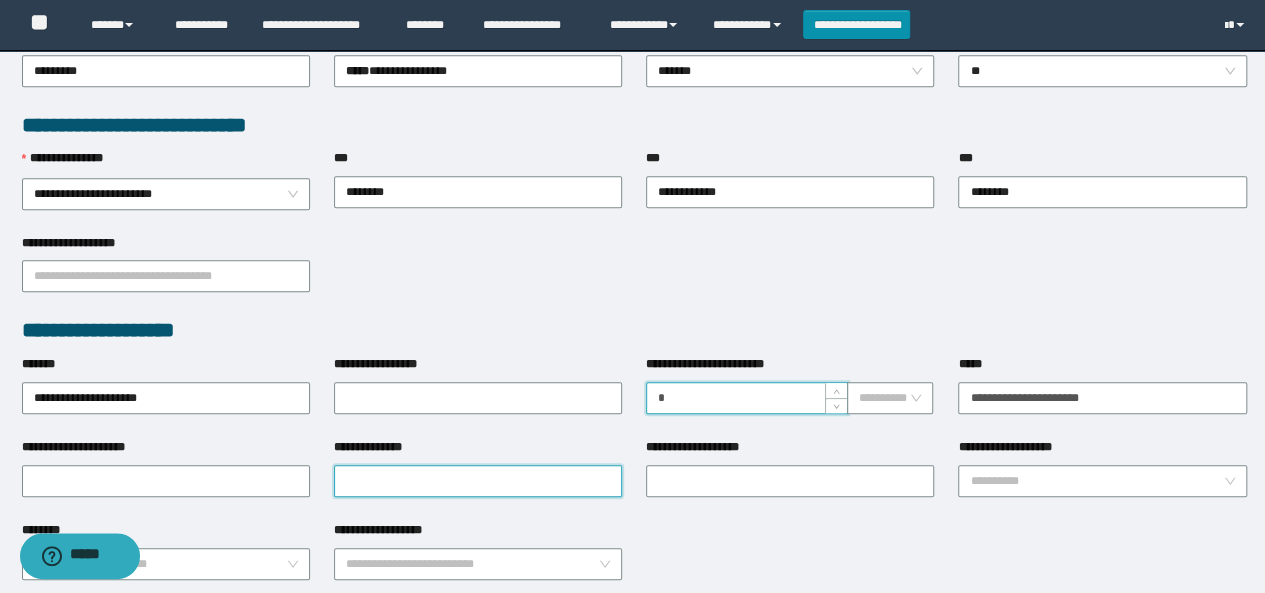 click on "**********" at bounding box center (478, 481) 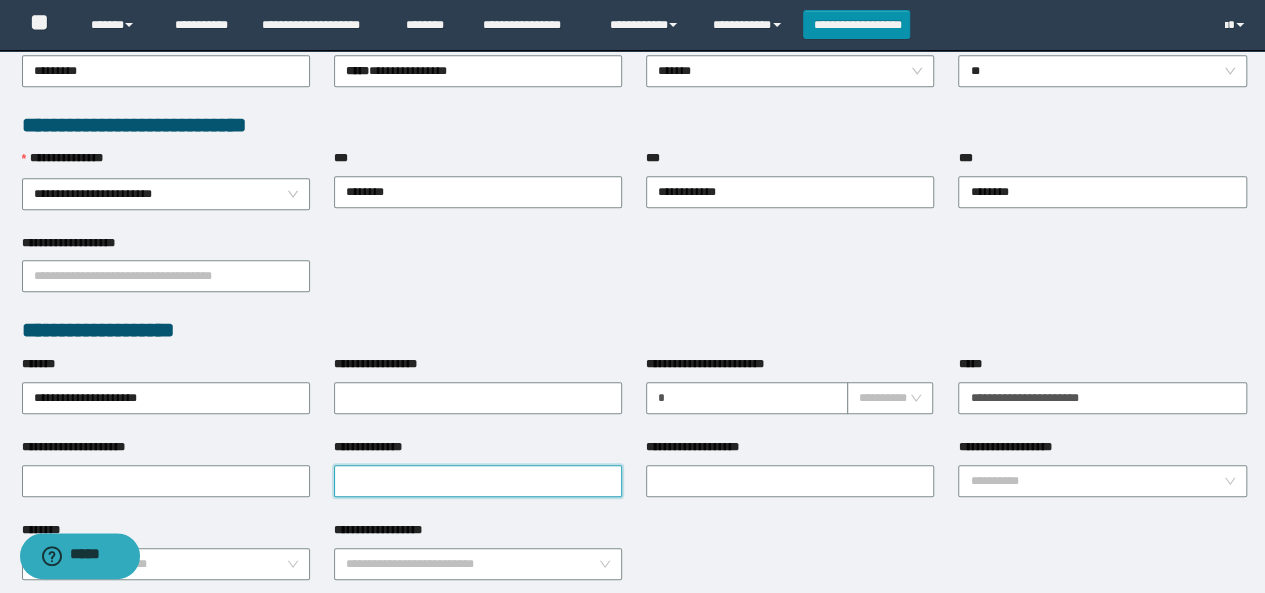 type on "**********" 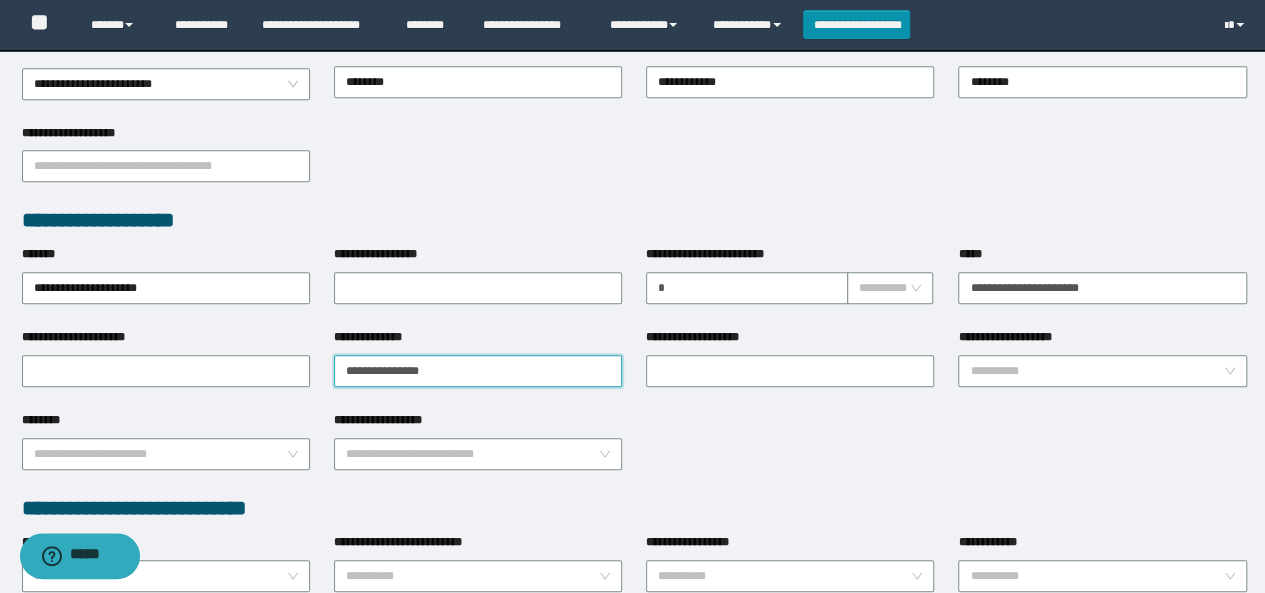 scroll, scrollTop: 700, scrollLeft: 0, axis: vertical 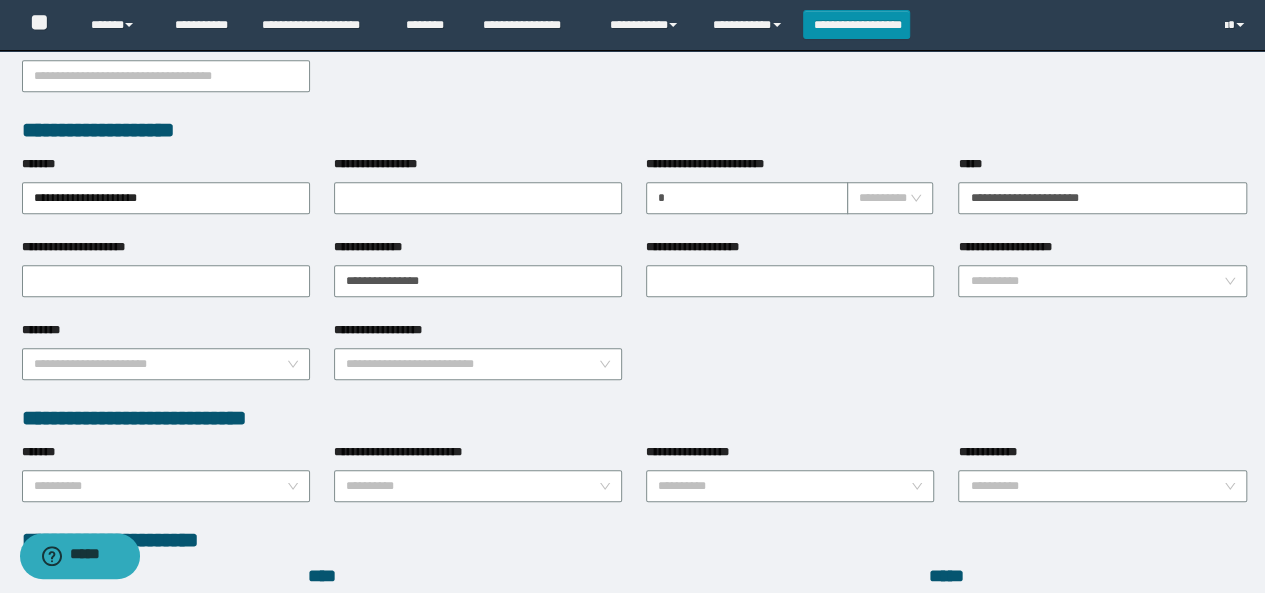 click on "**********" at bounding box center (166, 279) 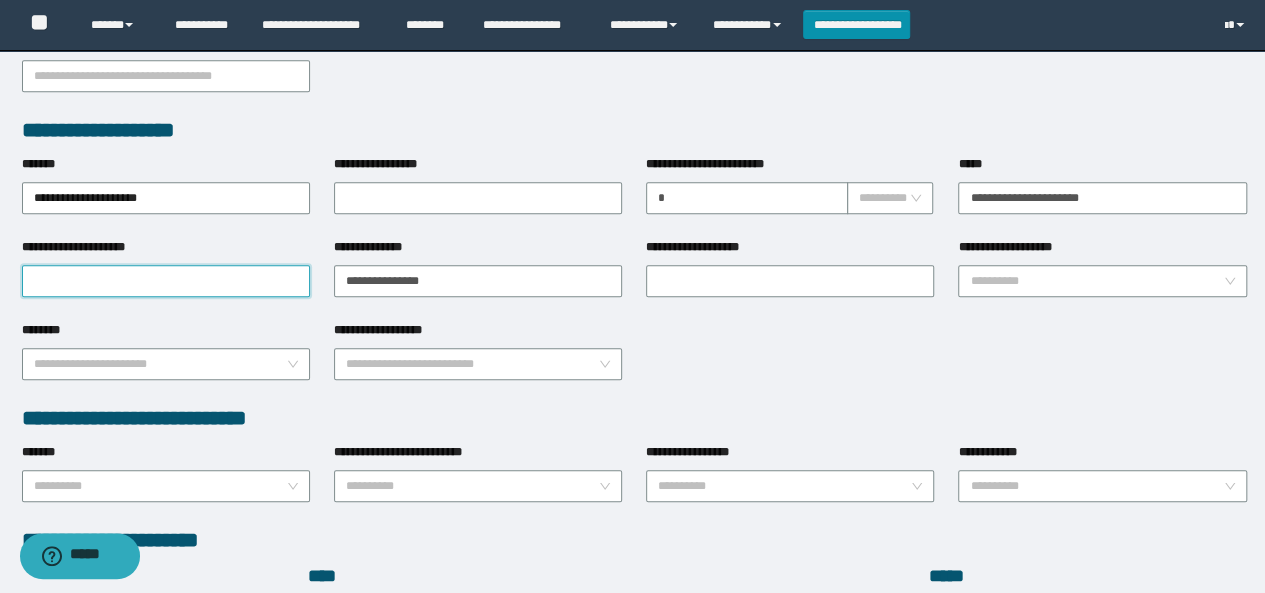 click on "**********" at bounding box center [166, 281] 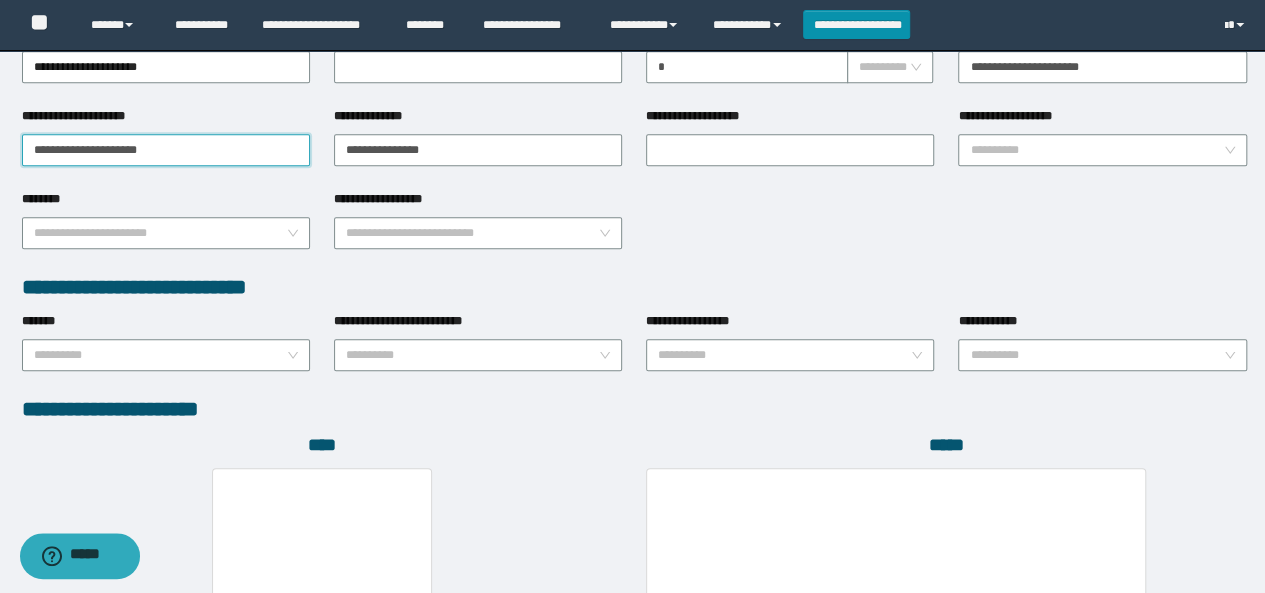 scroll, scrollTop: 900, scrollLeft: 0, axis: vertical 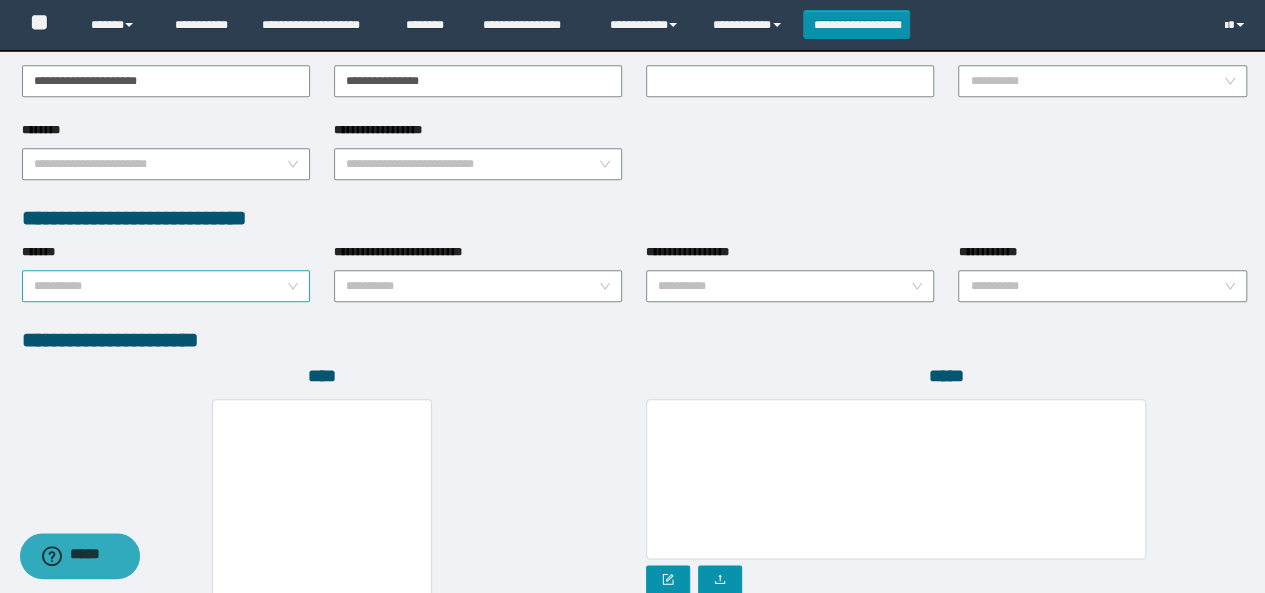 click on "*******" at bounding box center (160, 286) 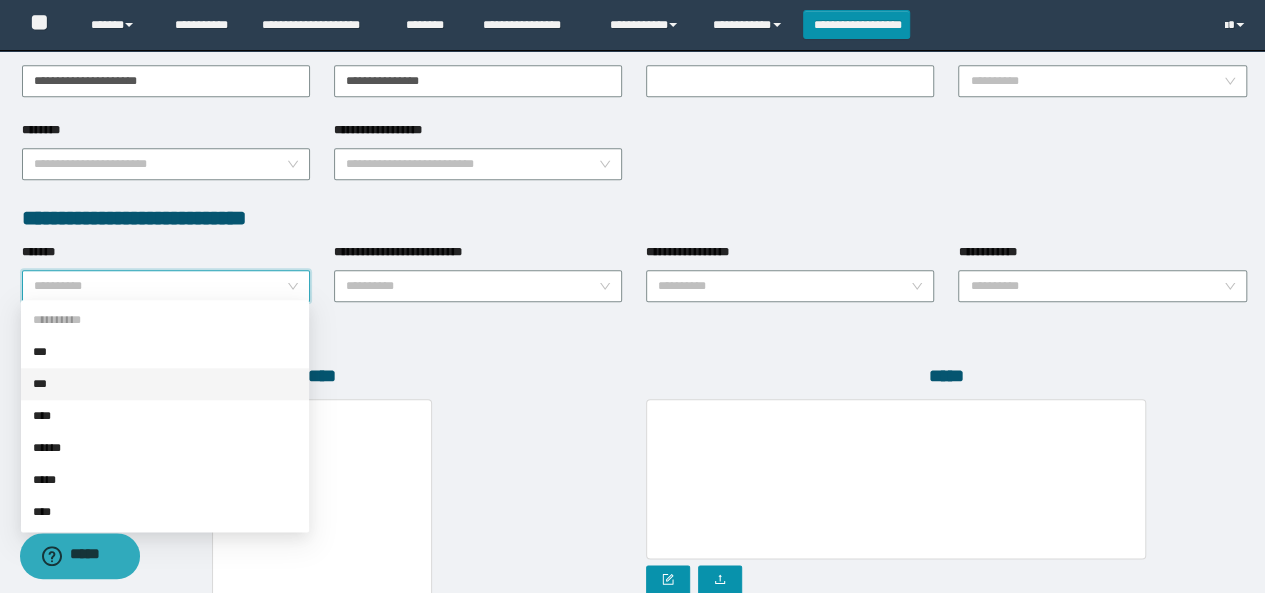 click on "***" at bounding box center (165, 384) 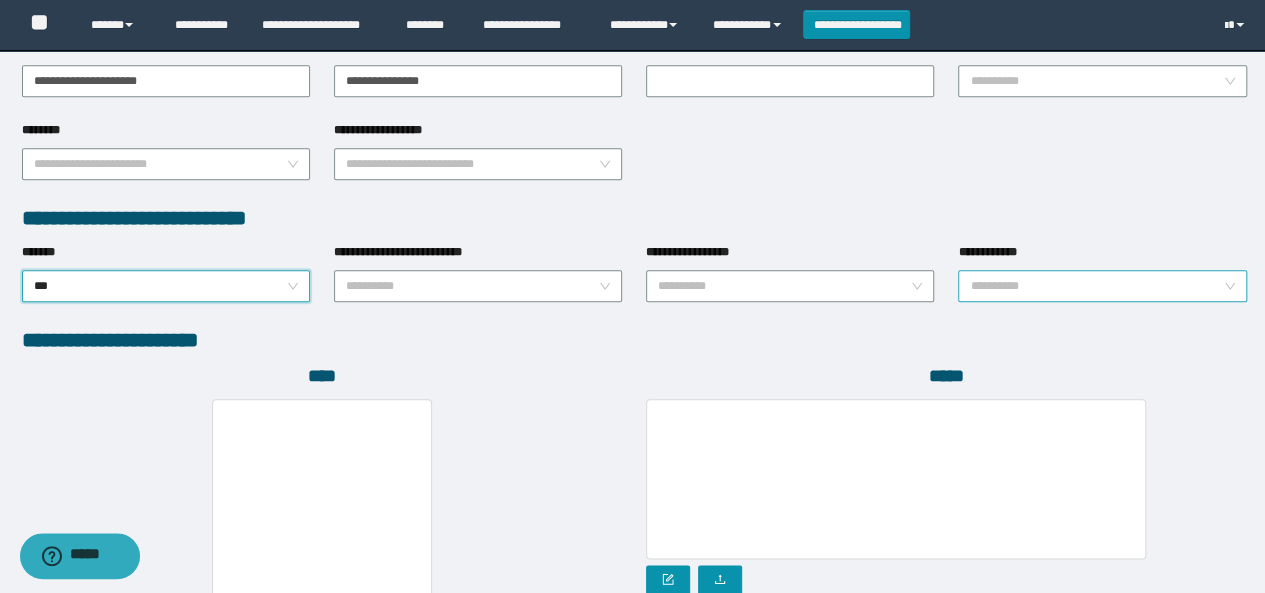 click on "**********" at bounding box center [1096, 286] 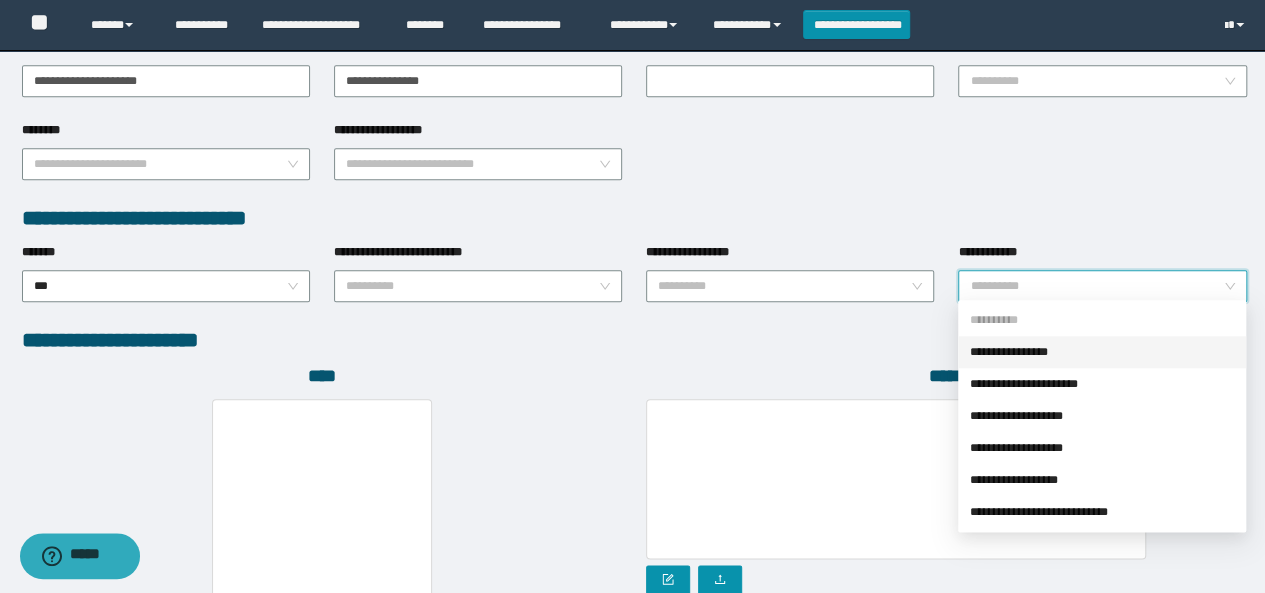 click on "**********" at bounding box center (1102, 352) 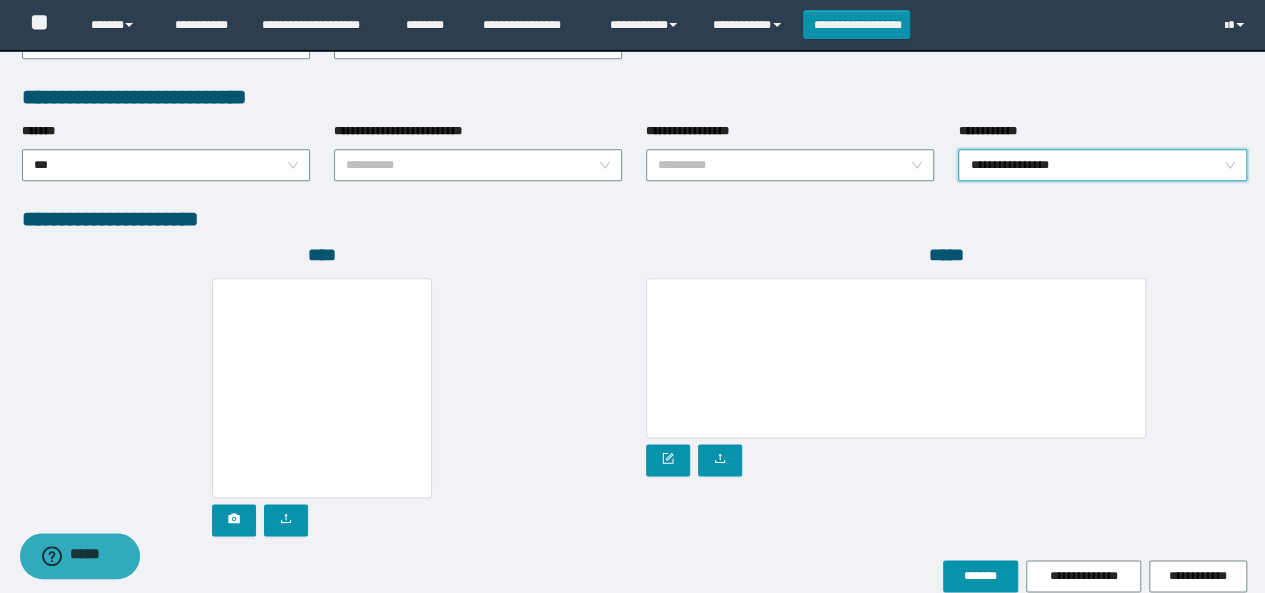 scroll, scrollTop: 1110, scrollLeft: 0, axis: vertical 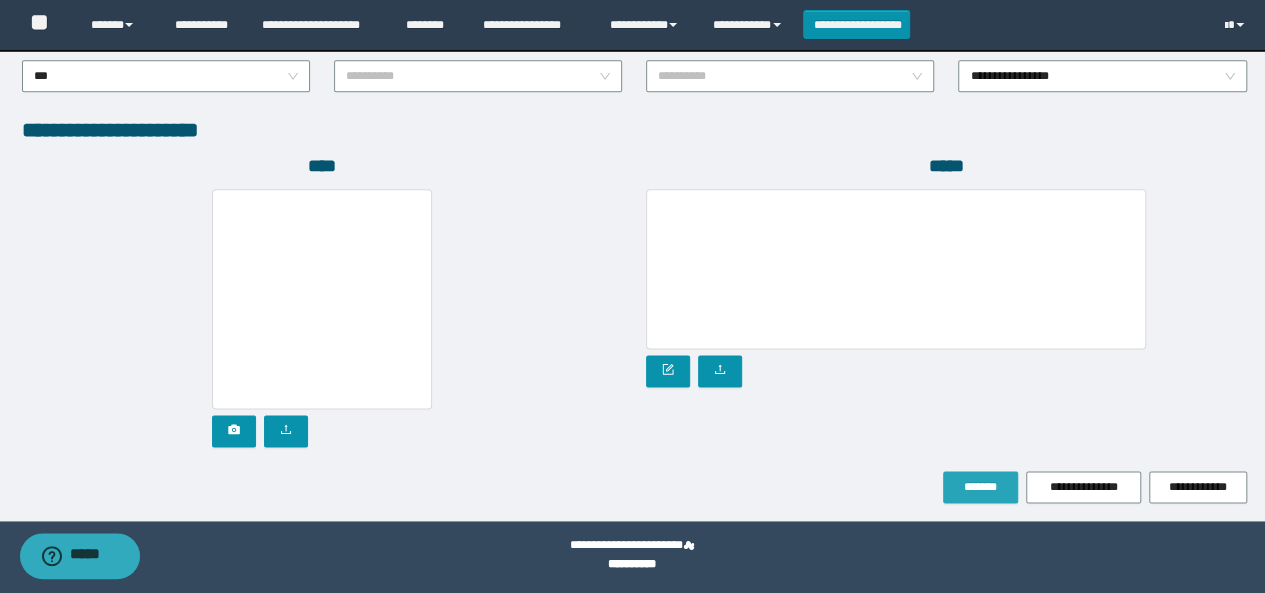 click on "*******" at bounding box center [980, 487] 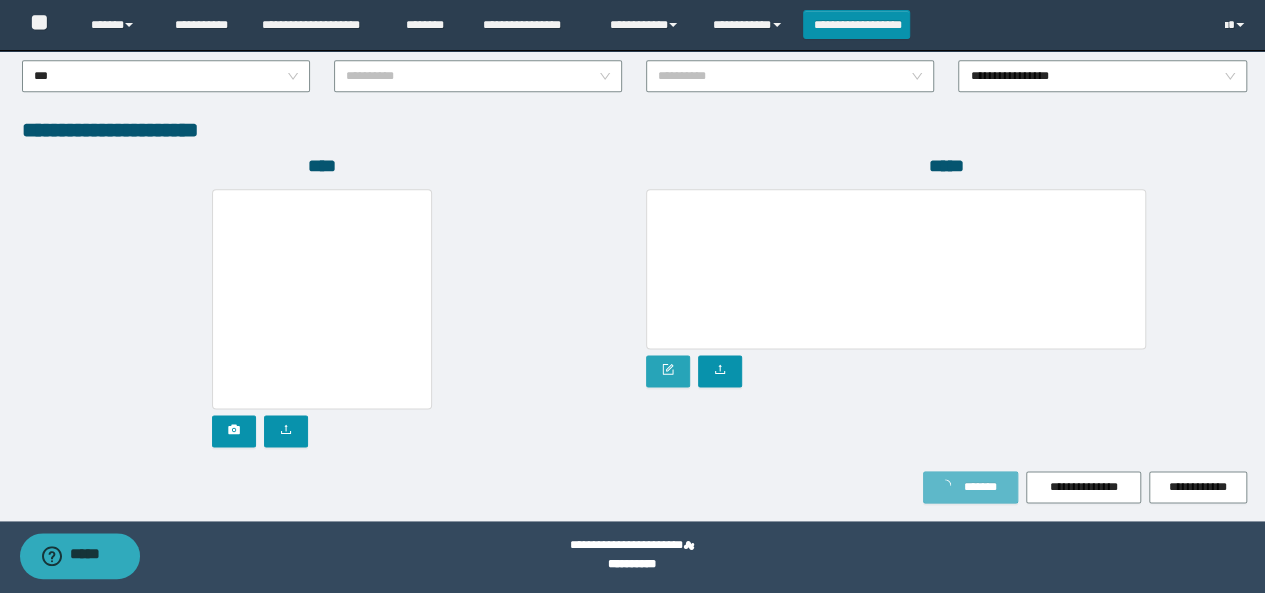 type on "*******" 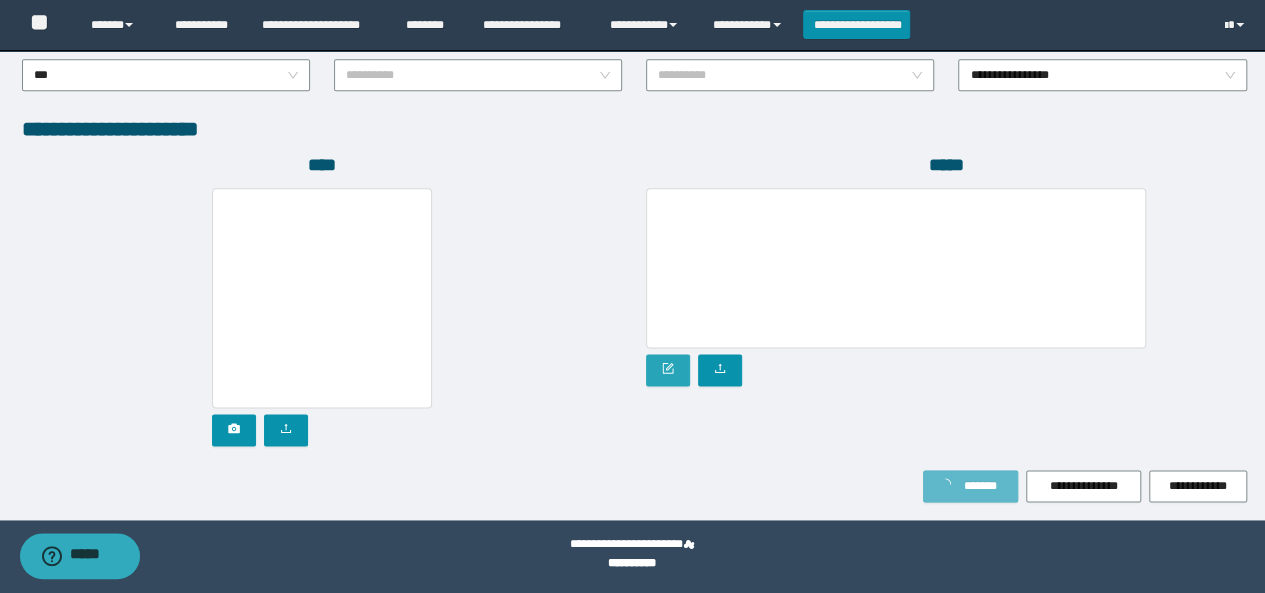 click 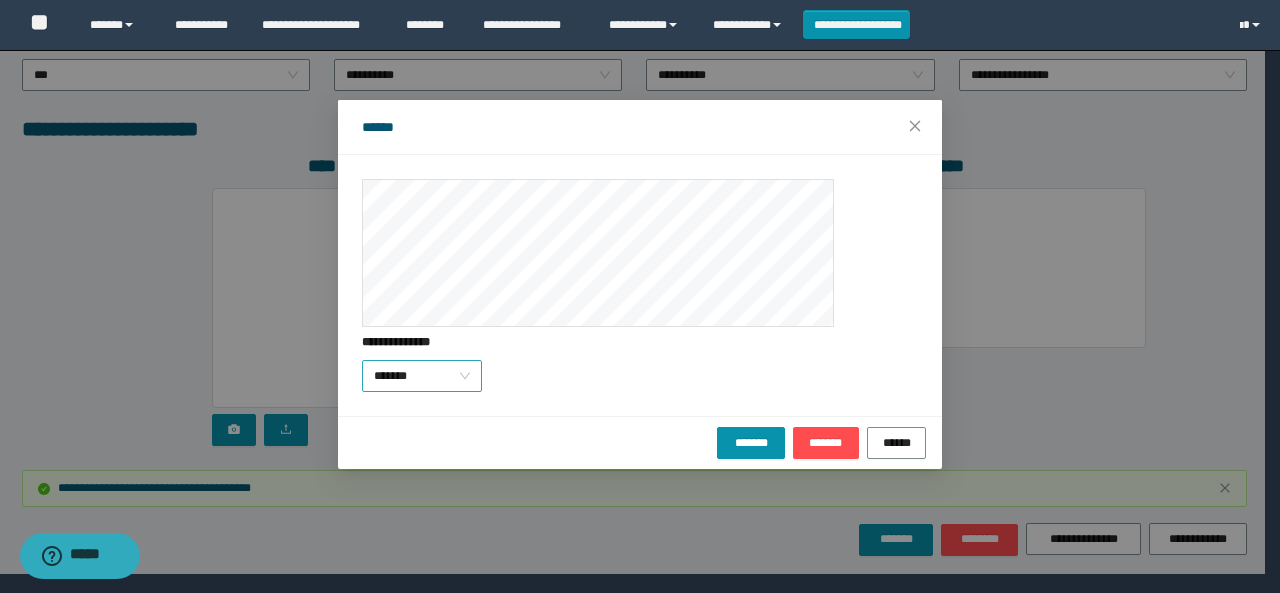 click on "*******" at bounding box center (422, 376) 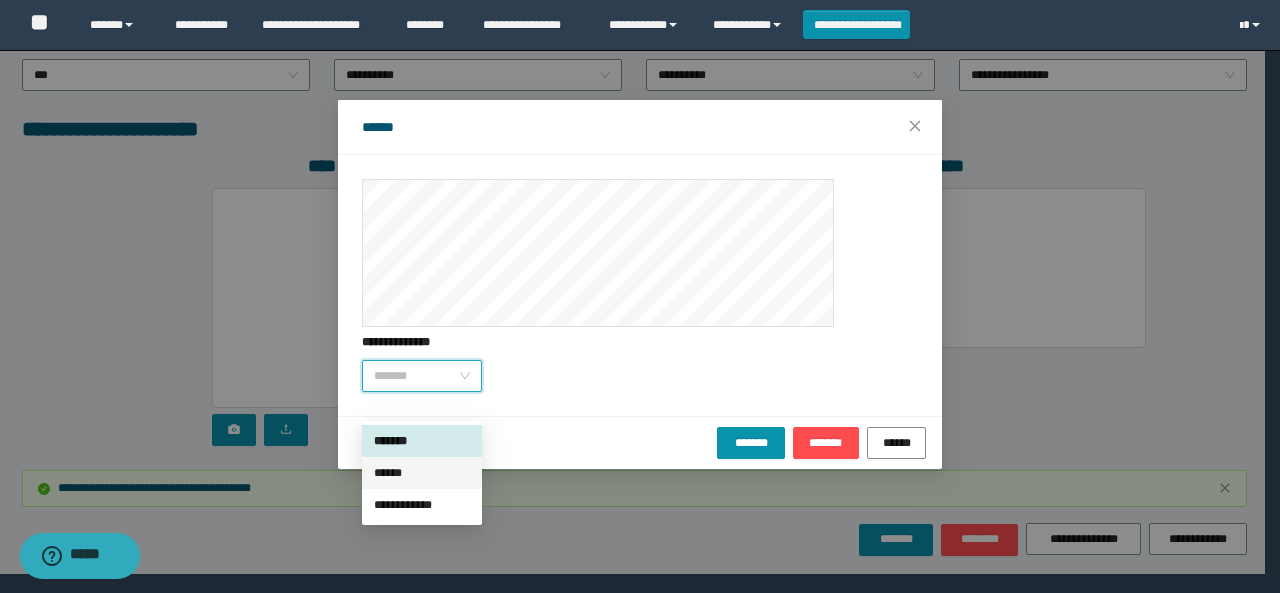 click on "******" at bounding box center (422, 473) 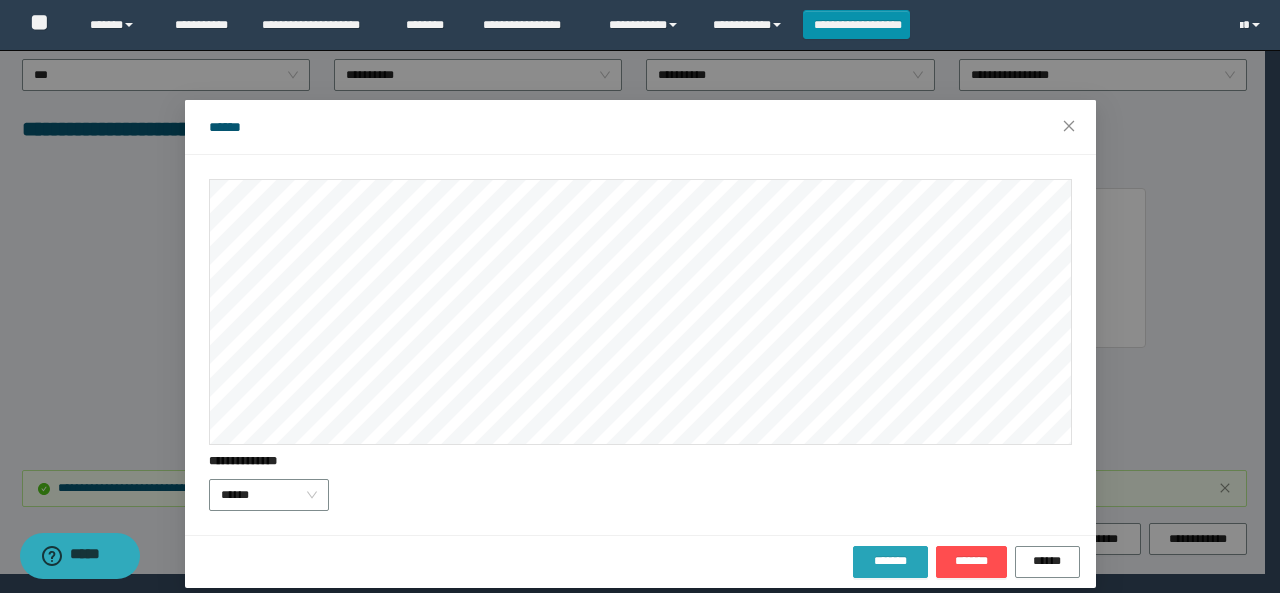 click on "*******" at bounding box center [890, 561] 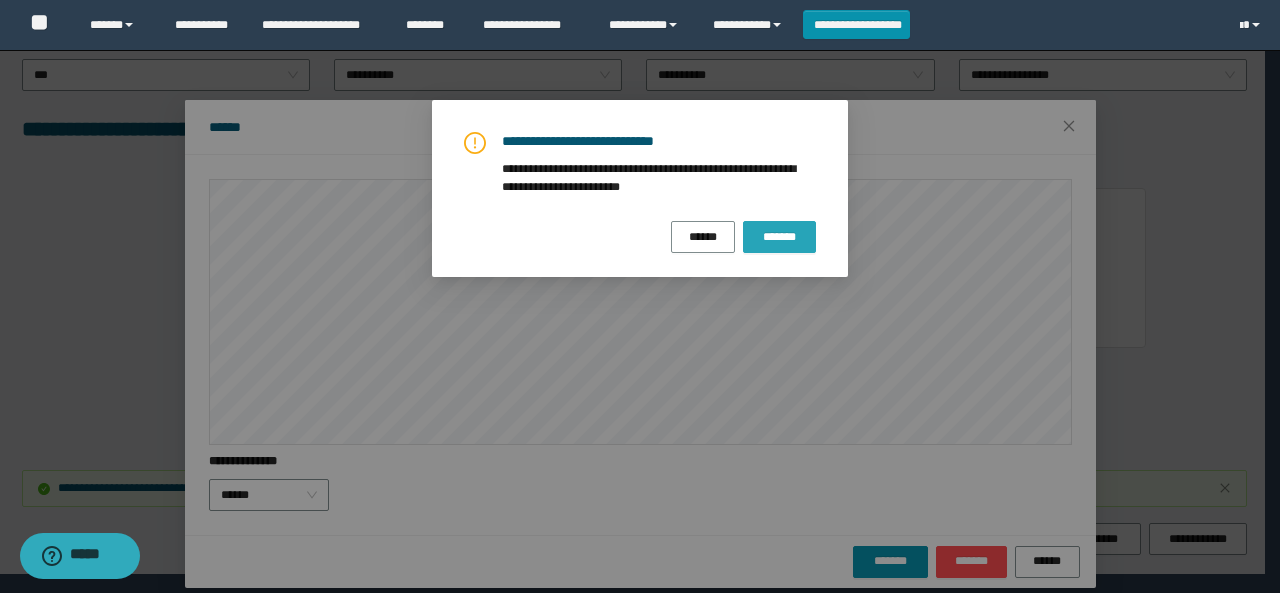 click on "*******" at bounding box center (779, 237) 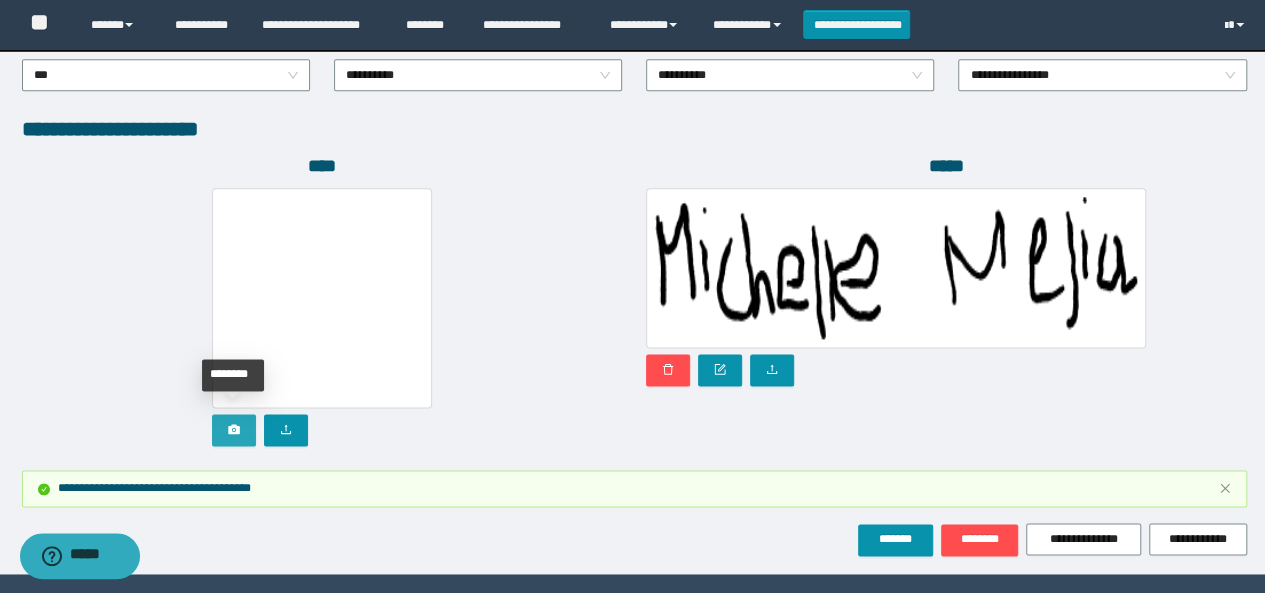 click at bounding box center (234, 430) 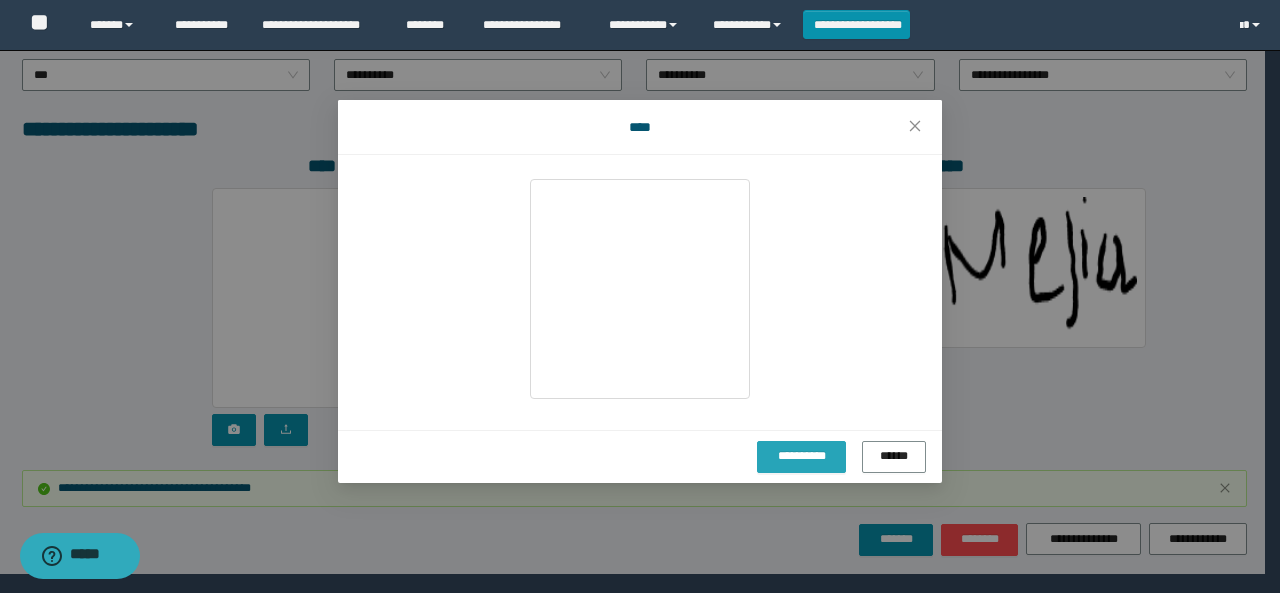 click on "**********" at bounding box center (801, 456) 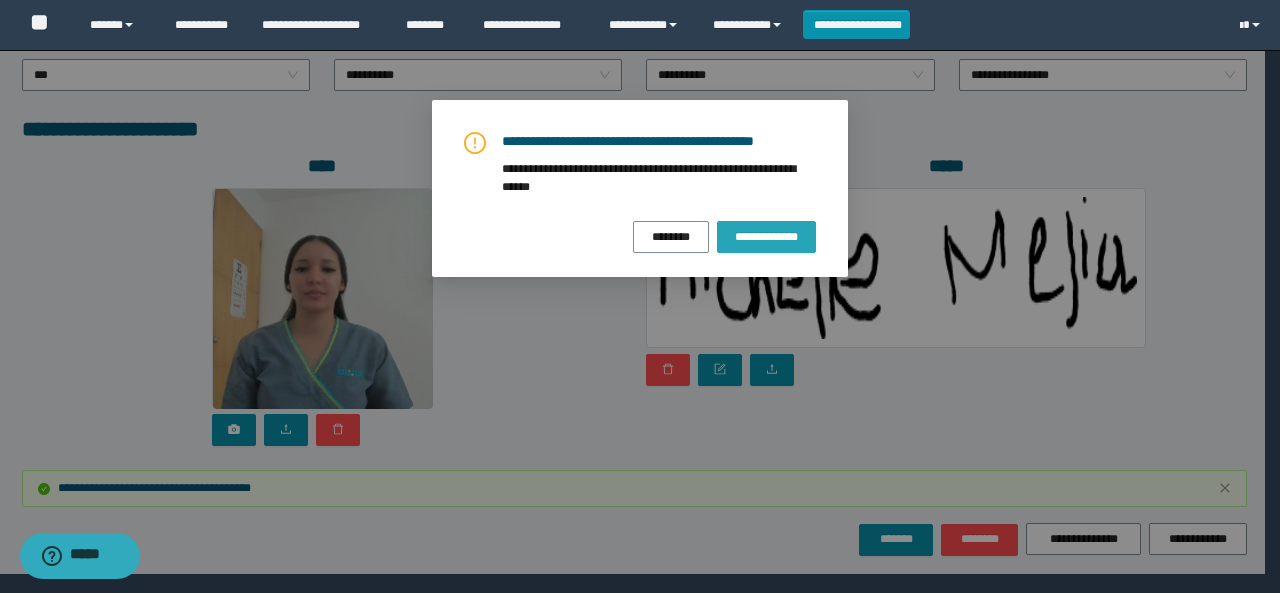 click on "**********" at bounding box center [766, 237] 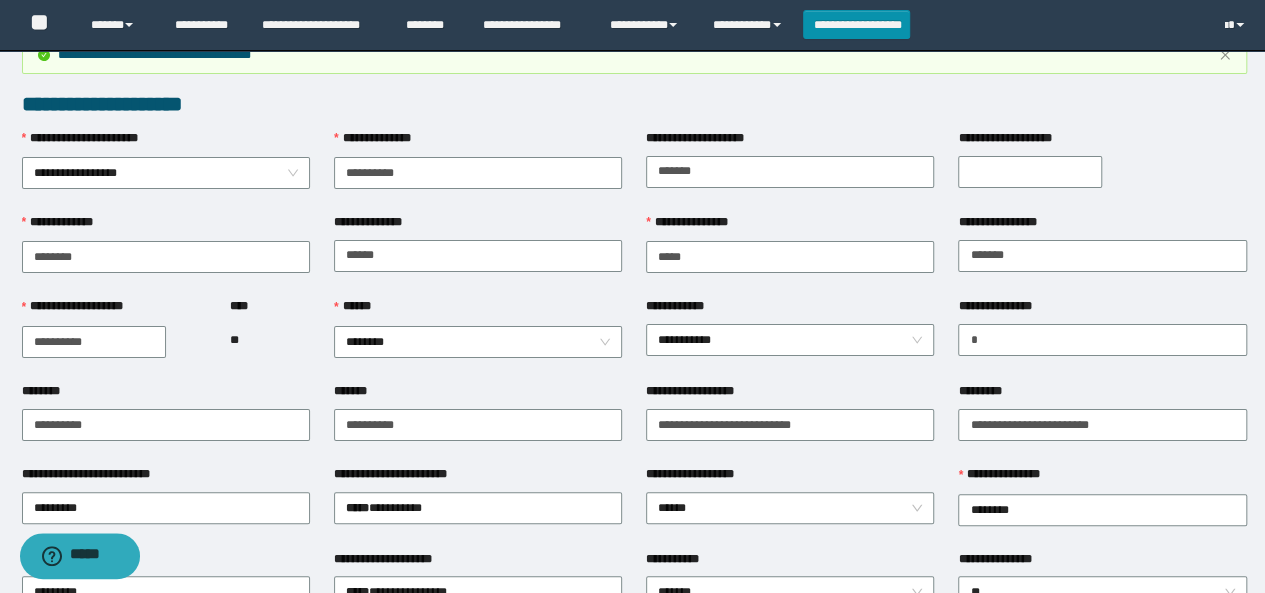scroll, scrollTop: 0, scrollLeft: 0, axis: both 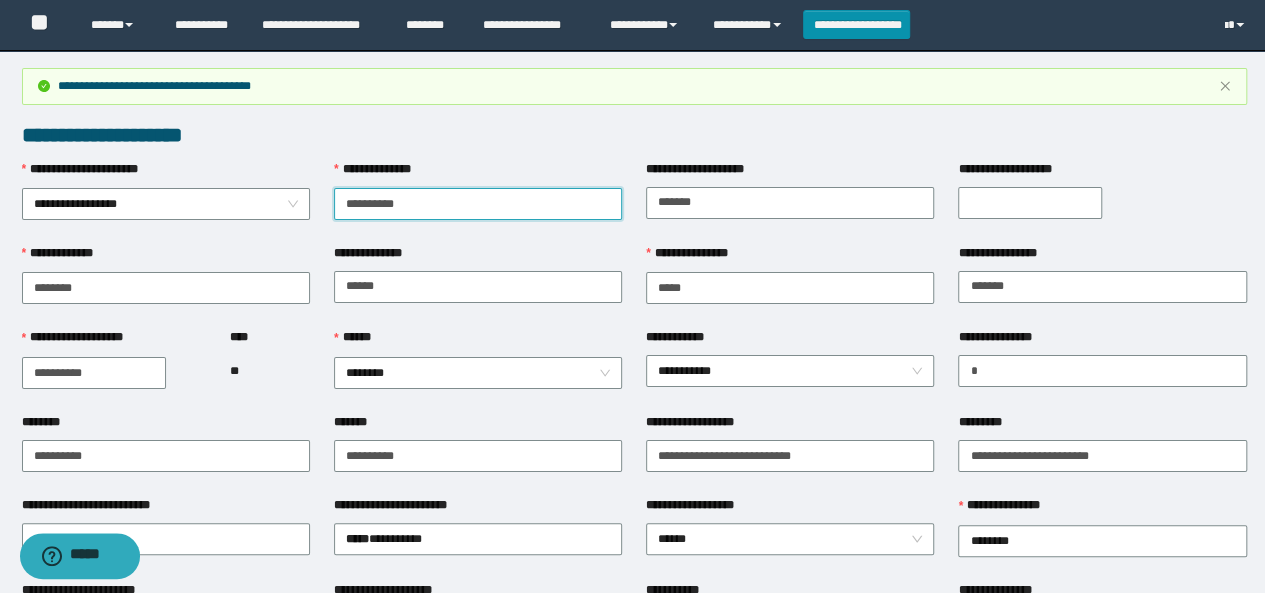 drag, startPoint x: 426, startPoint y: 211, endPoint x: 315, endPoint y: 203, distance: 111.28792 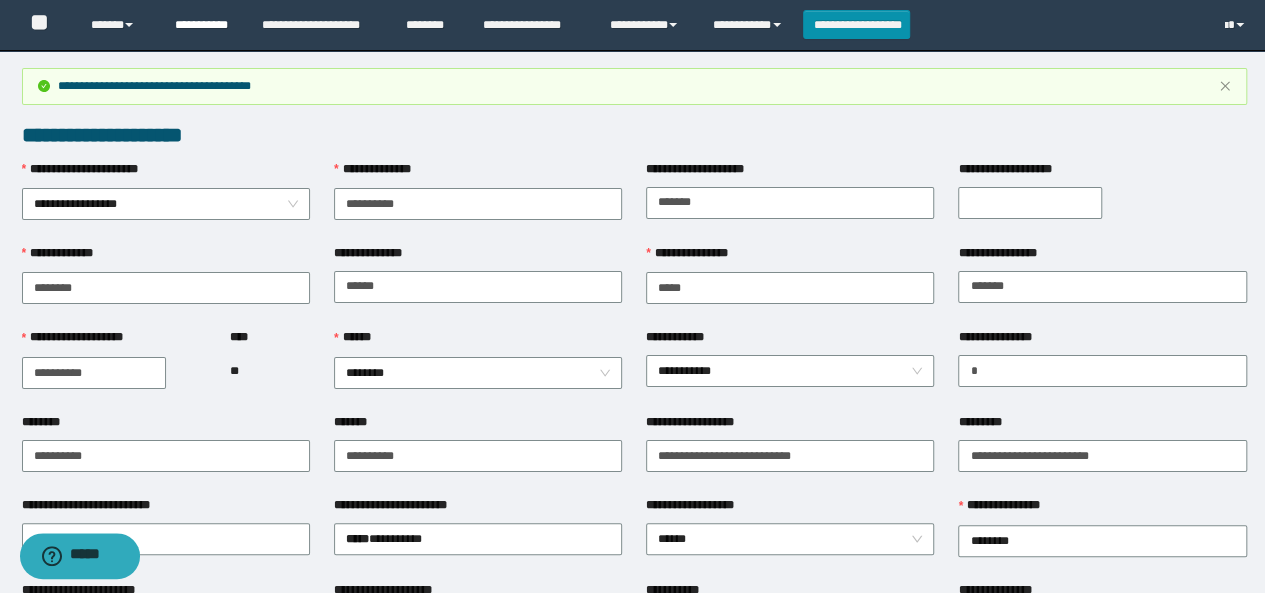 click on "**********" at bounding box center [203, 25] 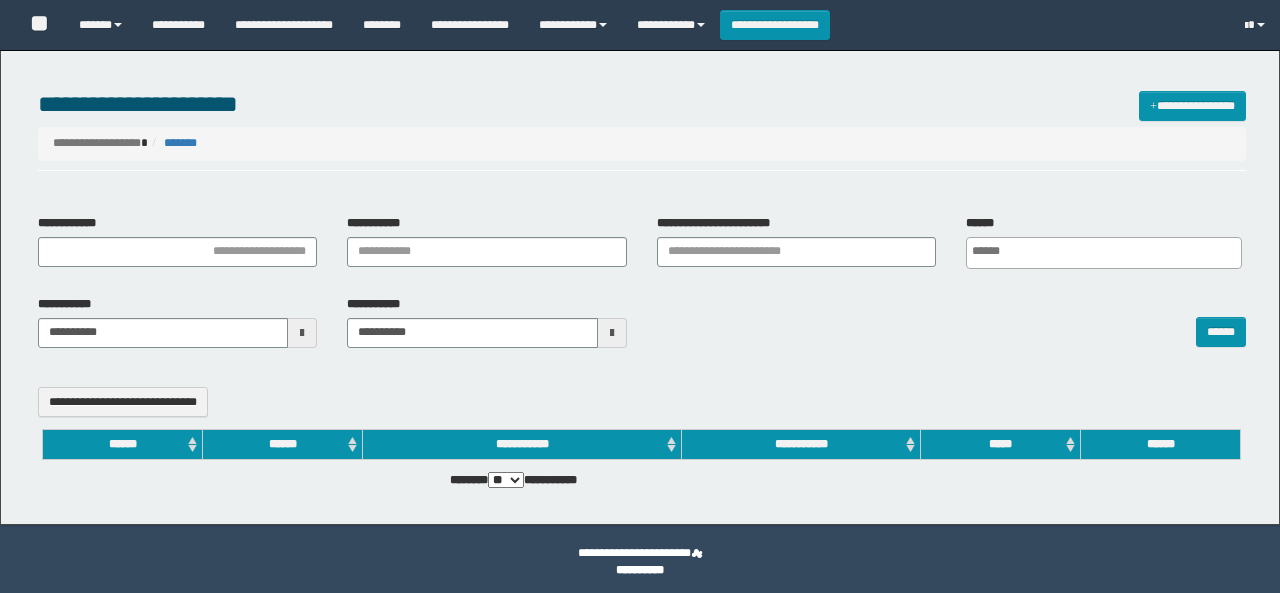 select 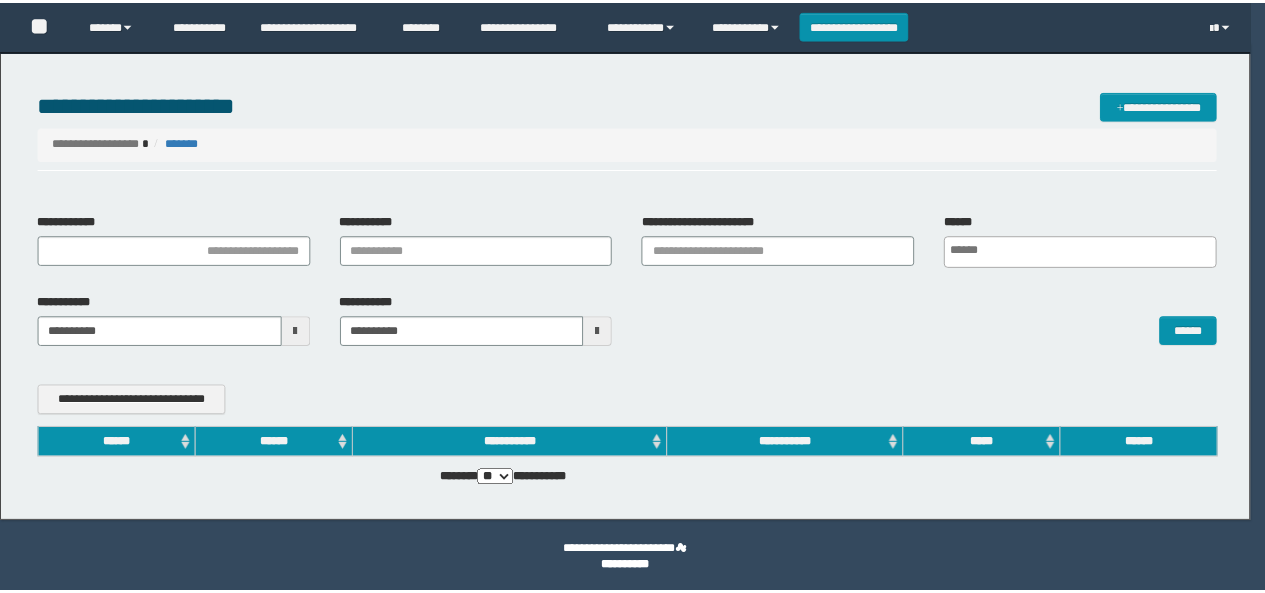 scroll, scrollTop: 0, scrollLeft: 0, axis: both 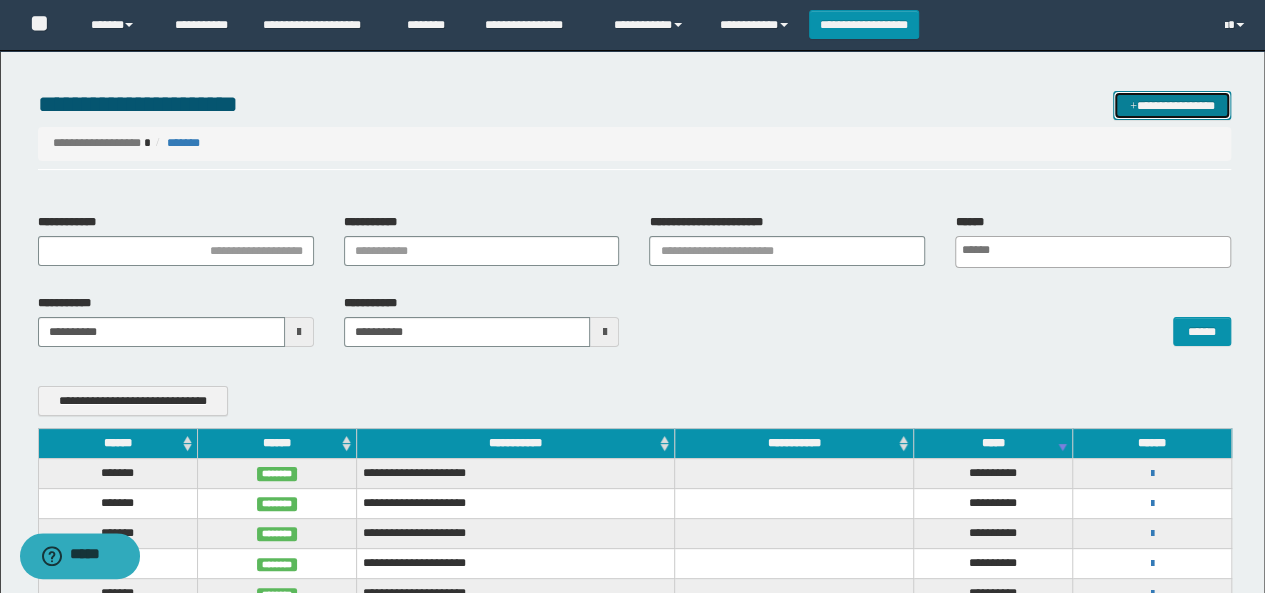 click on "**********" at bounding box center (1172, 105) 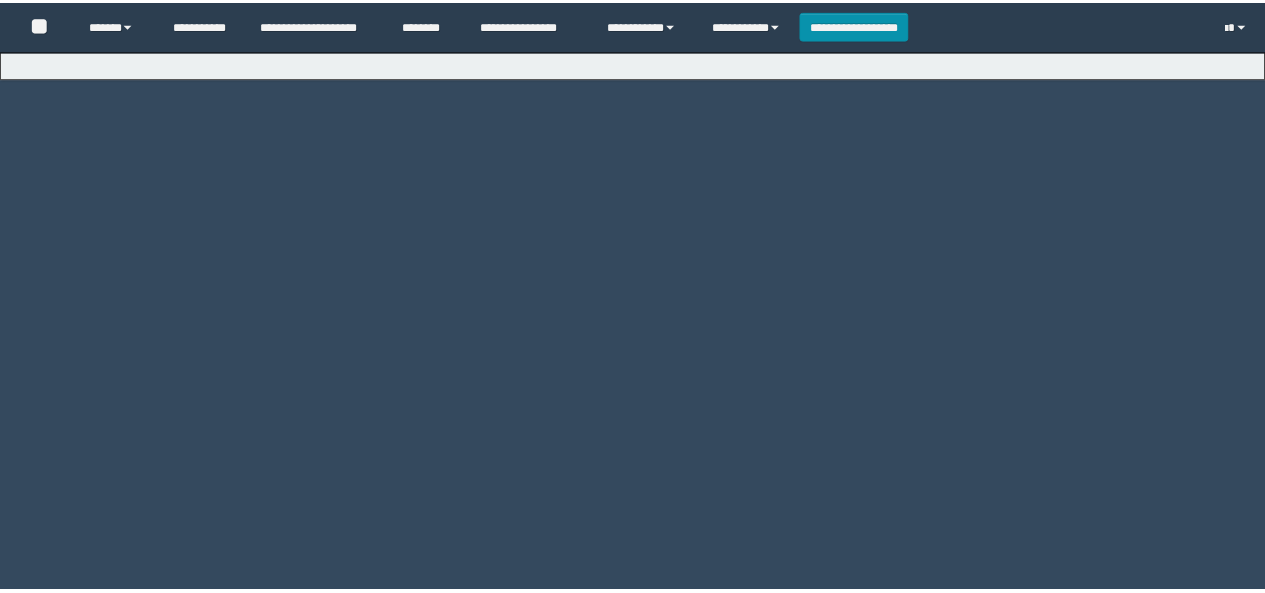 scroll, scrollTop: 0, scrollLeft: 0, axis: both 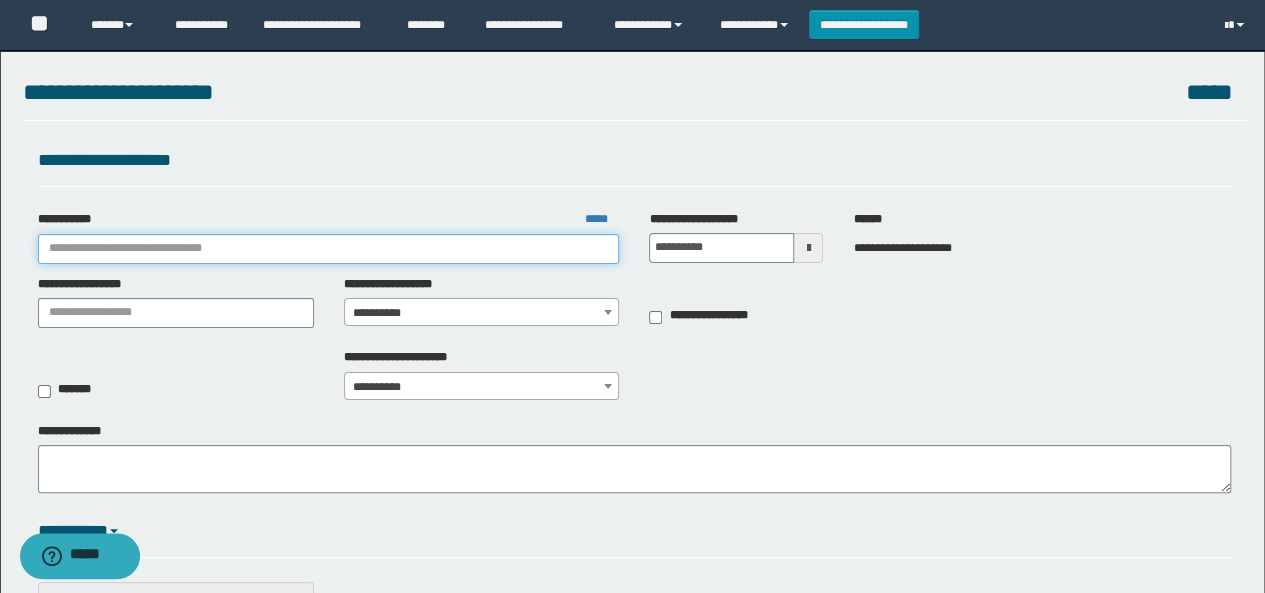 click on "**********" at bounding box center (329, 249) 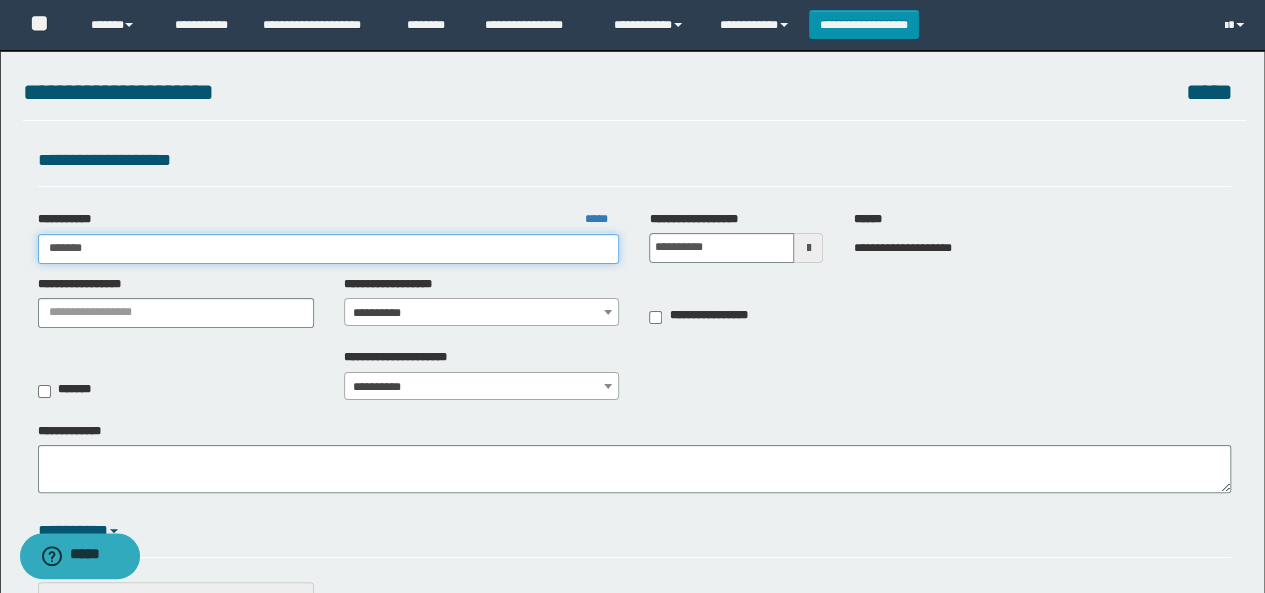 type on "********" 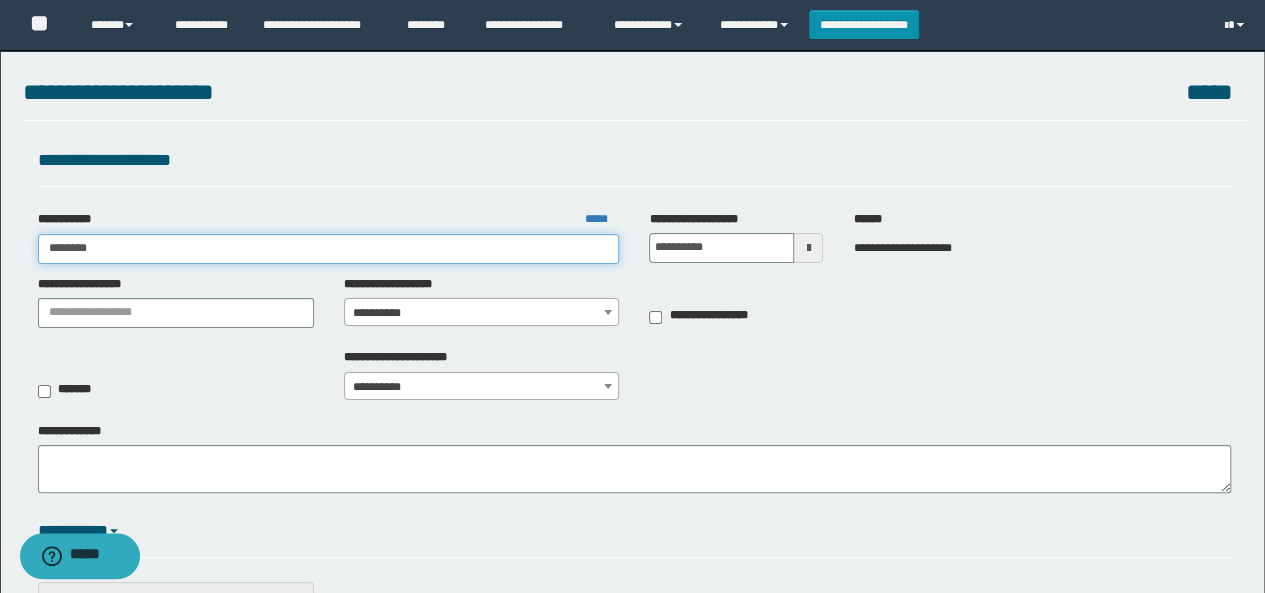 type on "********" 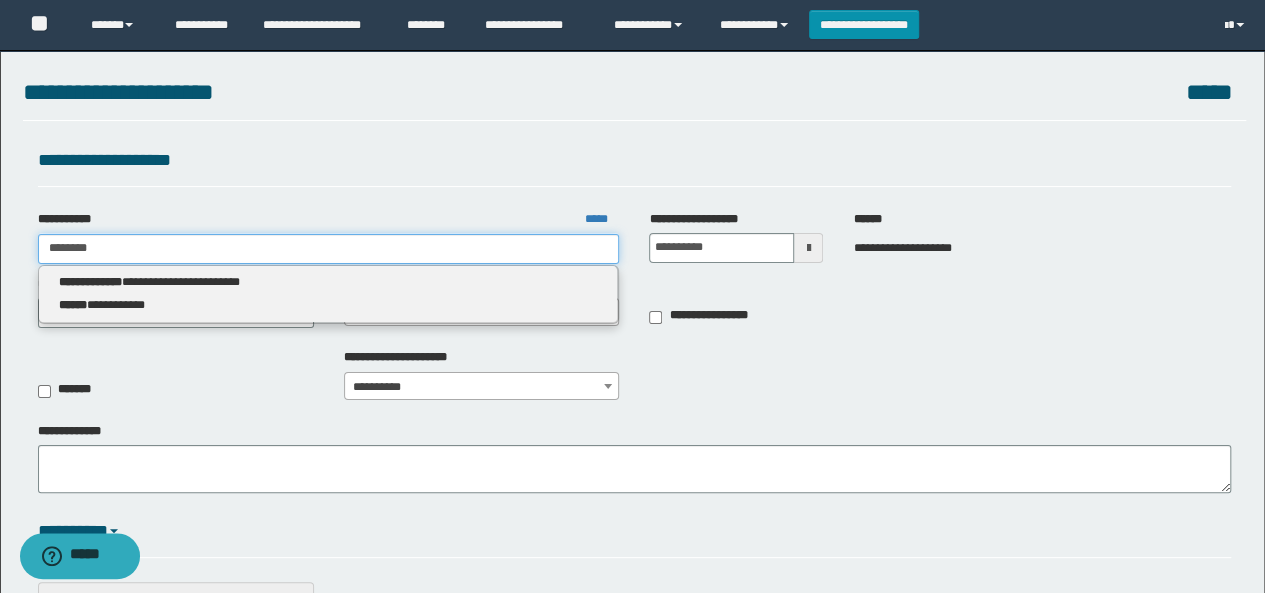 type on "********" 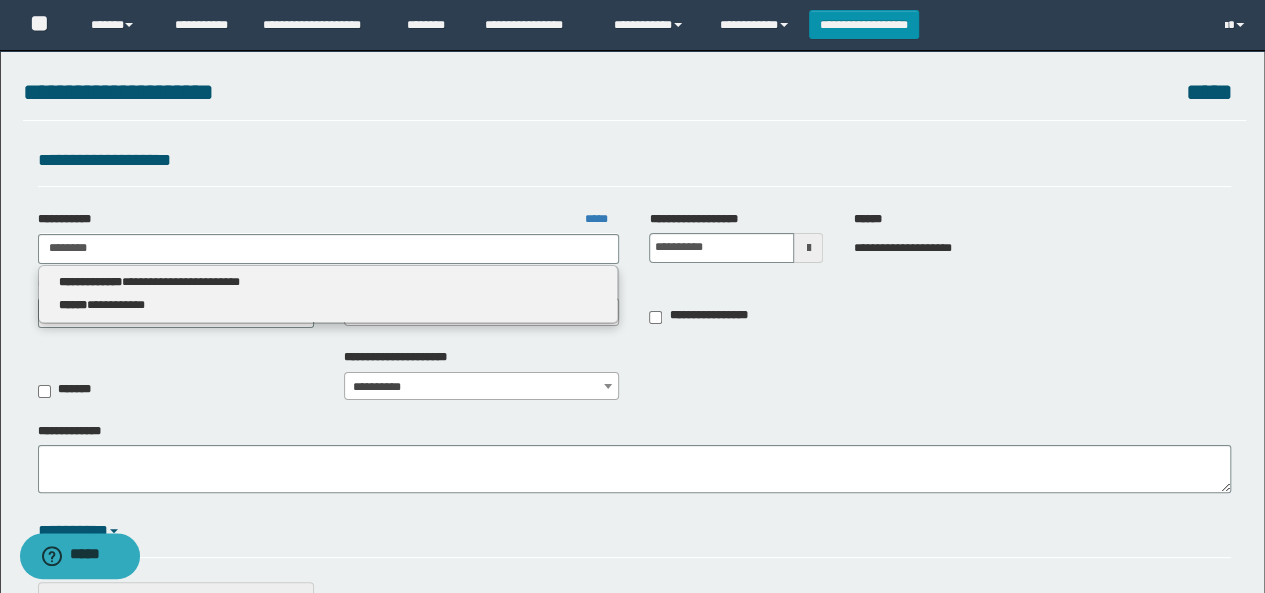 click on "**********" at bounding box center [329, 294] 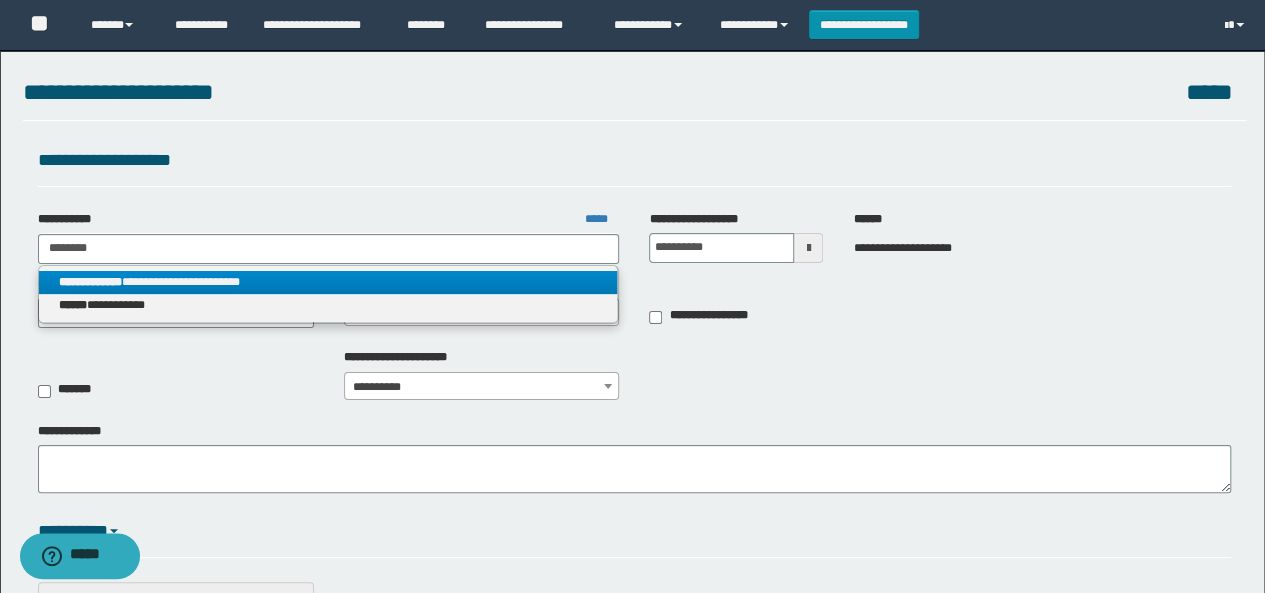 click on "**********" at bounding box center (328, 282) 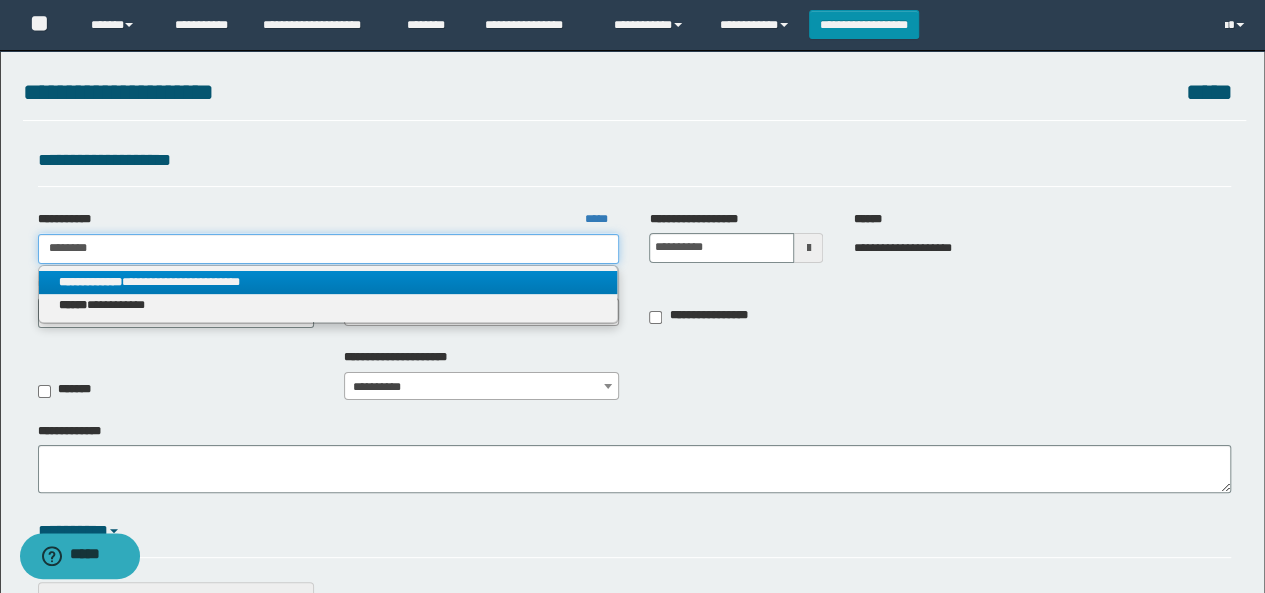 type 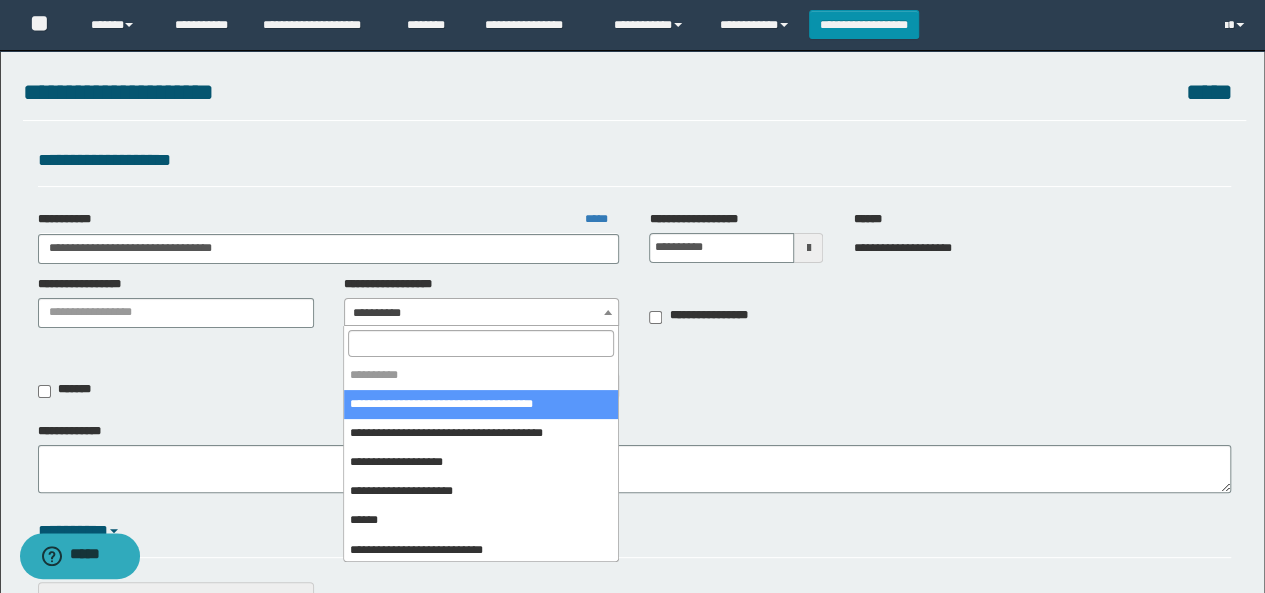 click on "**********" at bounding box center [482, 313] 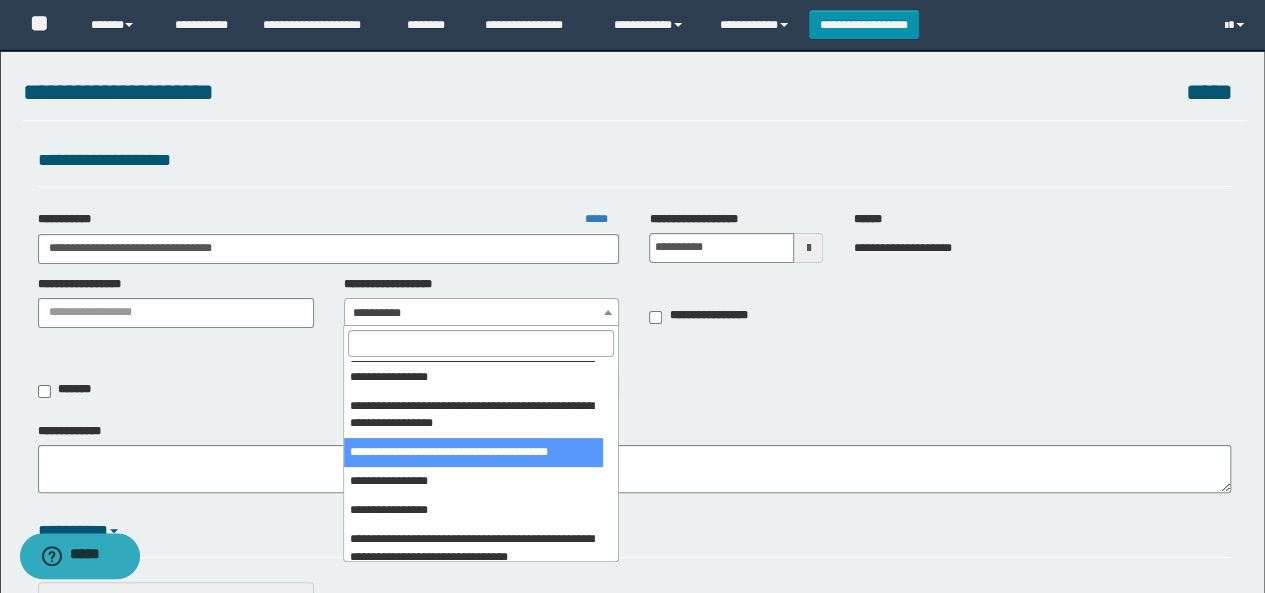 scroll, scrollTop: 600, scrollLeft: 0, axis: vertical 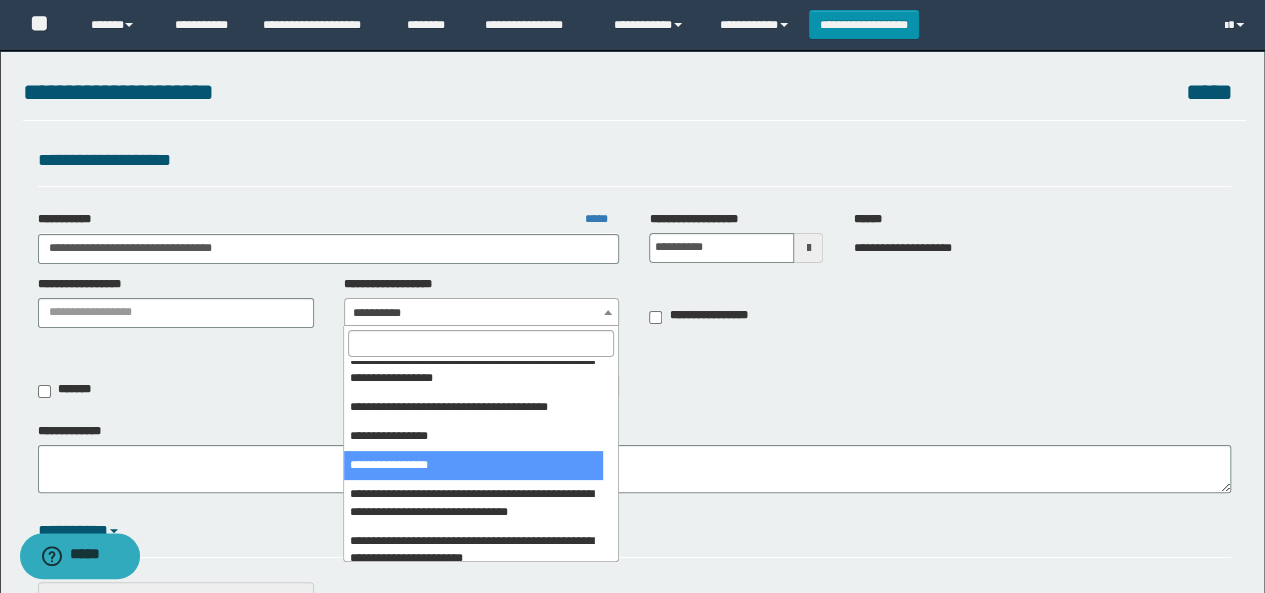 drag, startPoint x: 436, startPoint y: 461, endPoint x: 132, endPoint y: 529, distance: 311.51245 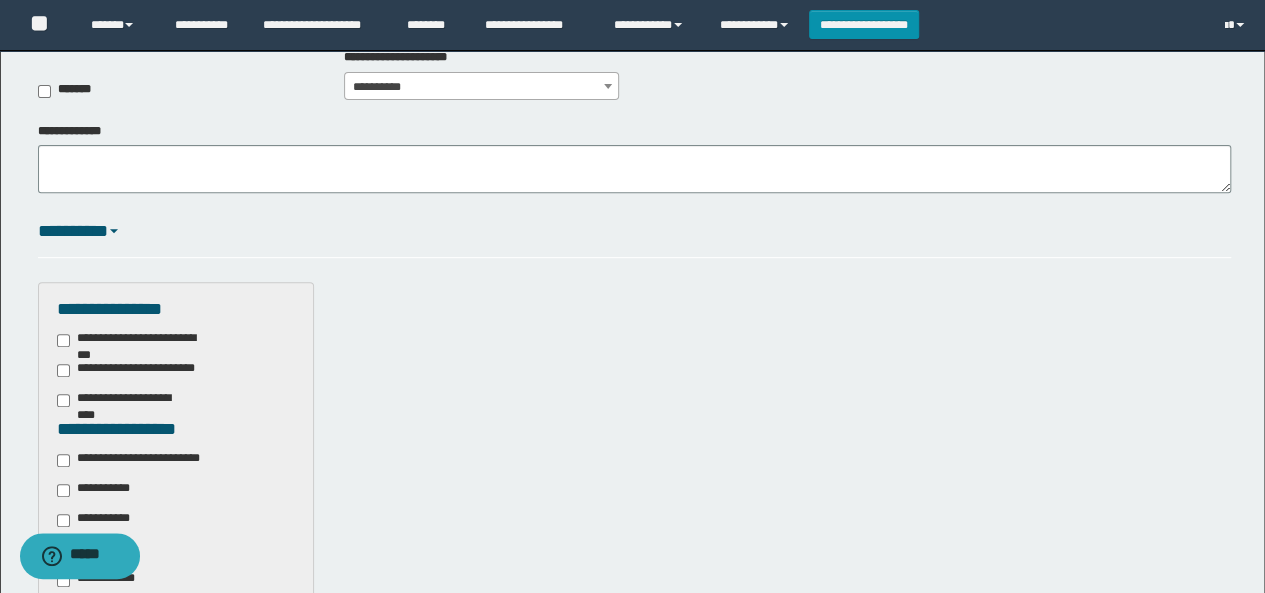 click on "**********" at bounding box center (143, 460) 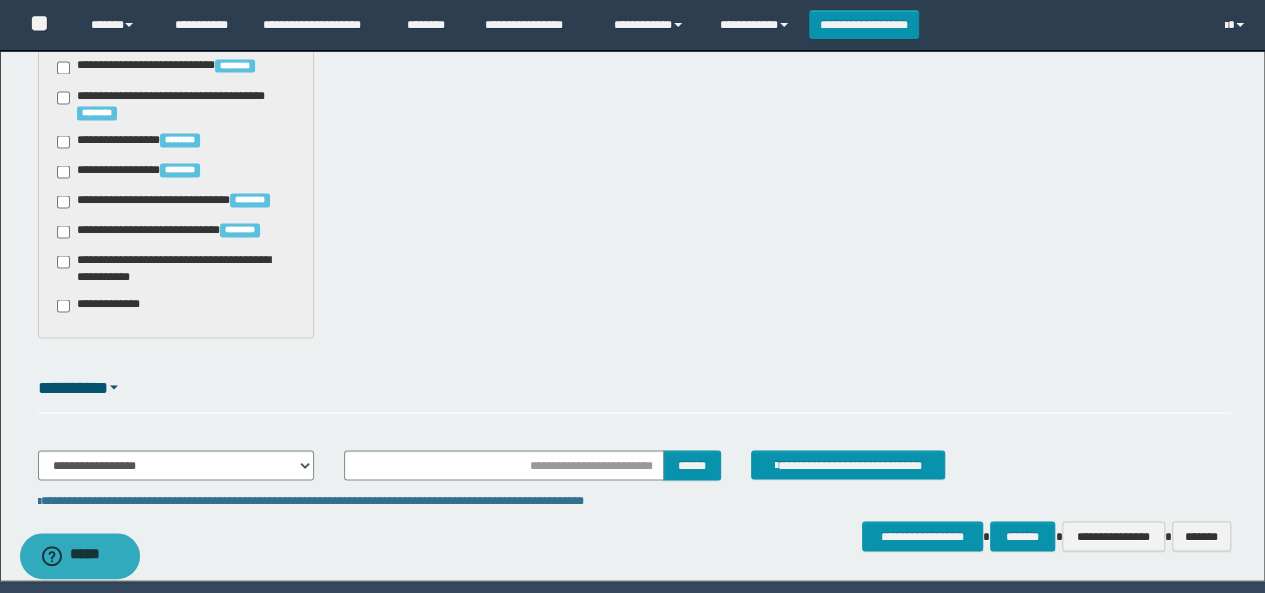 scroll, scrollTop: 1862, scrollLeft: 0, axis: vertical 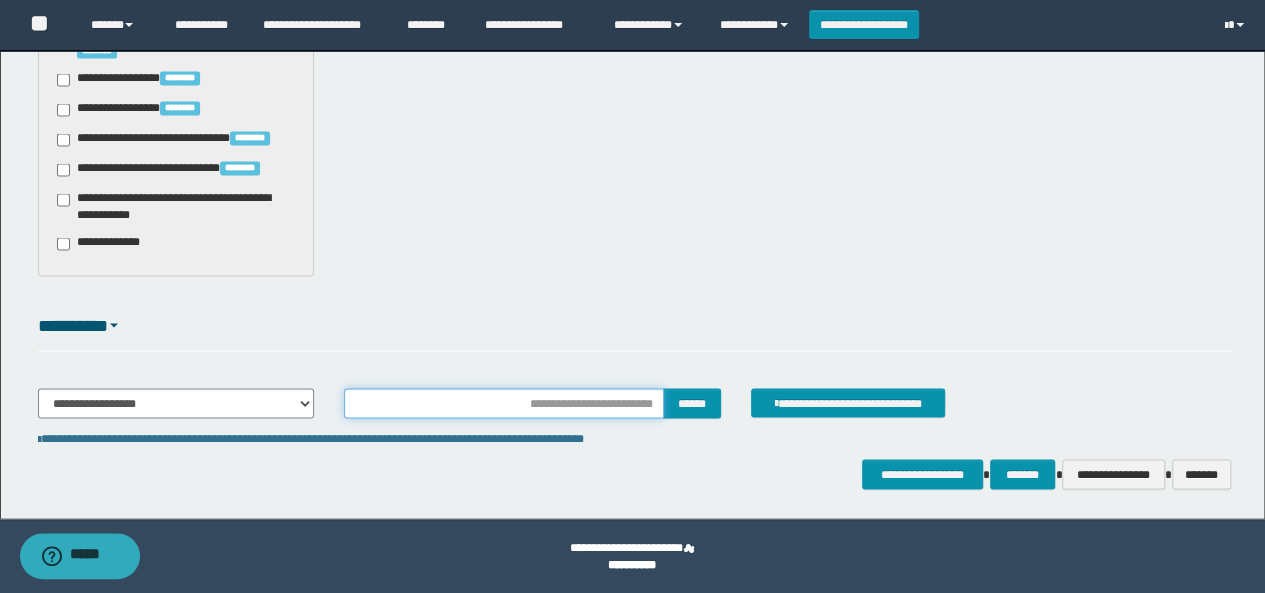 click at bounding box center (504, 403) 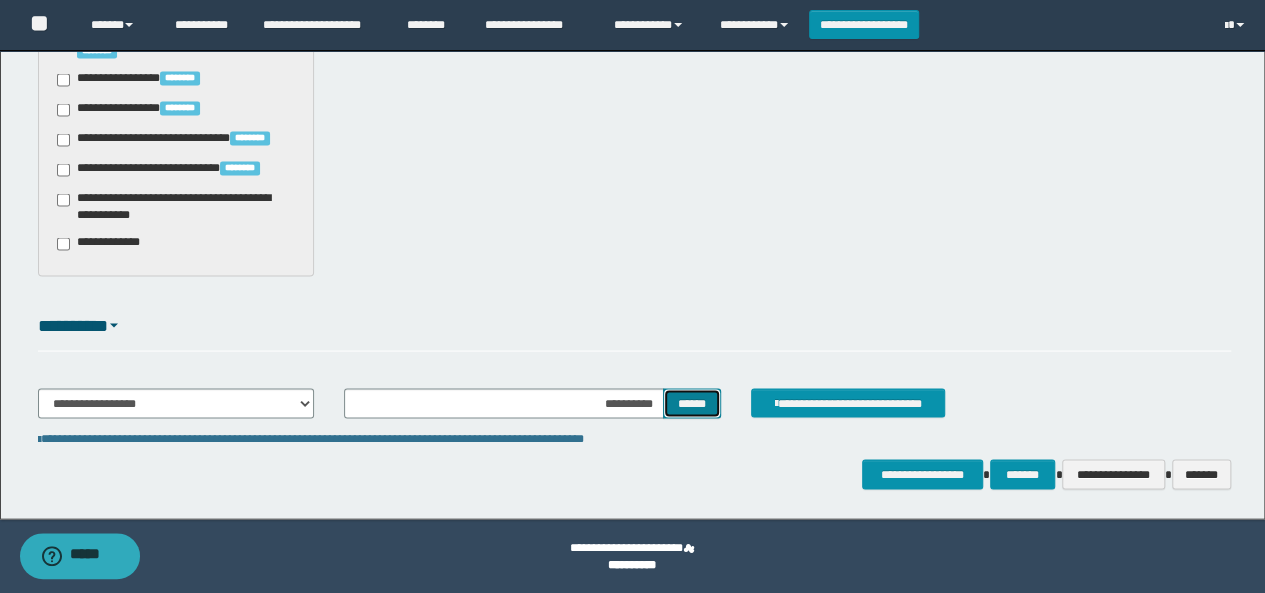 drag, startPoint x: 700, startPoint y: 399, endPoint x: 715, endPoint y: 404, distance: 15.811388 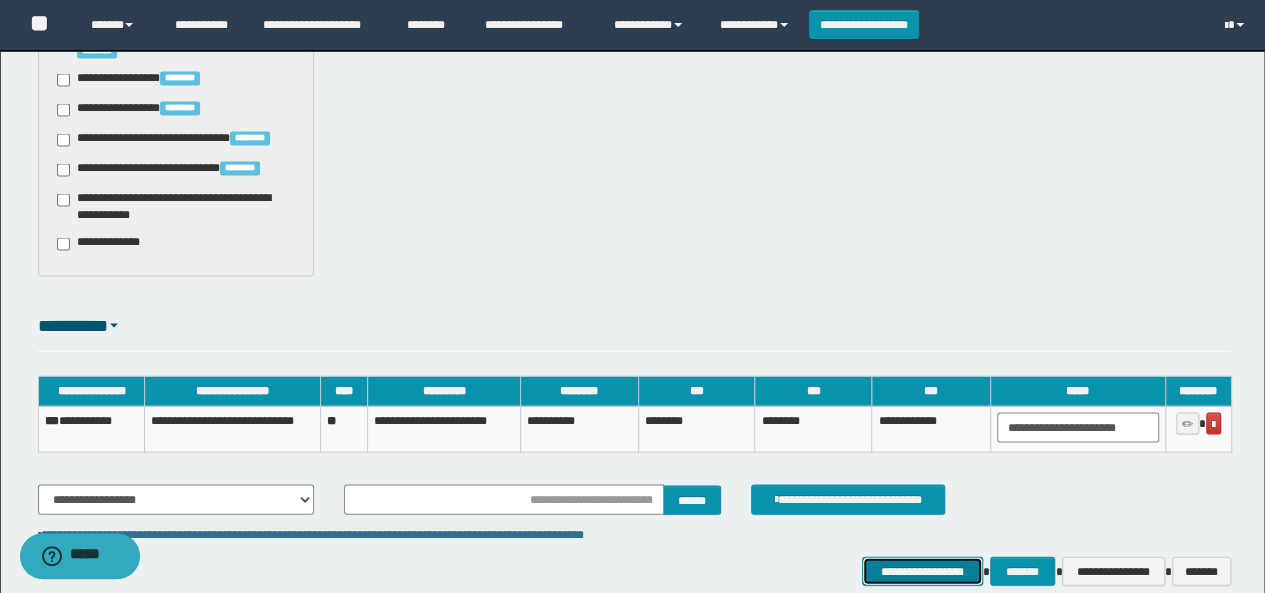 click on "**********" at bounding box center [922, 570] 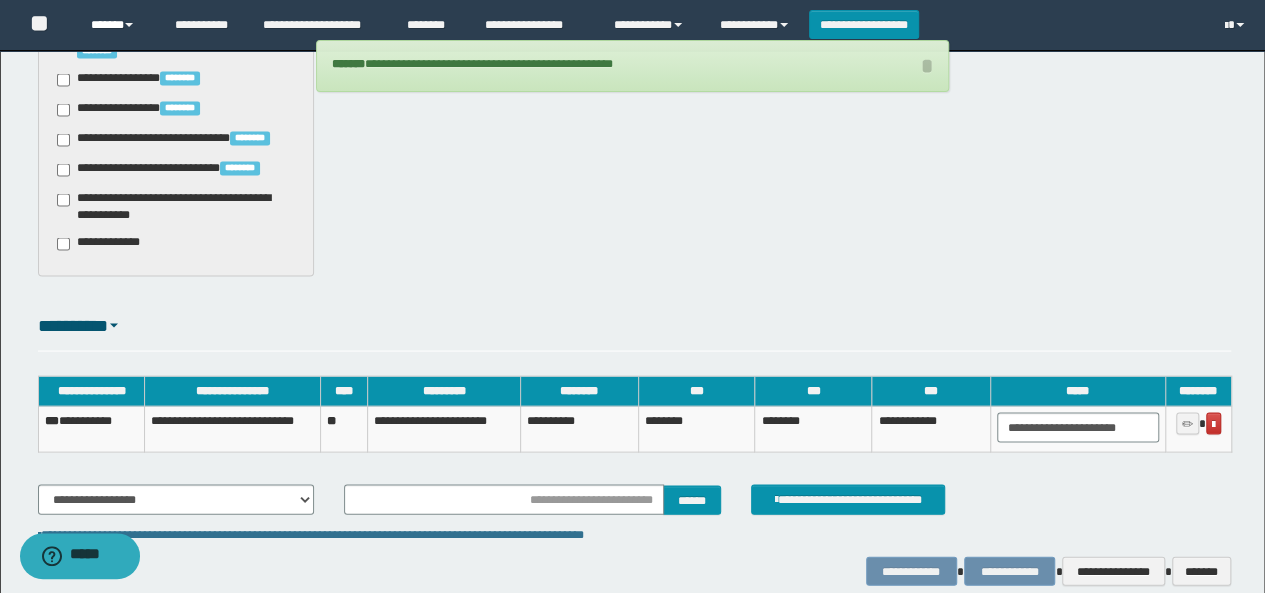 click on "******" at bounding box center [117, 25] 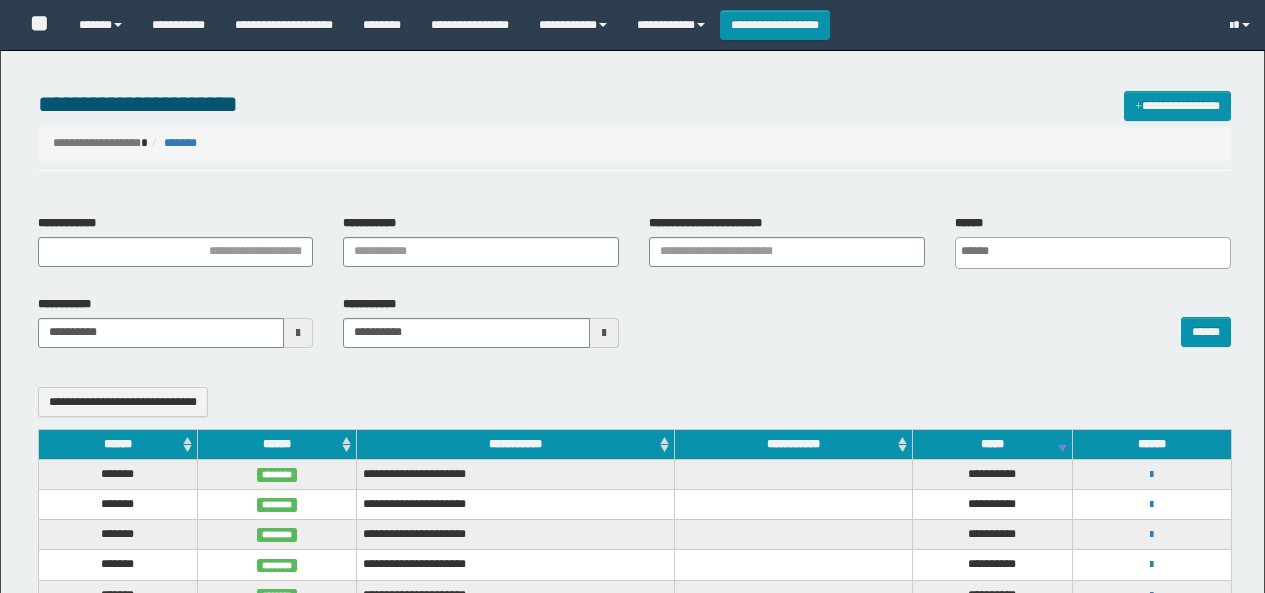 select 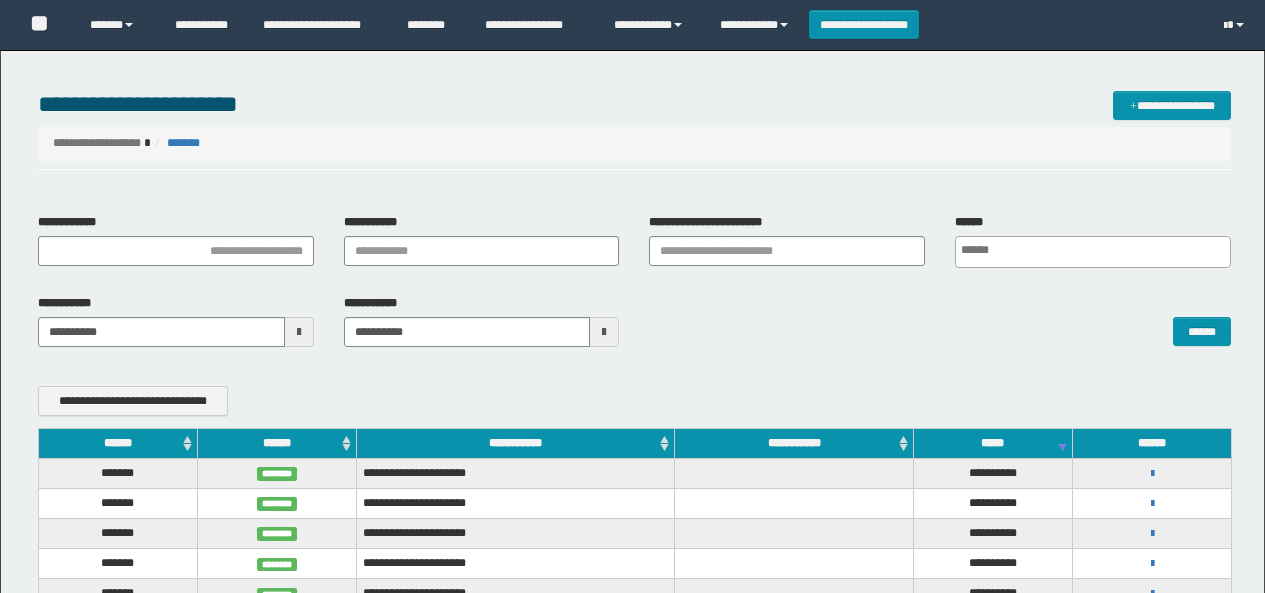 scroll, scrollTop: 0, scrollLeft: 0, axis: both 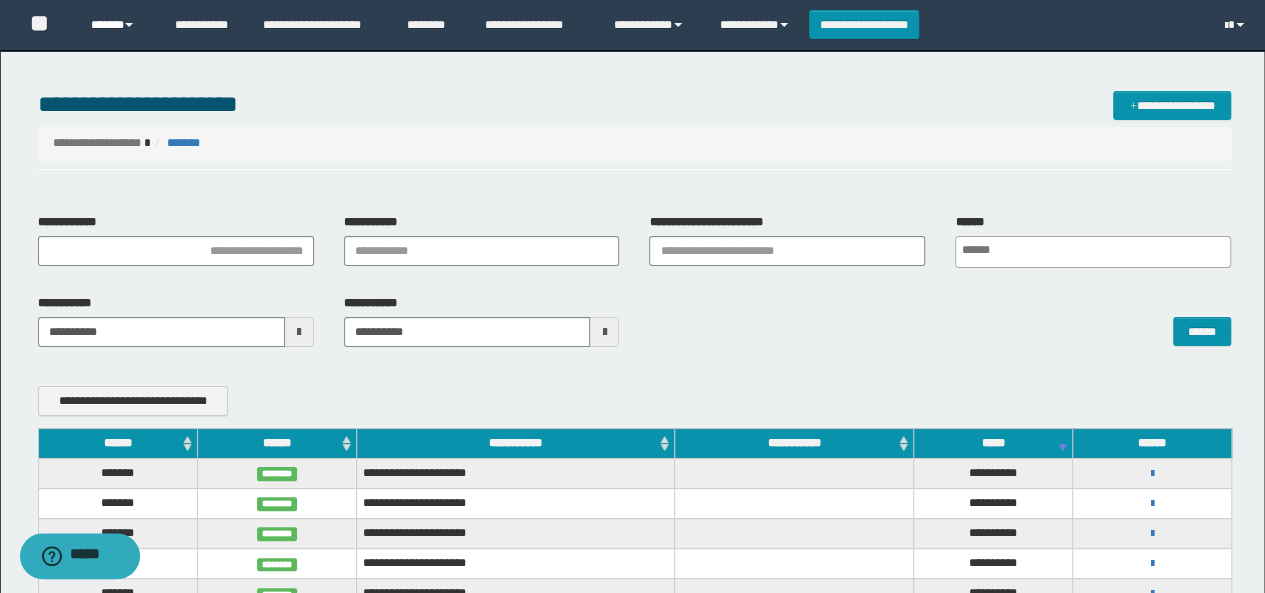 drag, startPoint x: 121, startPoint y: 23, endPoint x: 129, endPoint y: 95, distance: 72.443085 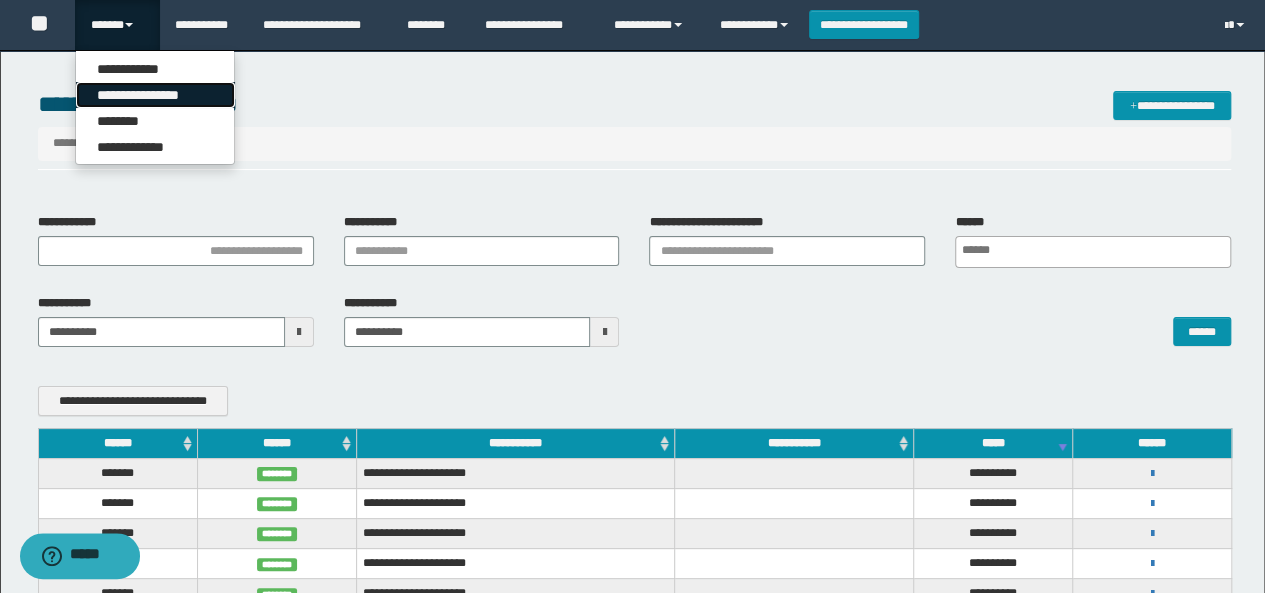click on "**********" at bounding box center [155, 95] 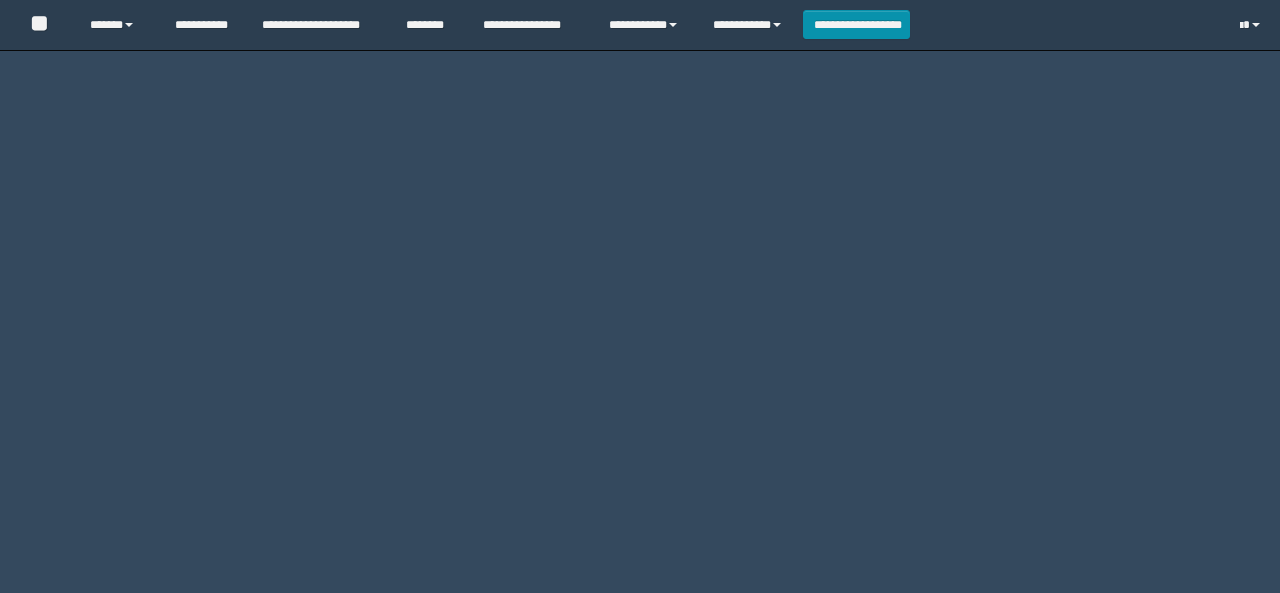 scroll, scrollTop: 0, scrollLeft: 0, axis: both 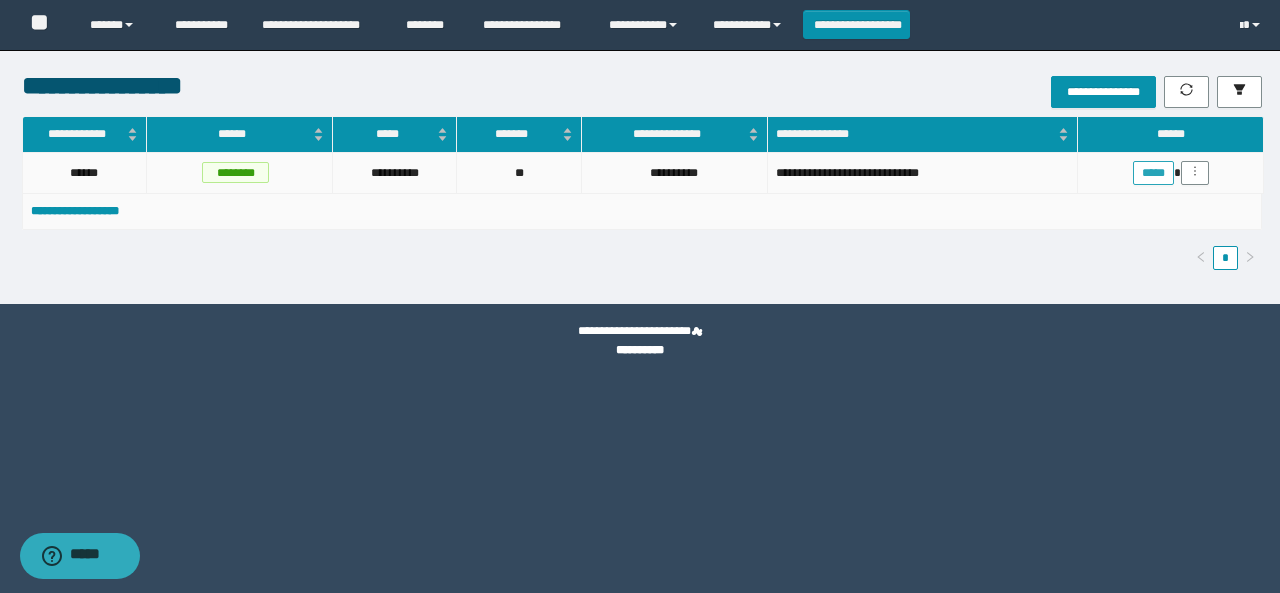 click on "*****" at bounding box center [1153, 173] 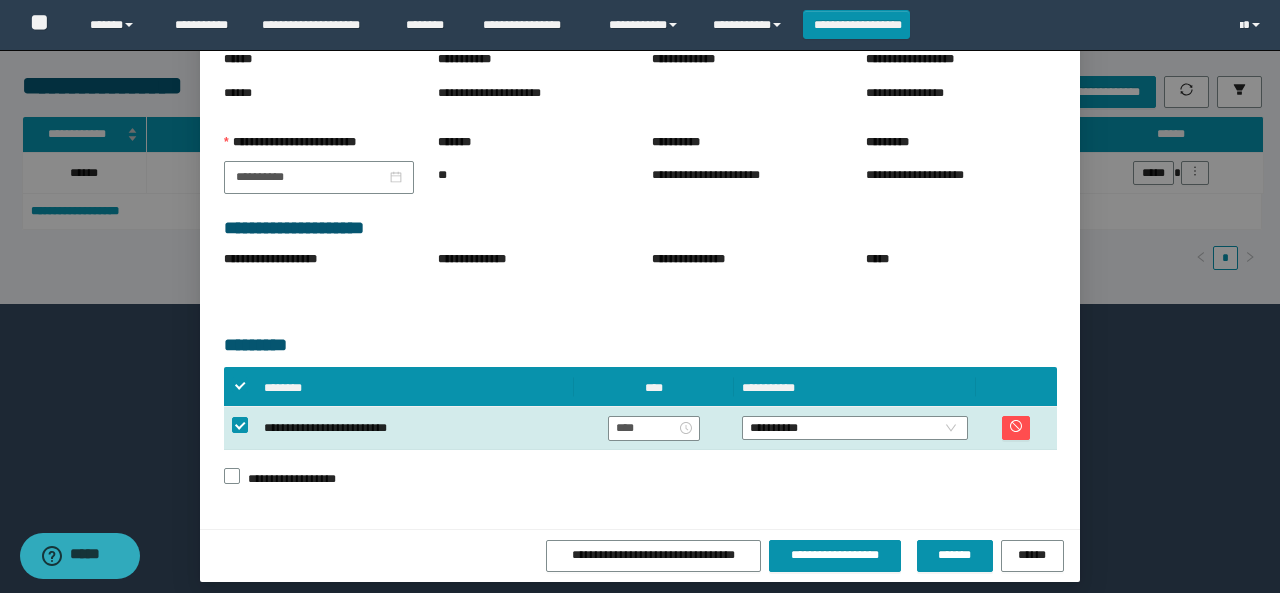 scroll, scrollTop: 184, scrollLeft: 0, axis: vertical 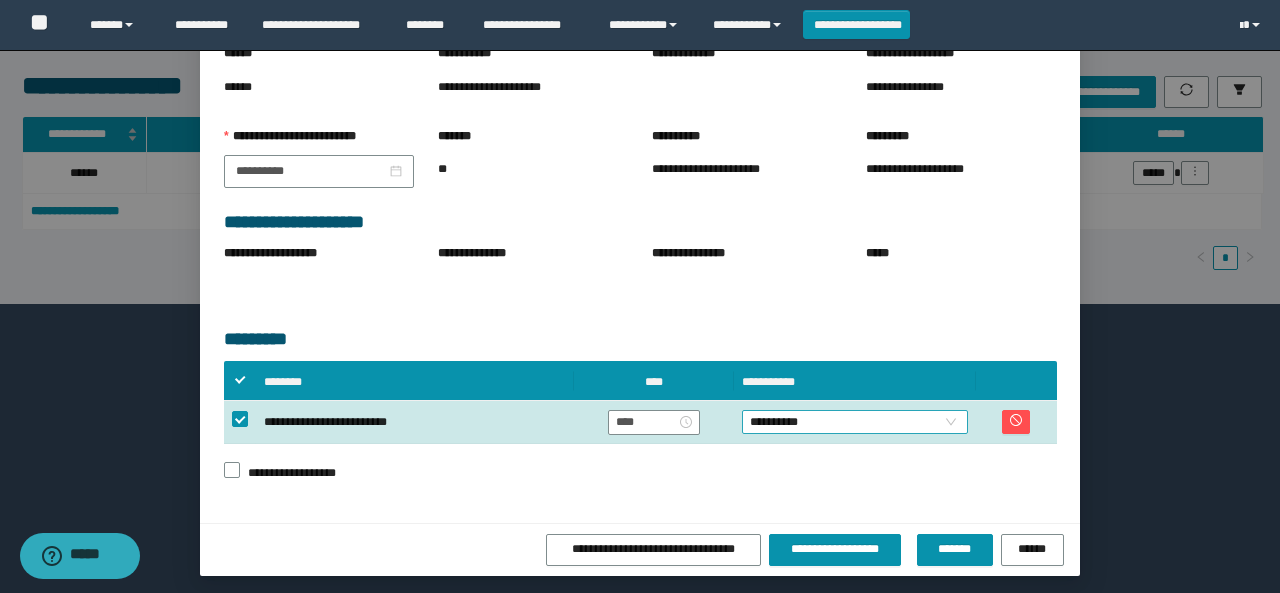 click on "**********" at bounding box center [855, 422] 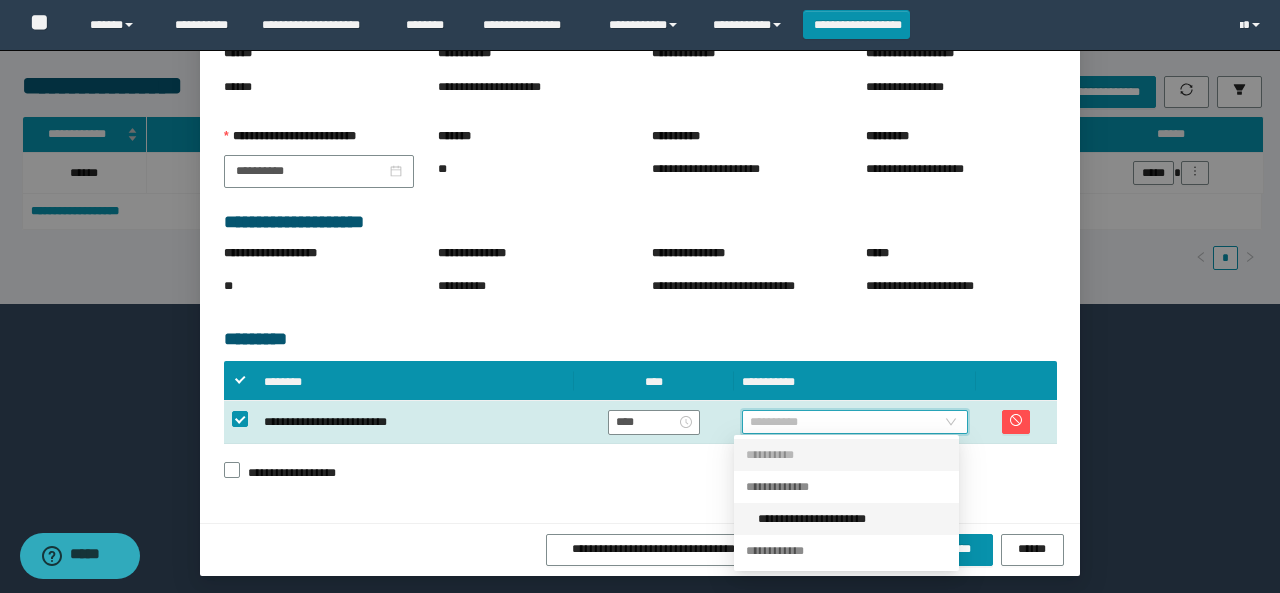 click on "**********" at bounding box center (852, 519) 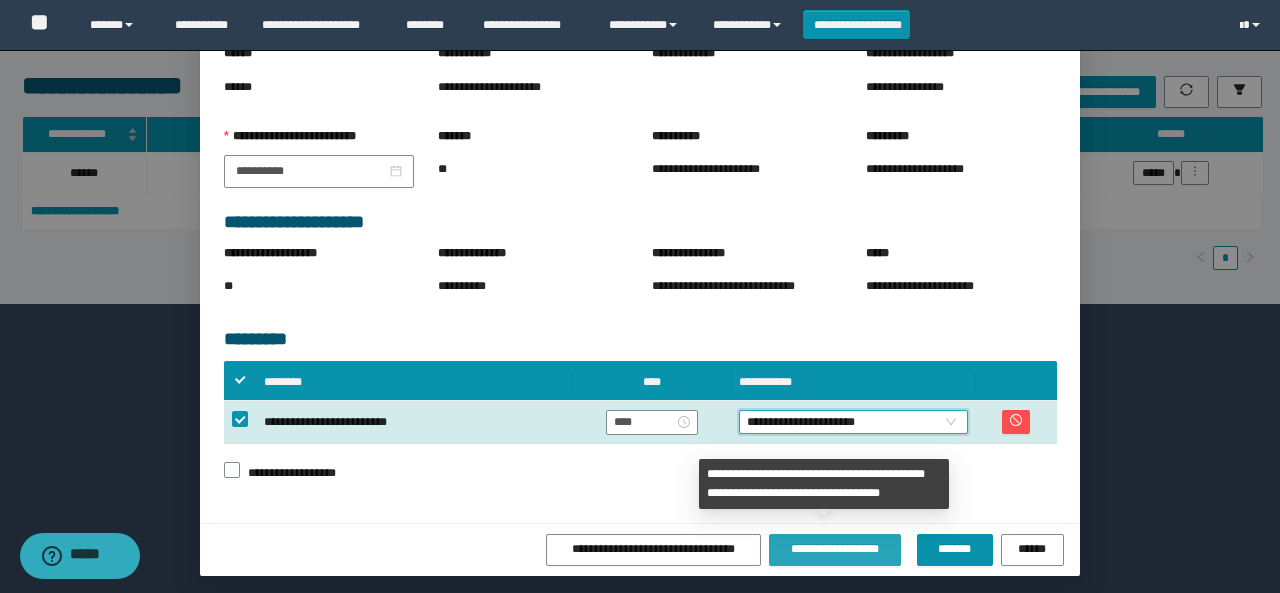 click on "**********" at bounding box center [835, 549] 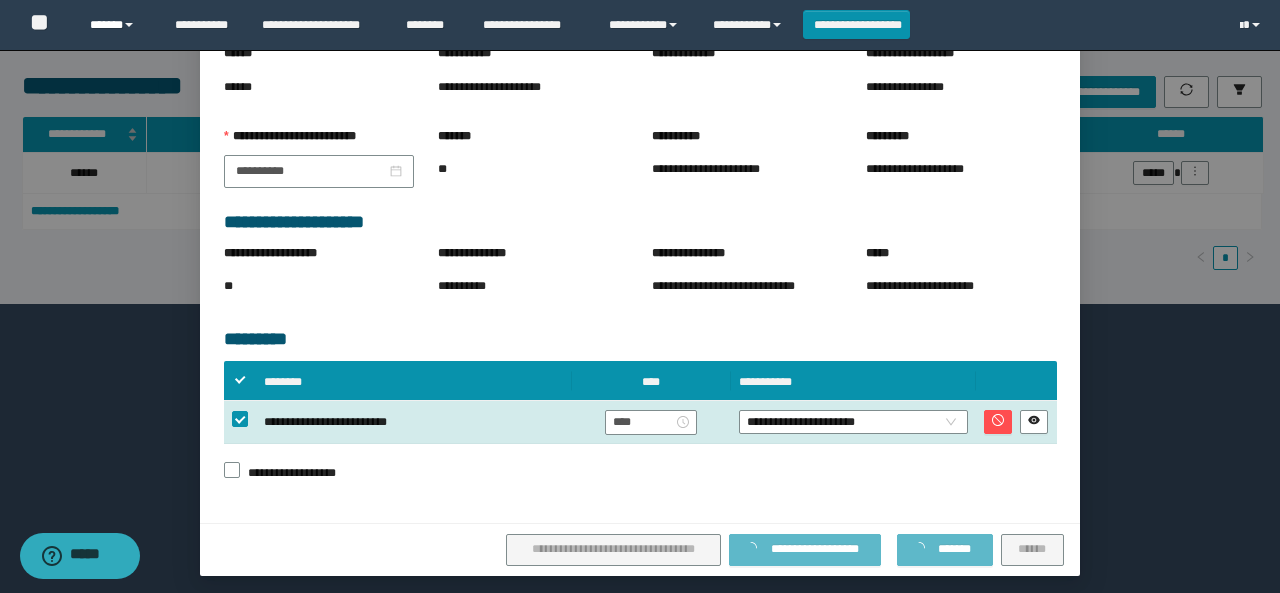 scroll, scrollTop: 180, scrollLeft: 0, axis: vertical 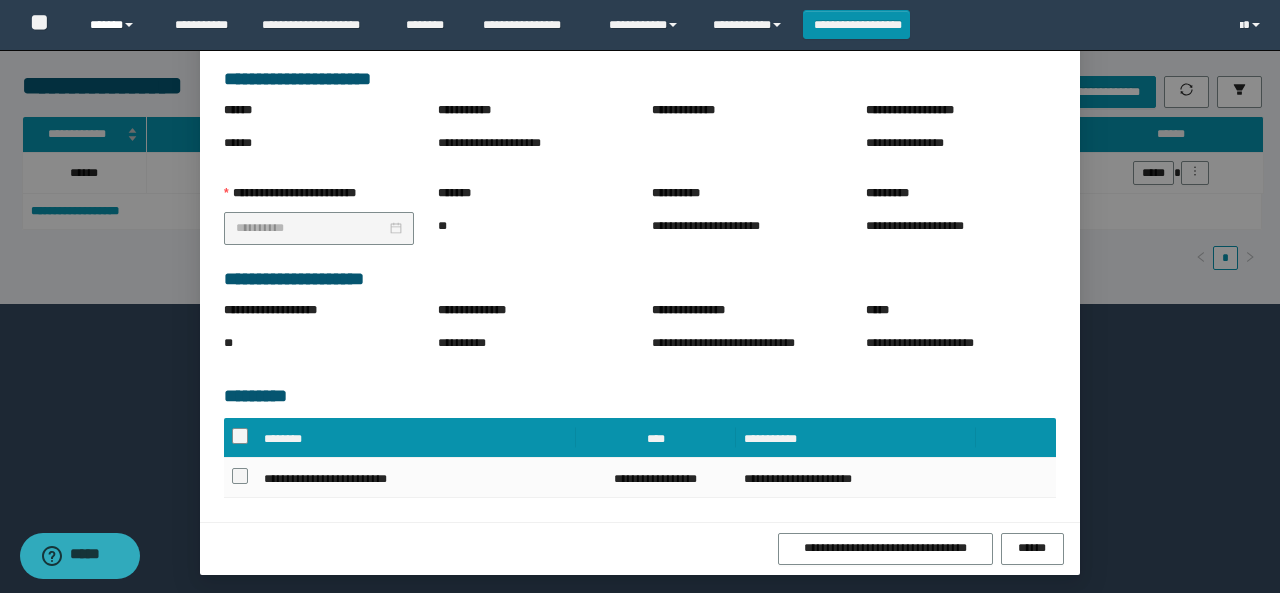 click on "******" at bounding box center [117, 25] 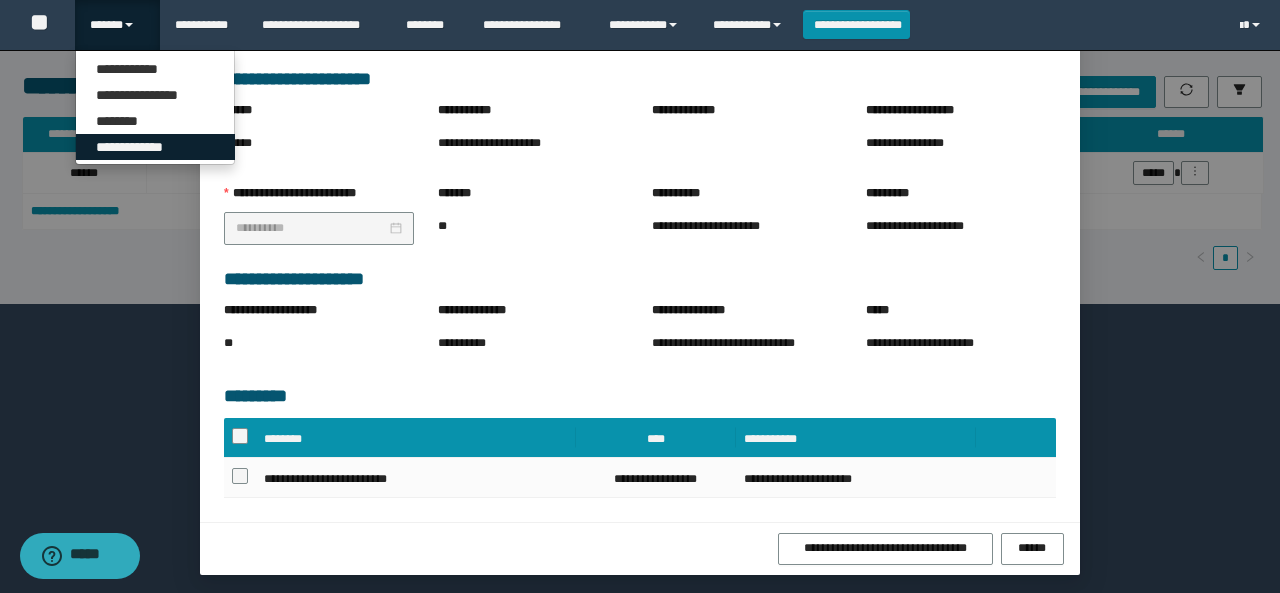 click on "**********" at bounding box center [155, 147] 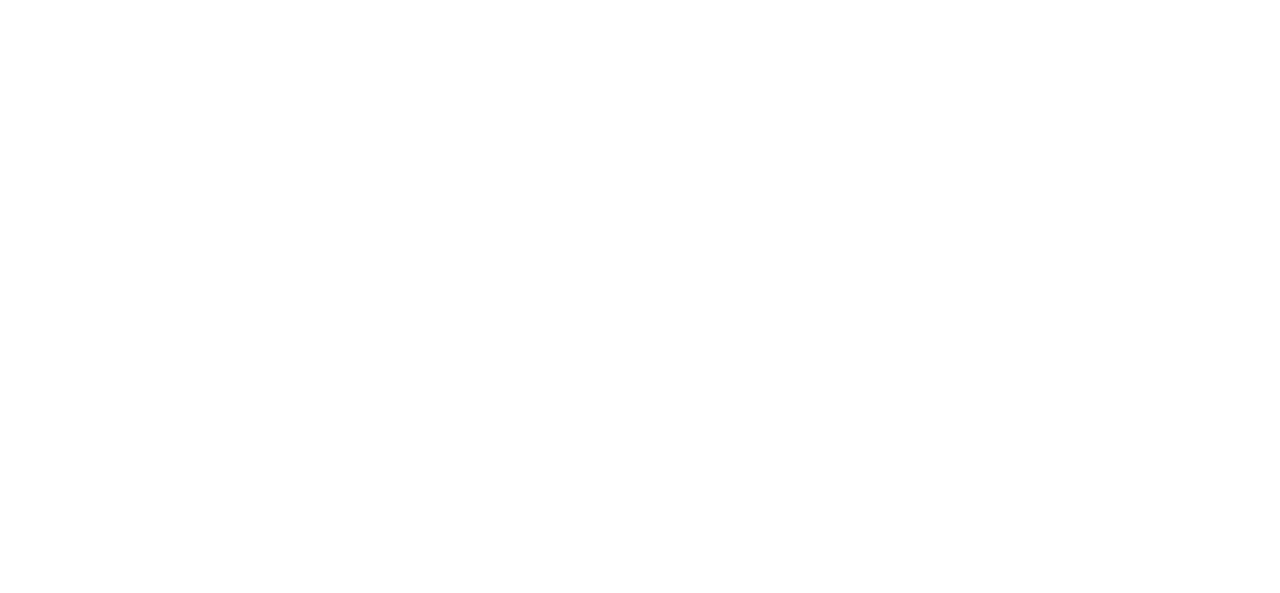 scroll, scrollTop: 0, scrollLeft: 0, axis: both 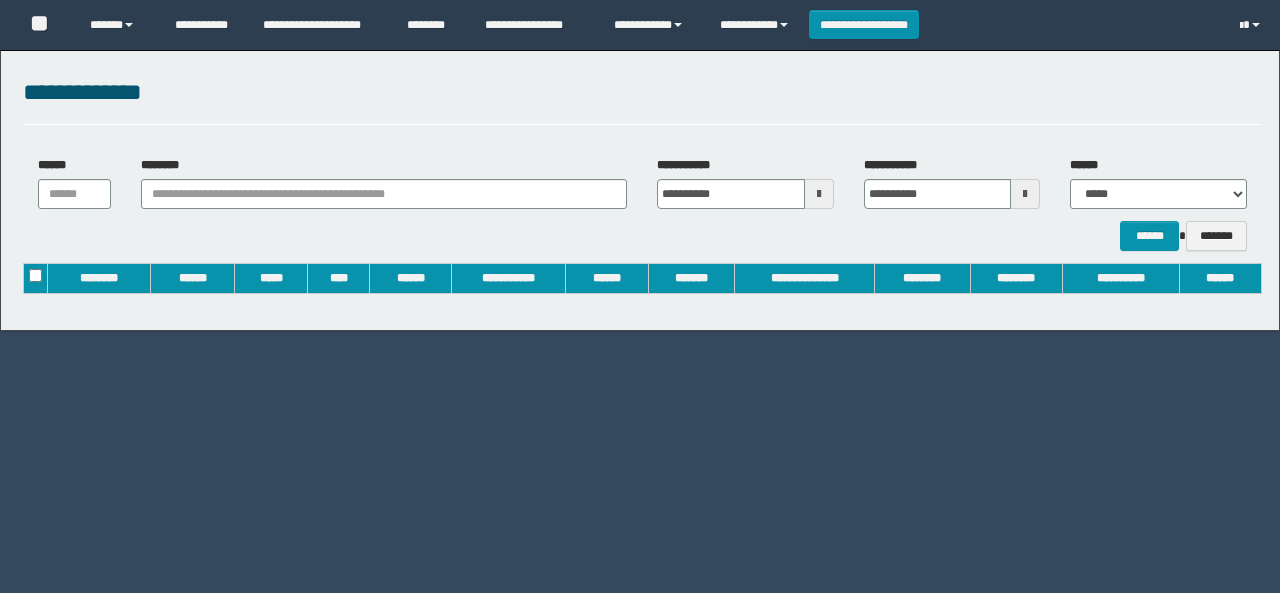type on "**********" 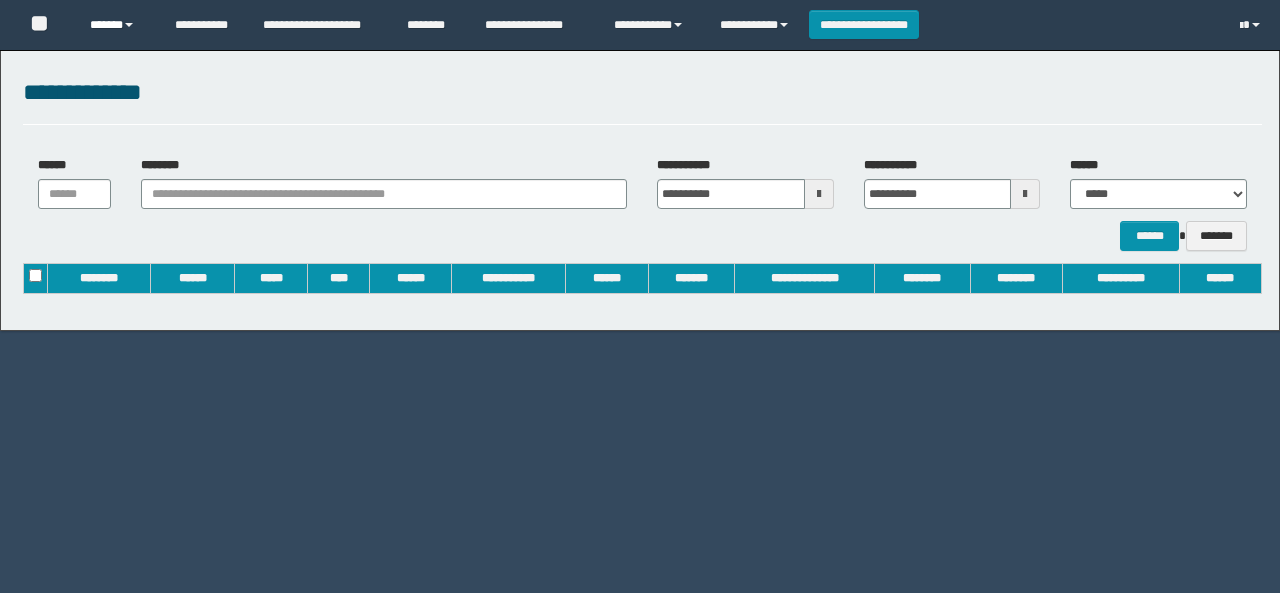 drag, startPoint x: 0, startPoint y: 0, endPoint x: 114, endPoint y: 32, distance: 118.40608 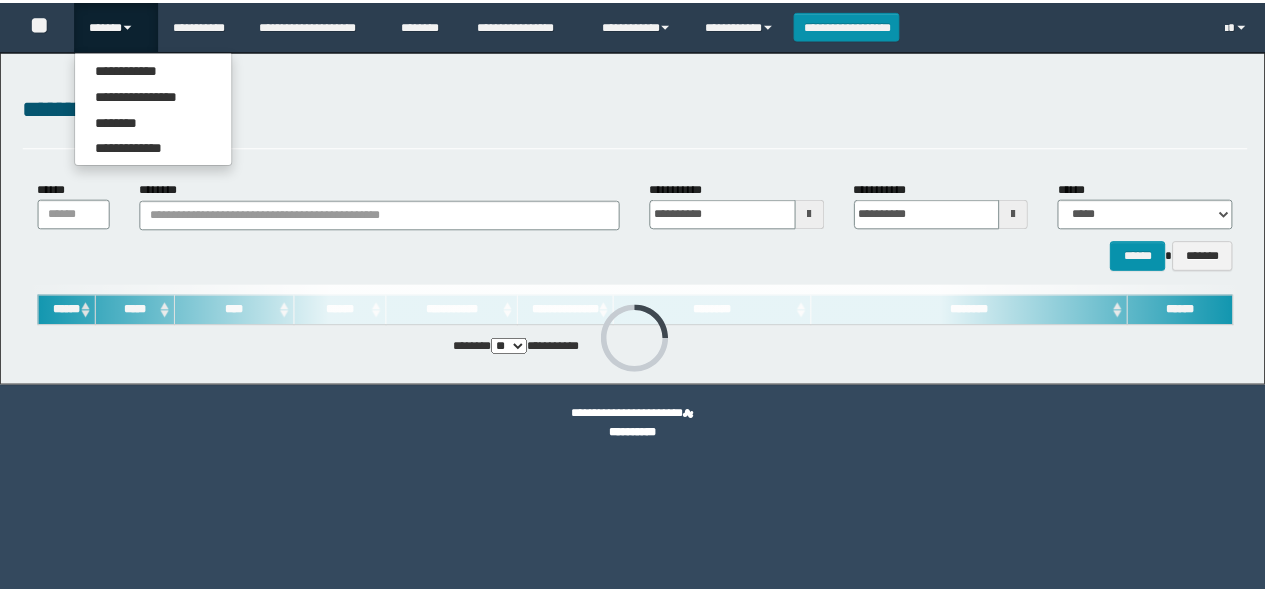 scroll, scrollTop: 0, scrollLeft: 0, axis: both 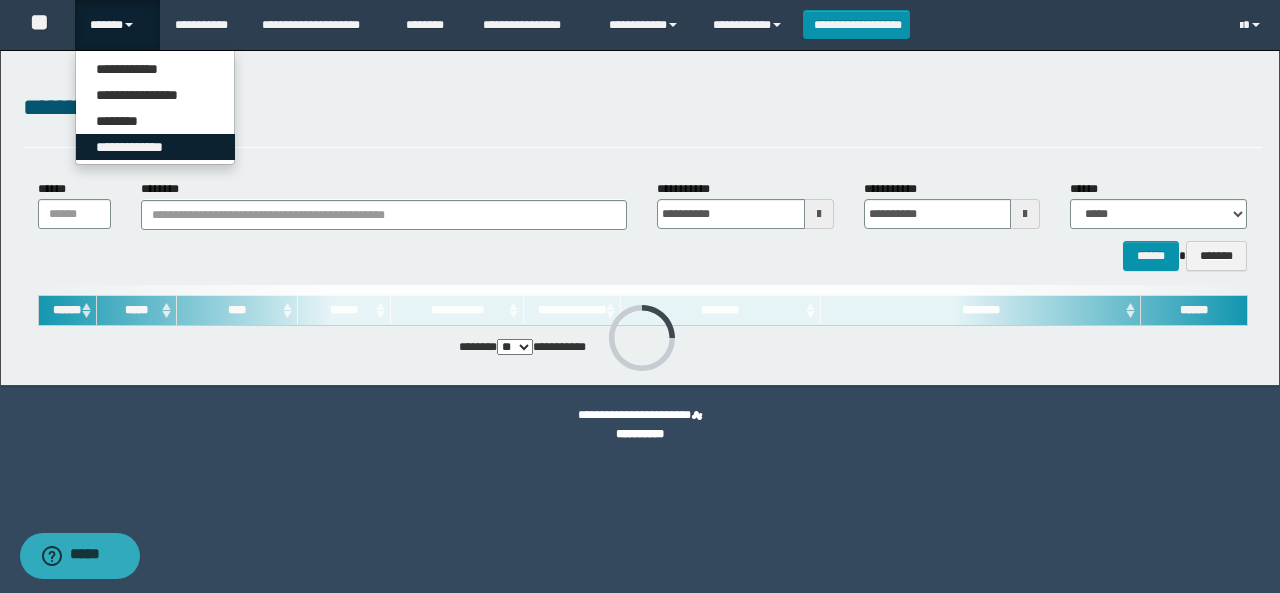 click on "**********" at bounding box center [155, 147] 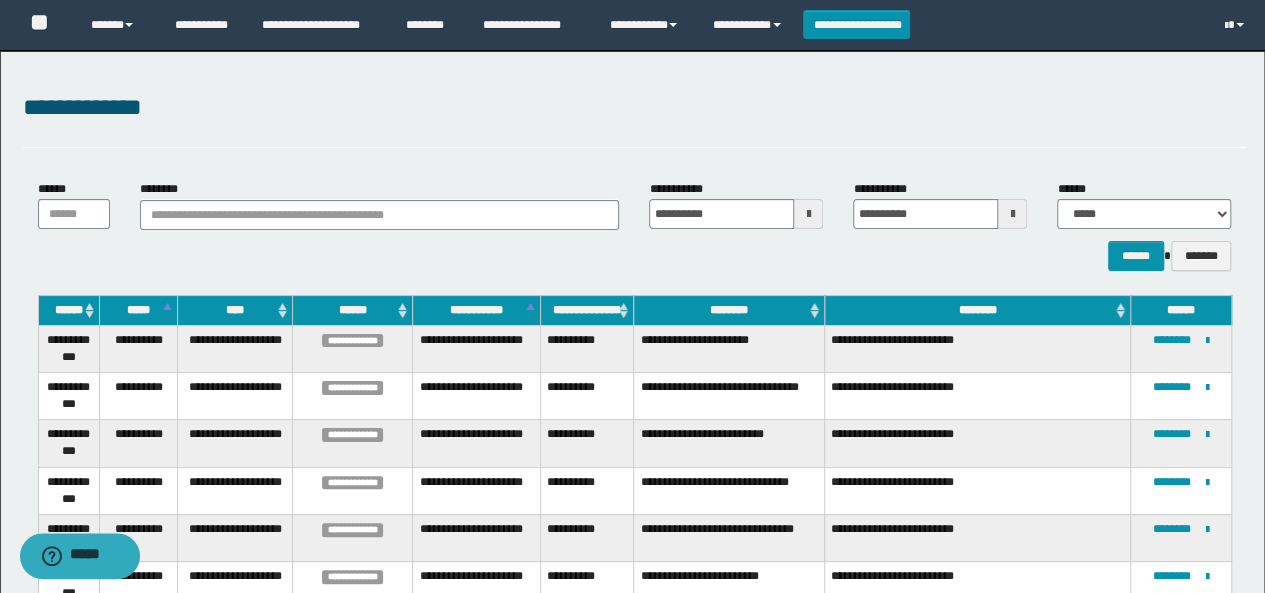 scroll, scrollTop: 77, scrollLeft: 0, axis: vertical 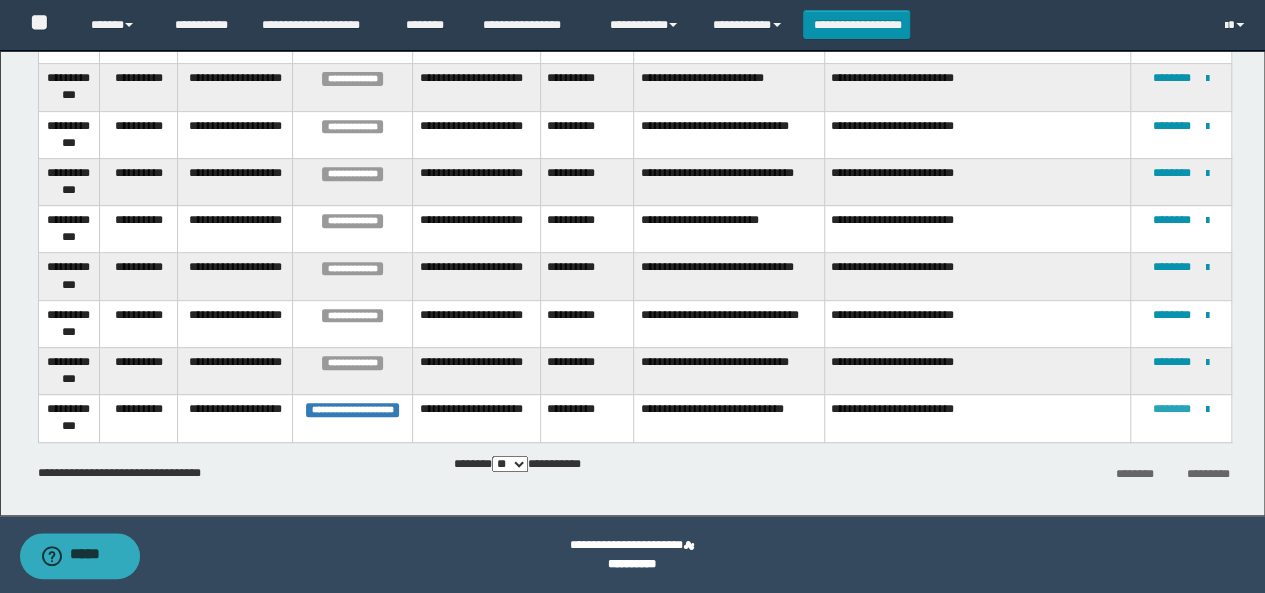 click on "********" at bounding box center (1172, 409) 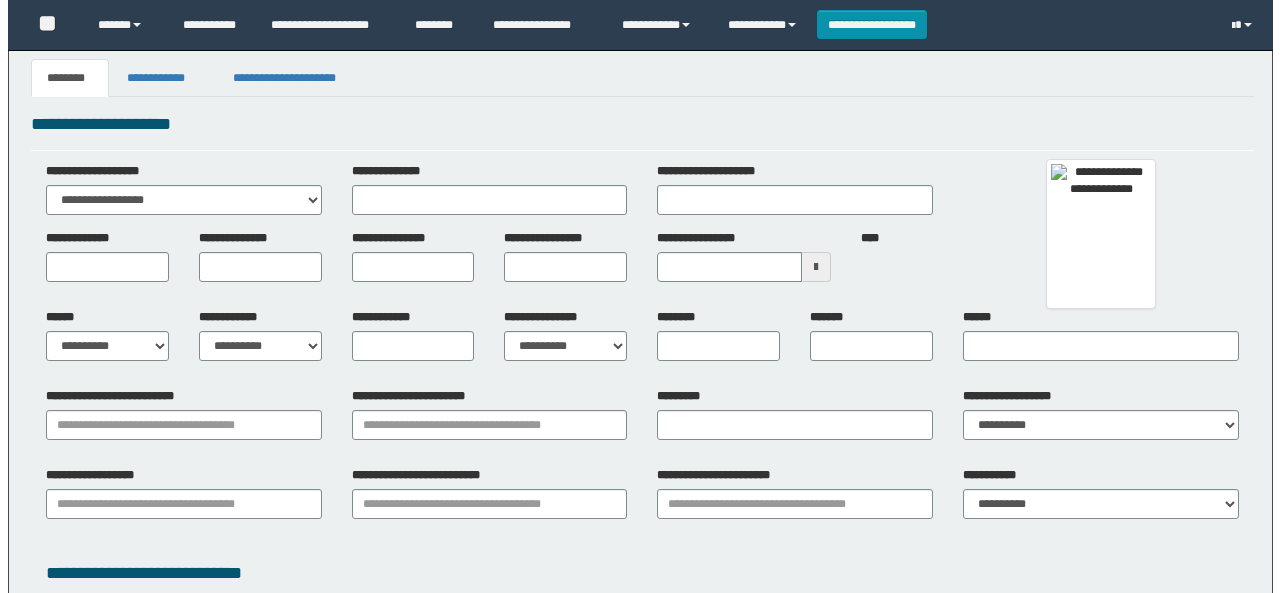 scroll, scrollTop: 0, scrollLeft: 0, axis: both 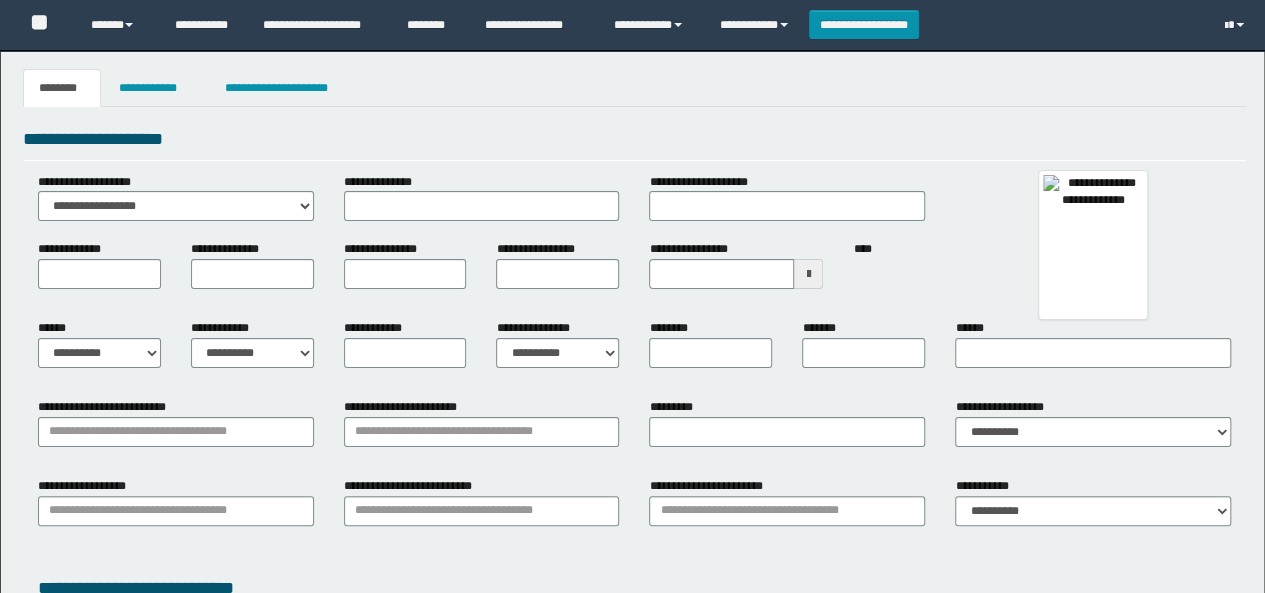 type 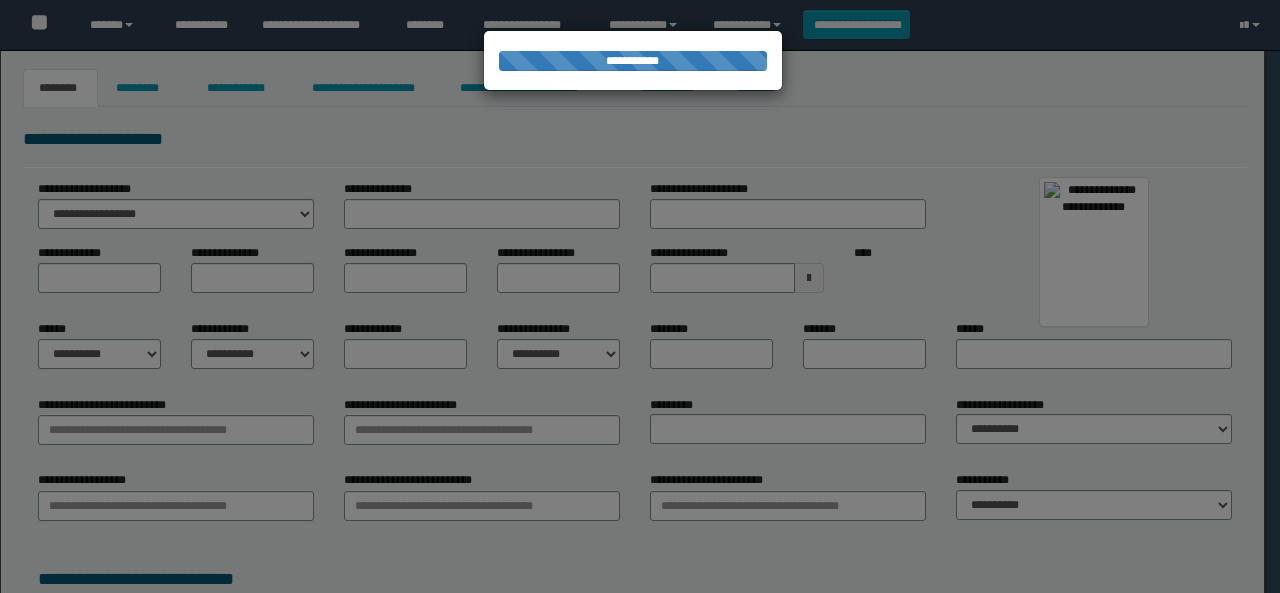 type on "**********" 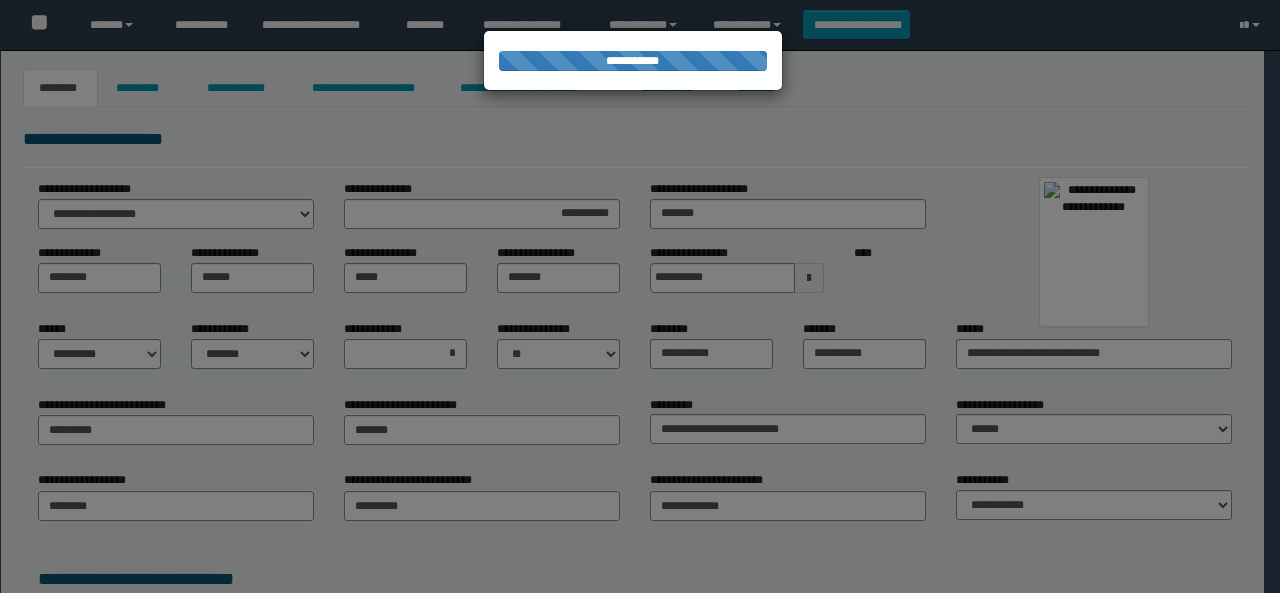 scroll, scrollTop: 0, scrollLeft: 0, axis: both 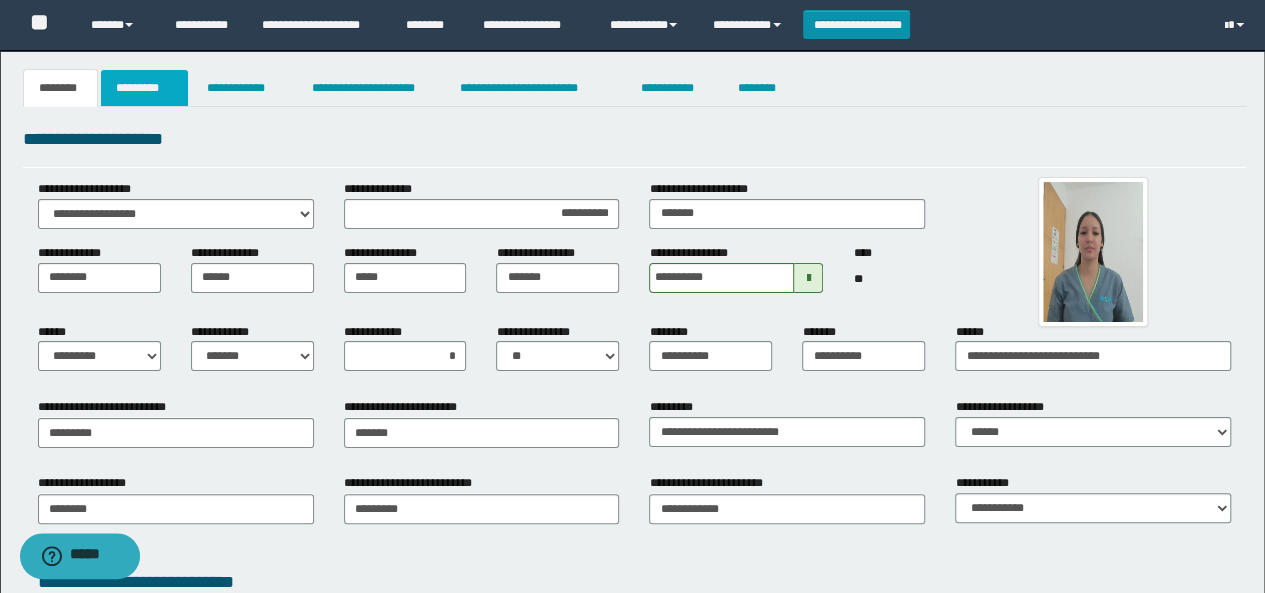 click on "*********" at bounding box center [144, 88] 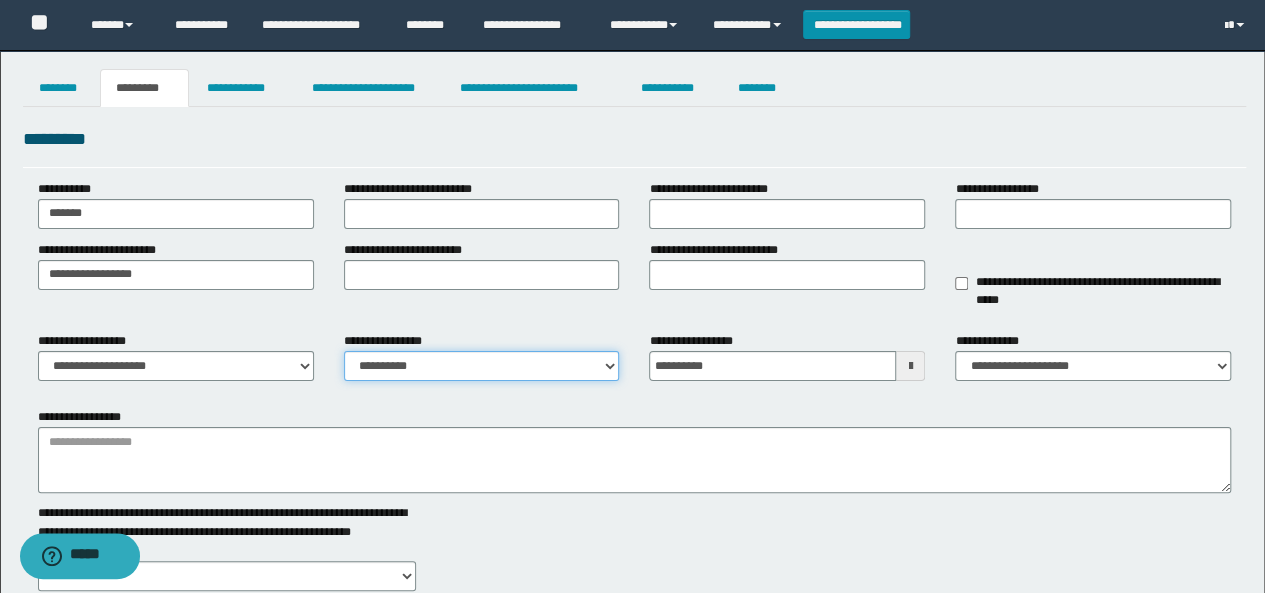 click on "**********" at bounding box center [482, 366] 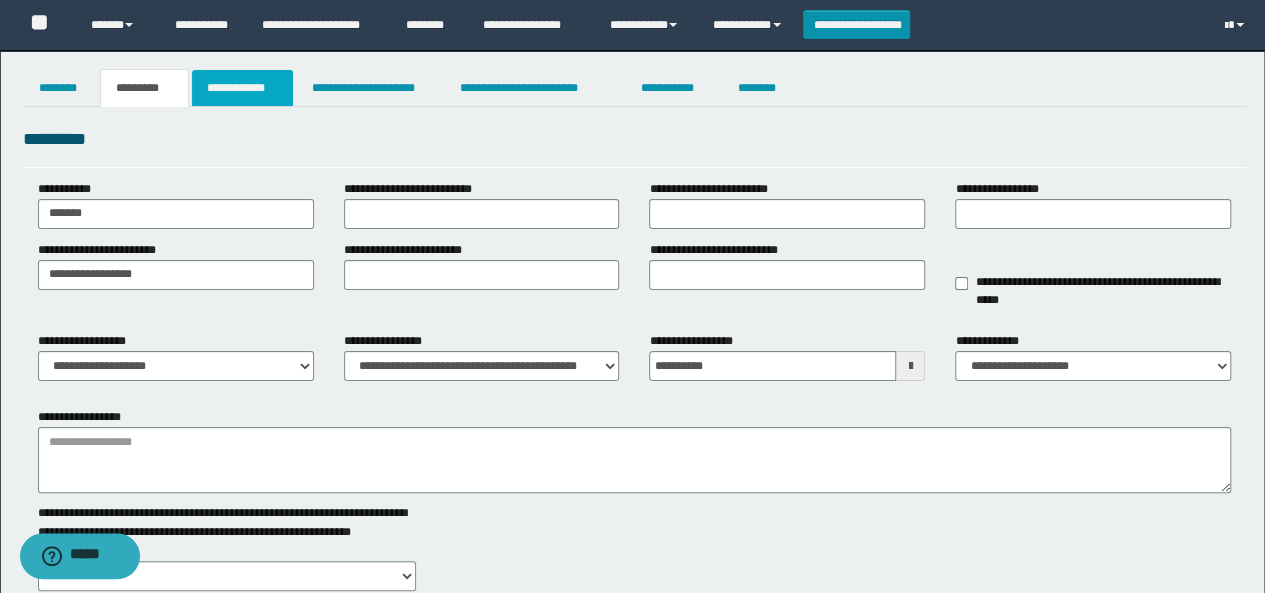 click on "**********" at bounding box center [243, 88] 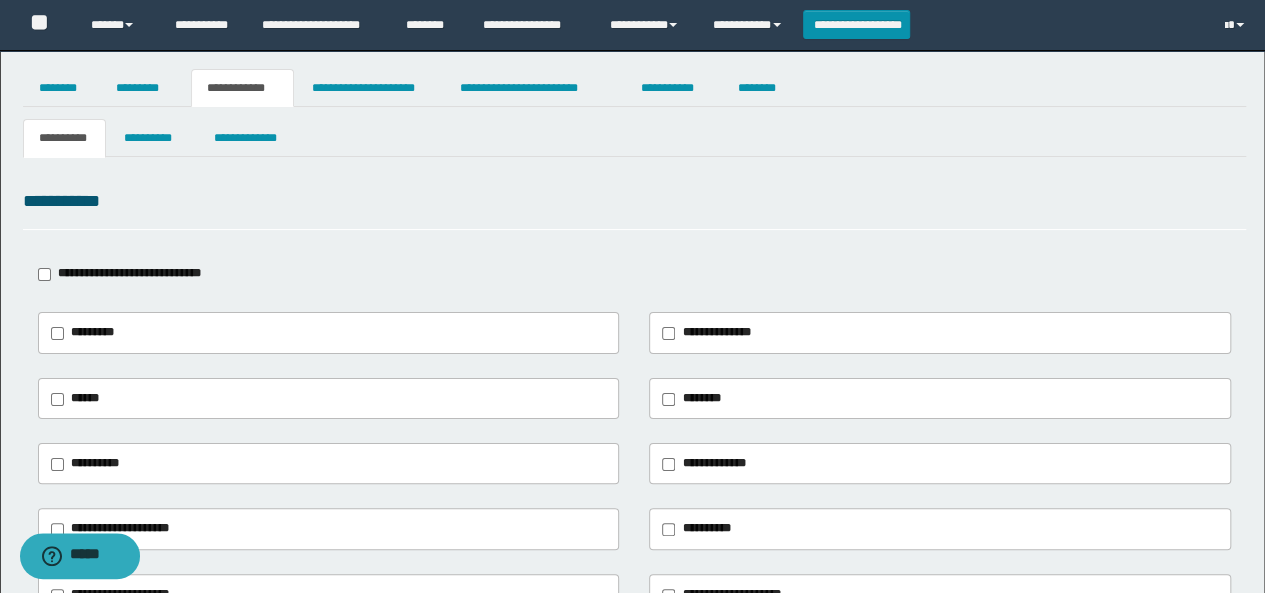 click on "**********" at bounding box center (129, 273) 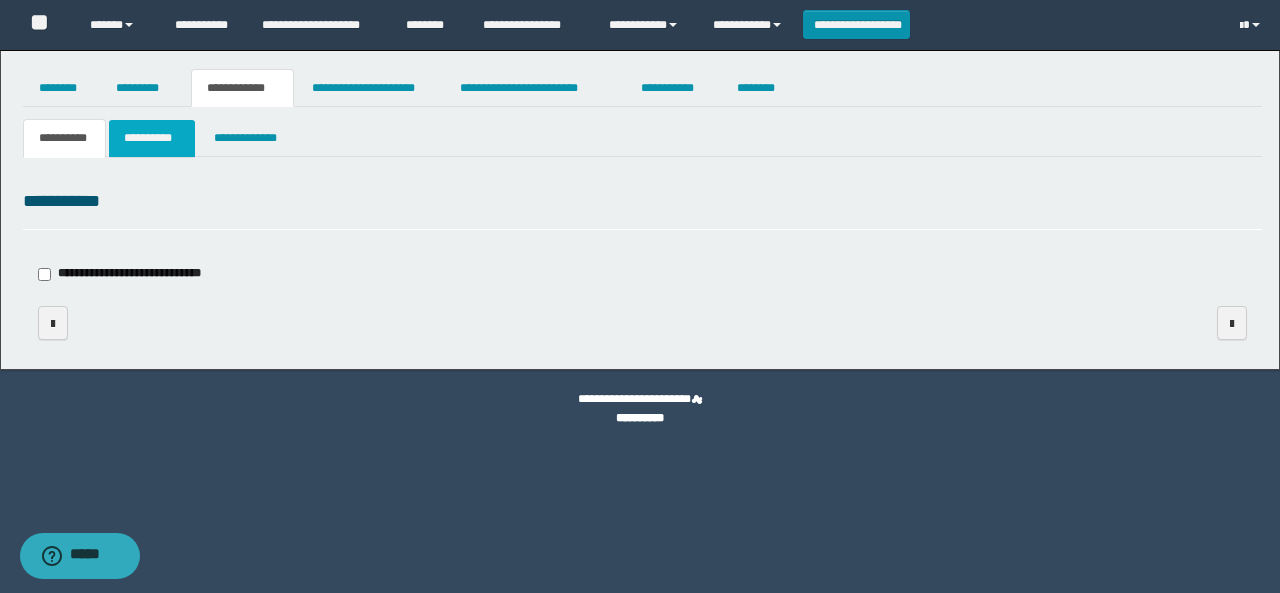 click on "**********" at bounding box center [151, 138] 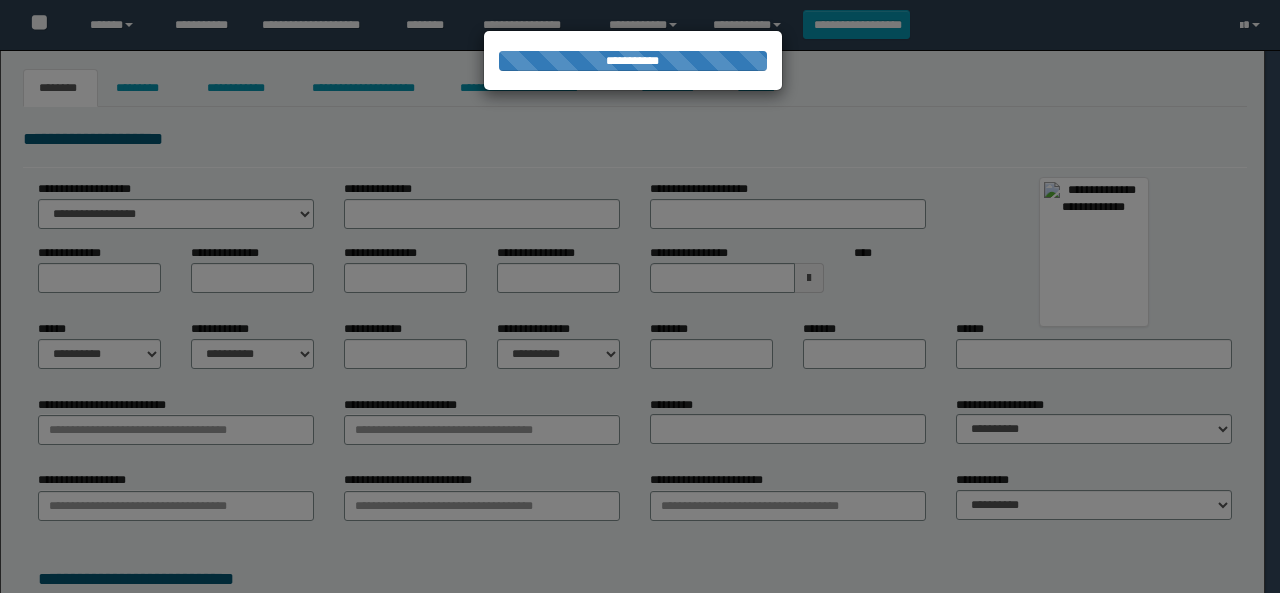 scroll, scrollTop: 0, scrollLeft: 0, axis: both 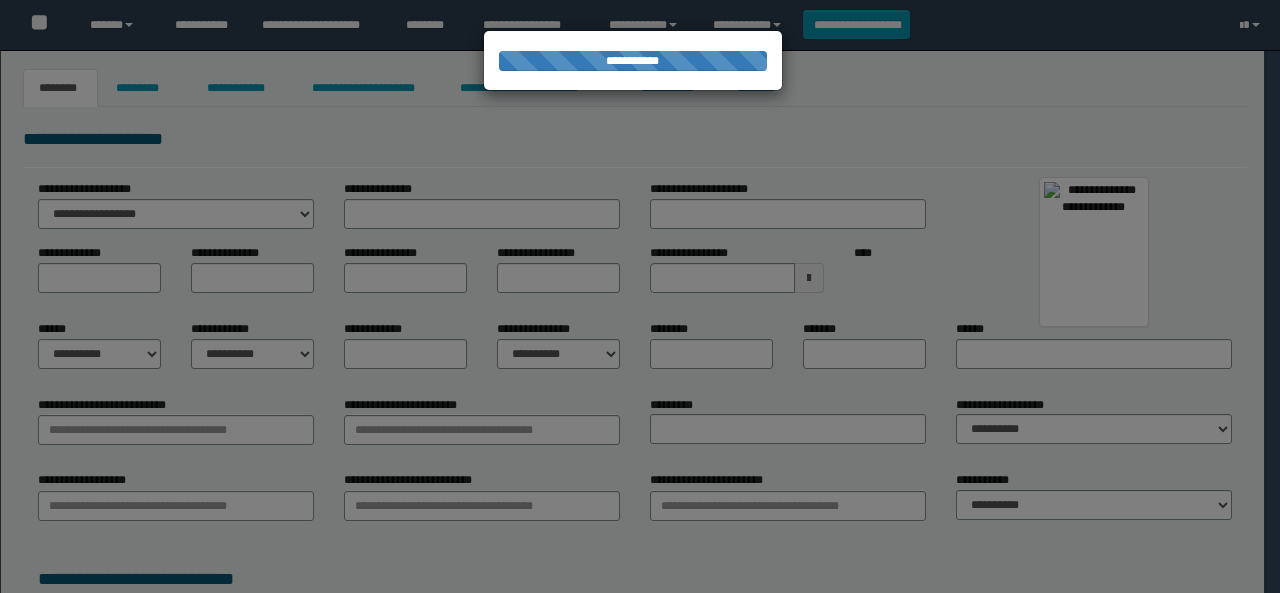 type on "*******" 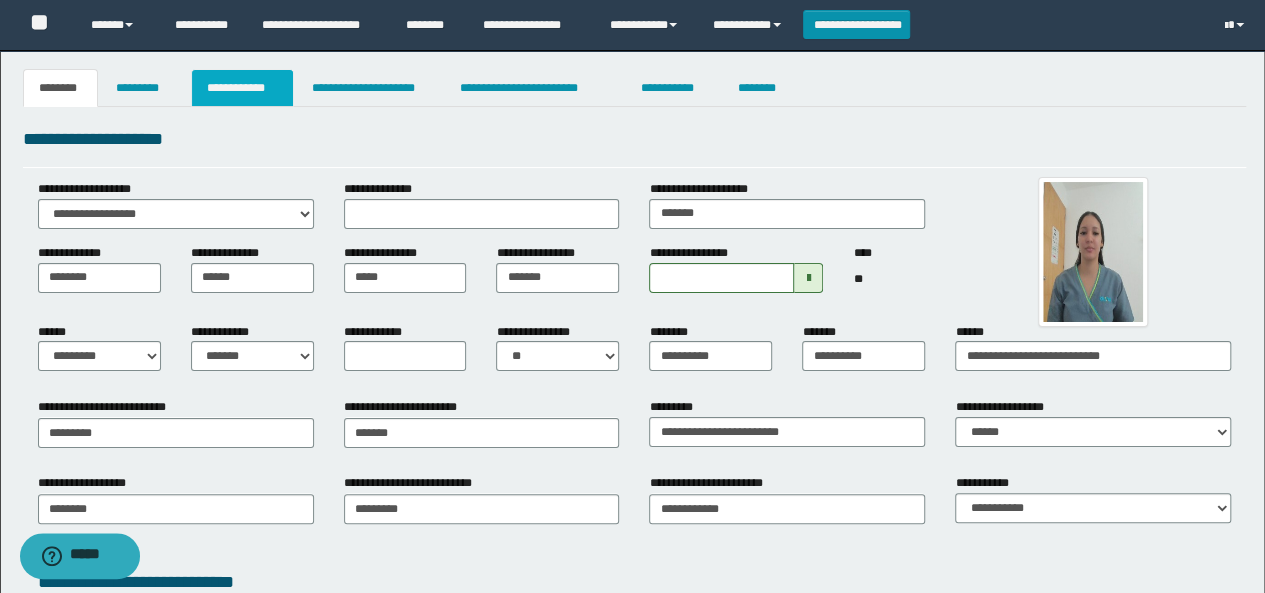 click on "**********" at bounding box center (243, 88) 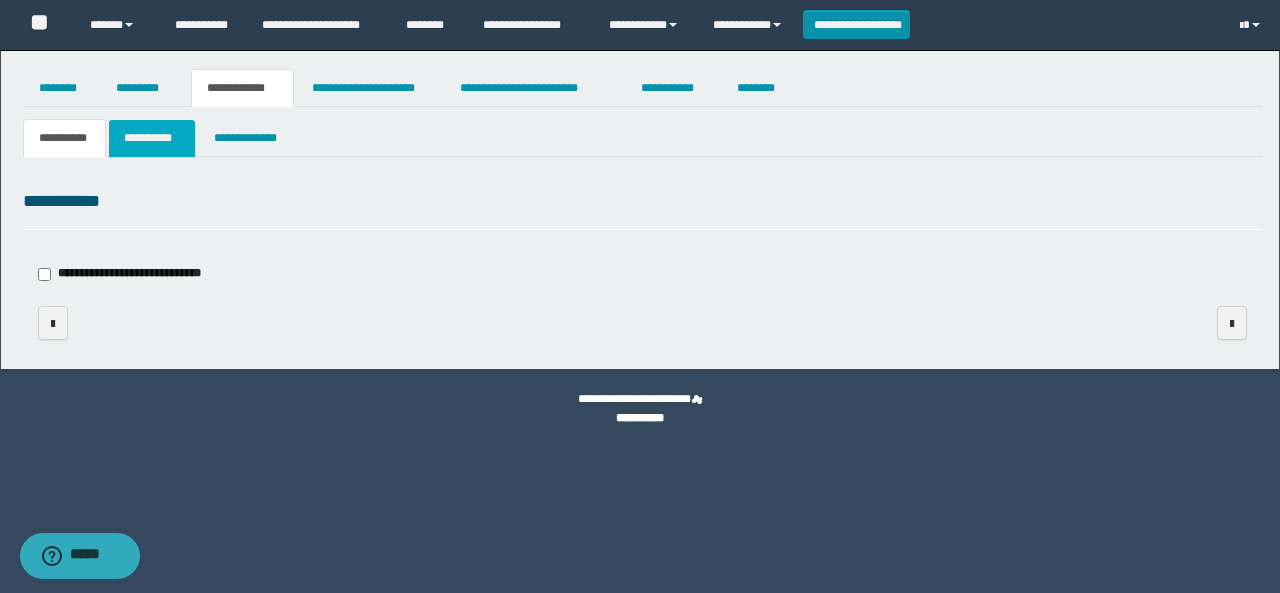 click on "**********" at bounding box center [151, 138] 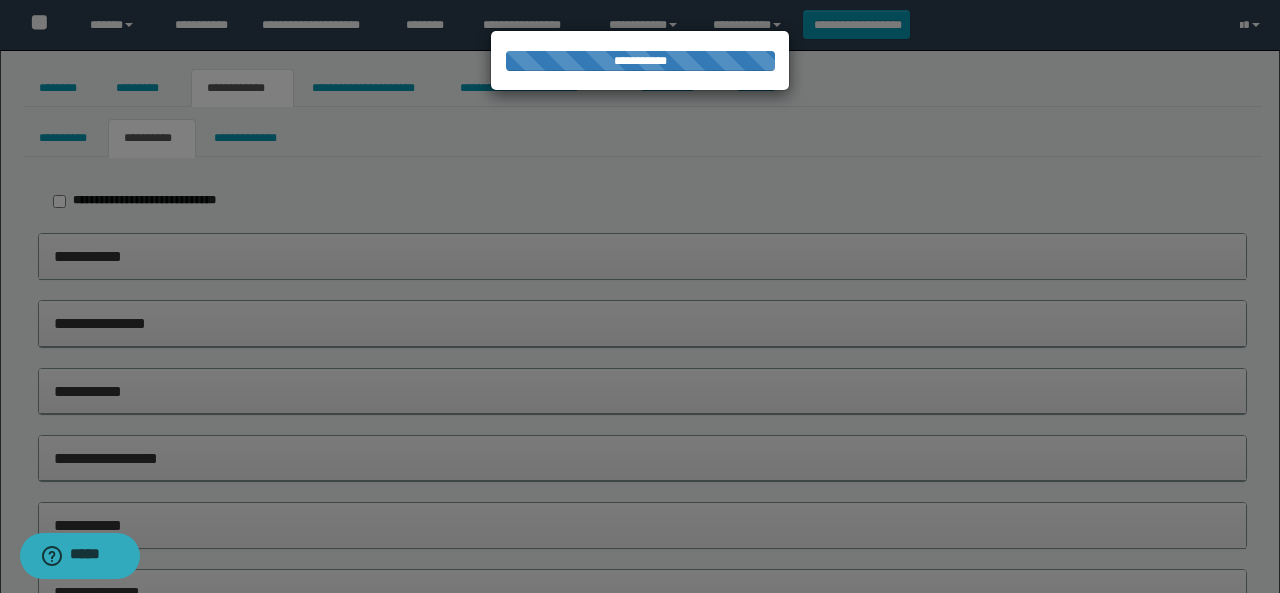 click at bounding box center [640, 296] 